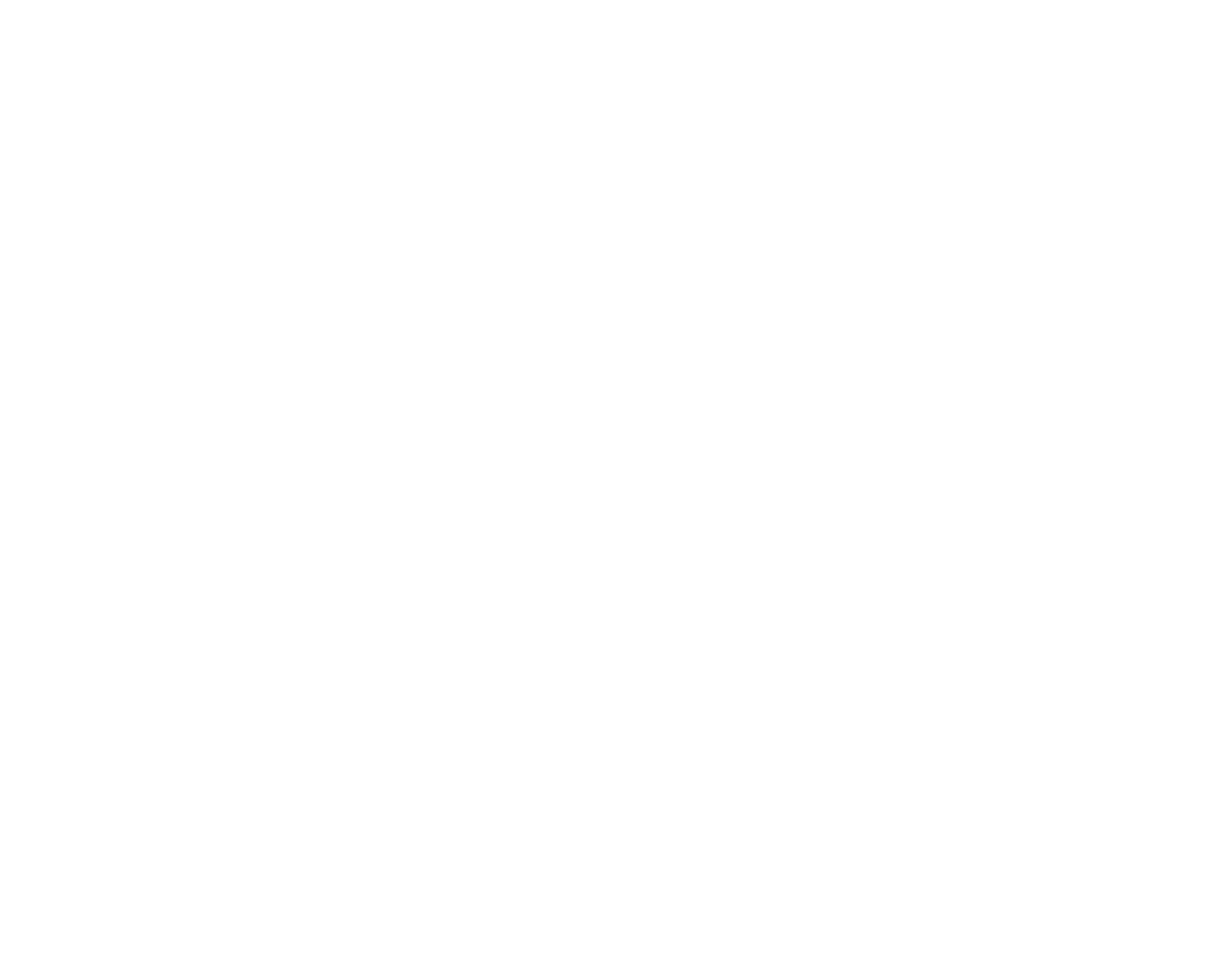 scroll, scrollTop: 0, scrollLeft: 0, axis: both 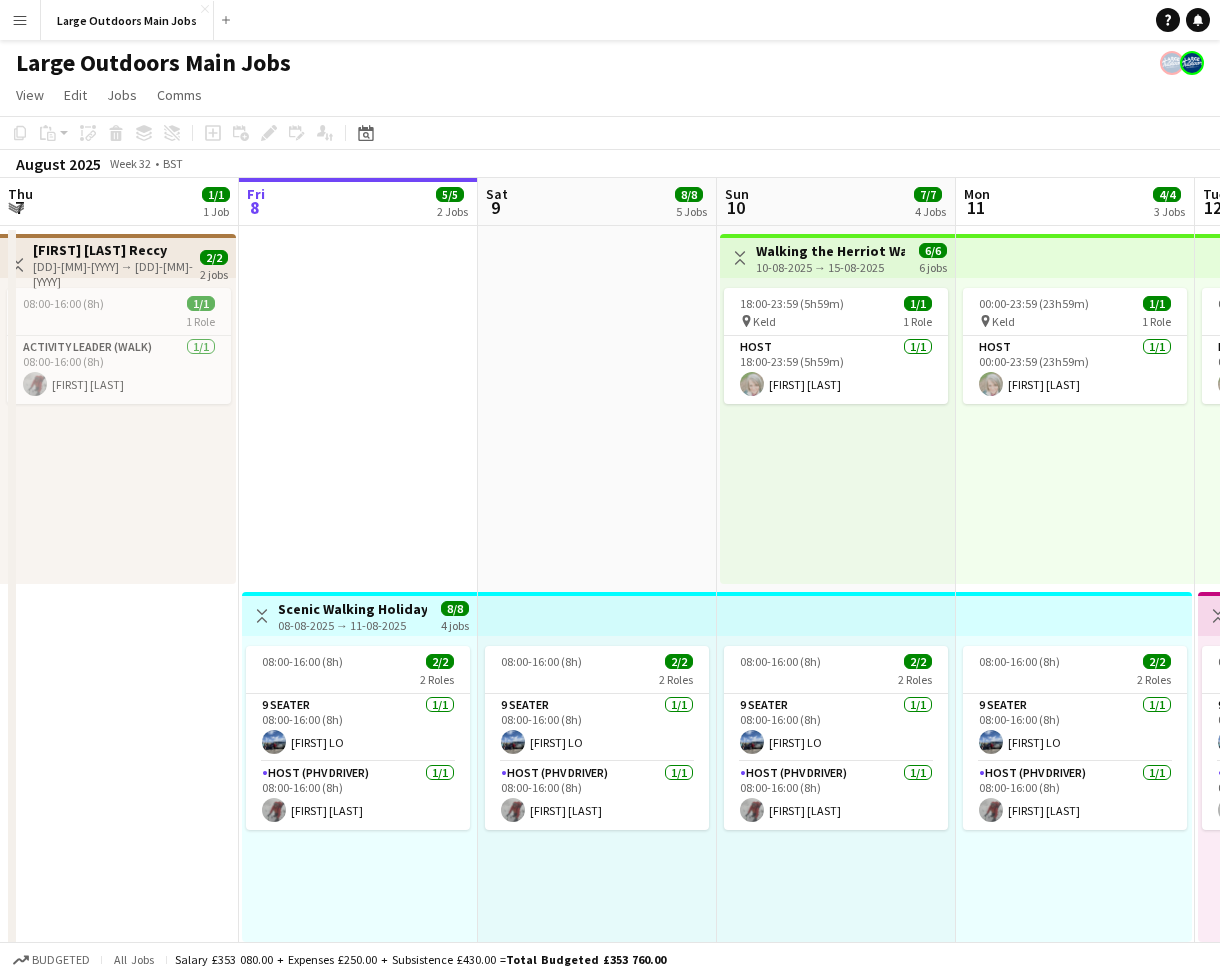 click on "Menu" at bounding box center [20, 20] 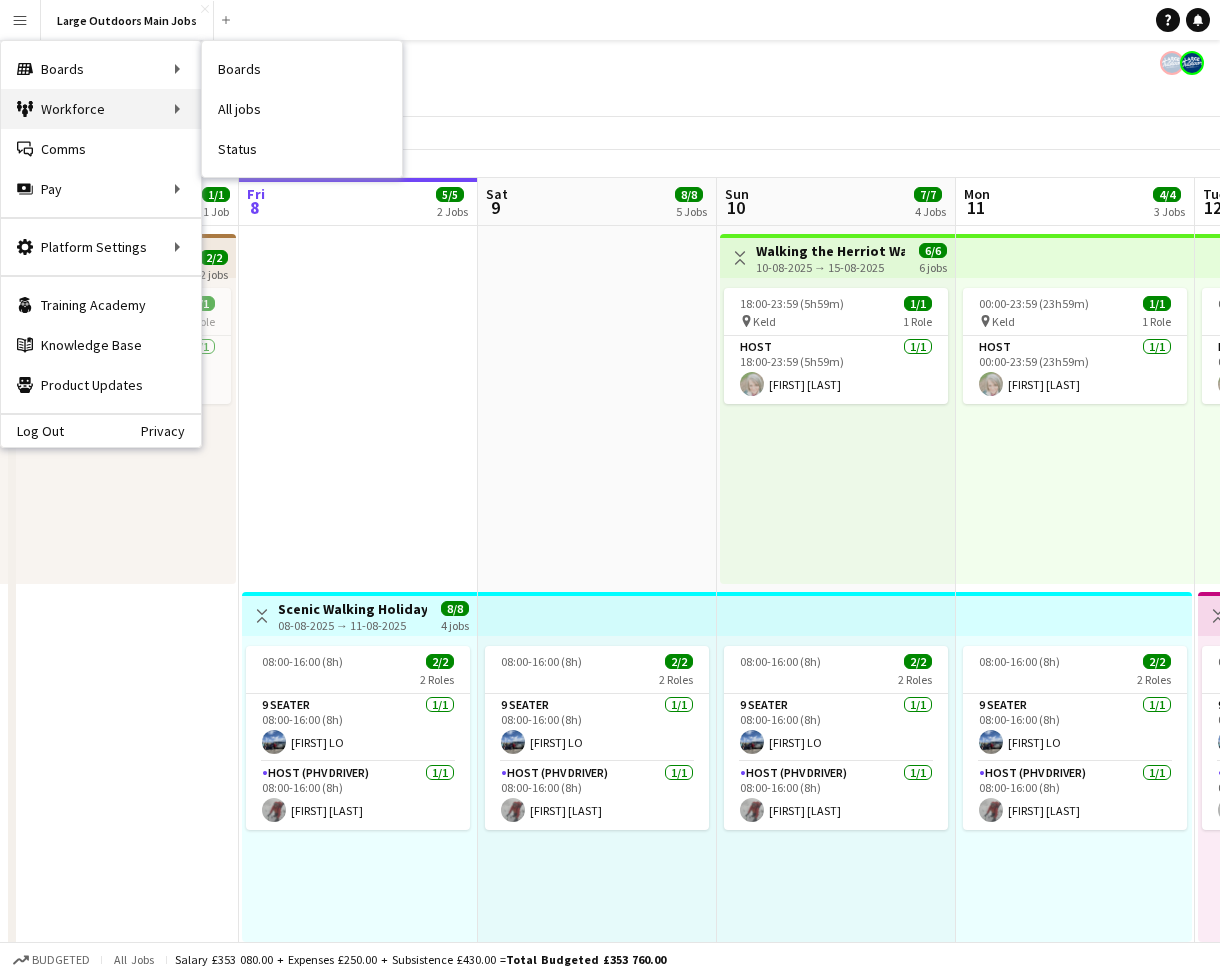 click on "Workforce
Workforce" at bounding box center [101, 109] 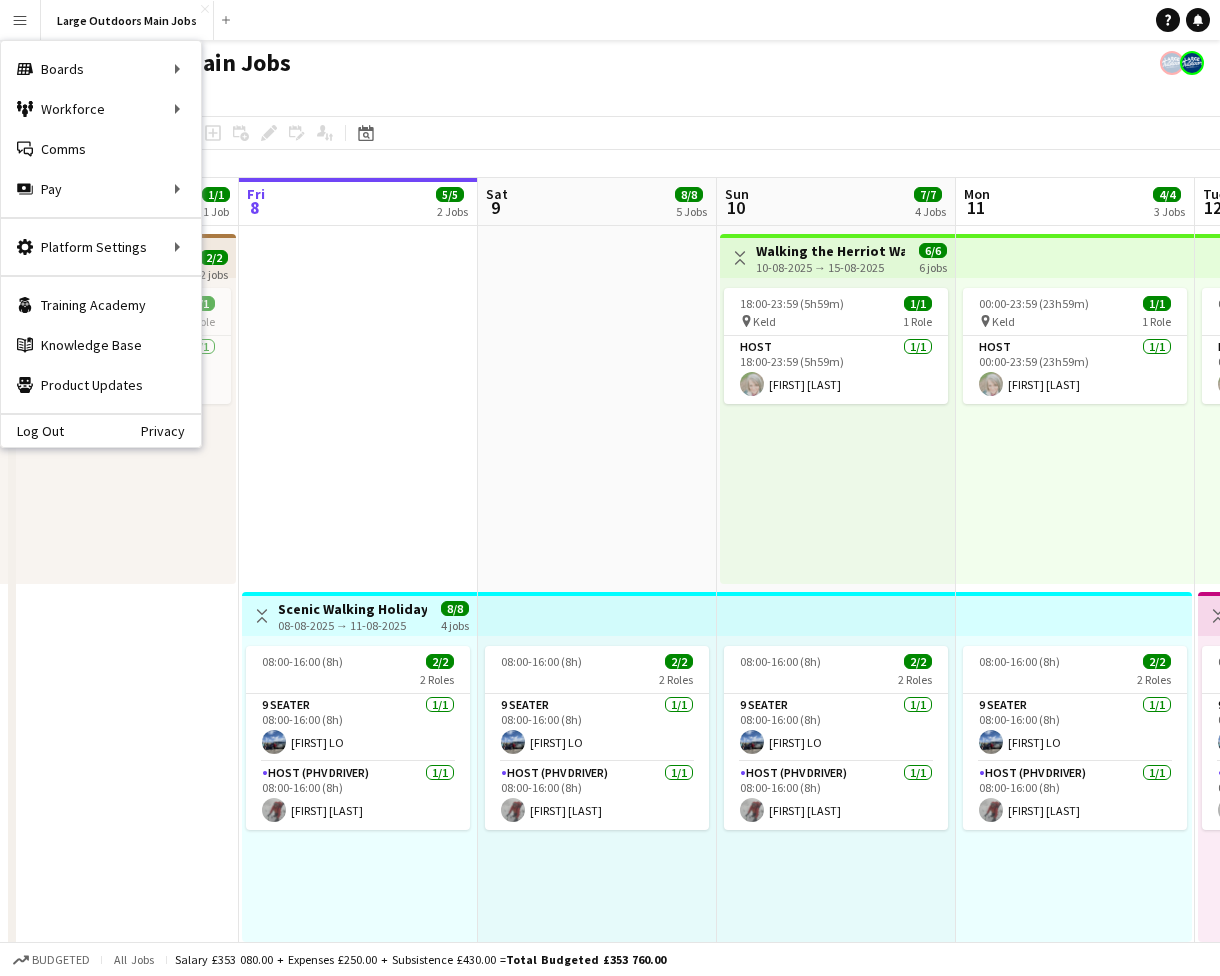 click on "View  Day view expanded Day view collapsed Month view Date picker Jump to today Expand Linked Jobs Collapse Linked Jobs  Edit  Copy
Command
C  Paste  Without Crew
Command
V With Crew
Command
Shift
V Paste as linked job  Group  Group Ungroup  Jobs  New Job Edit Job Delete Job New Linked Job Edit Linked Jobs Job fulfilment Promote Role Copy Role URL  Comms  Notify confirmed crew Create chat" 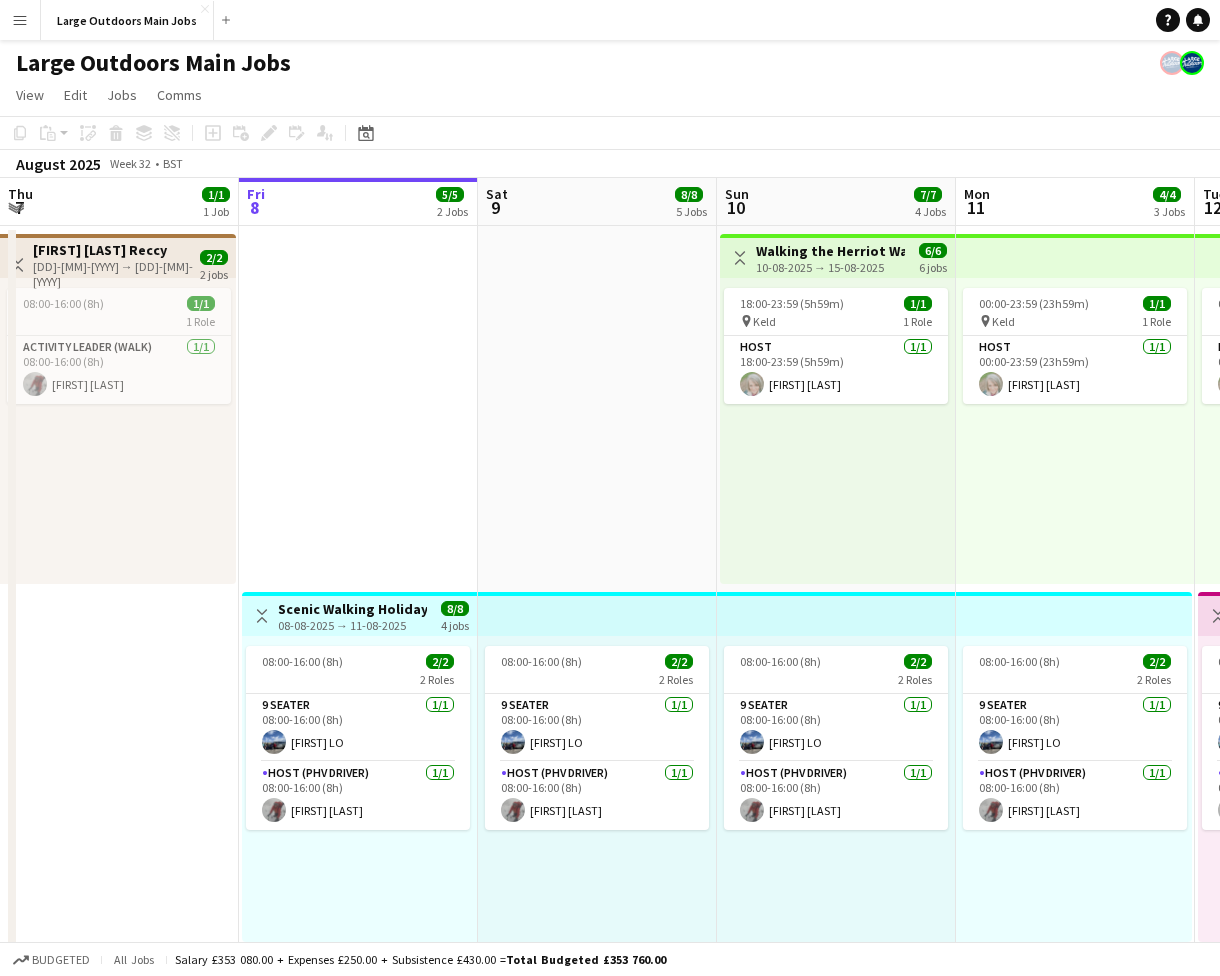 click on "Menu" at bounding box center (20, 20) 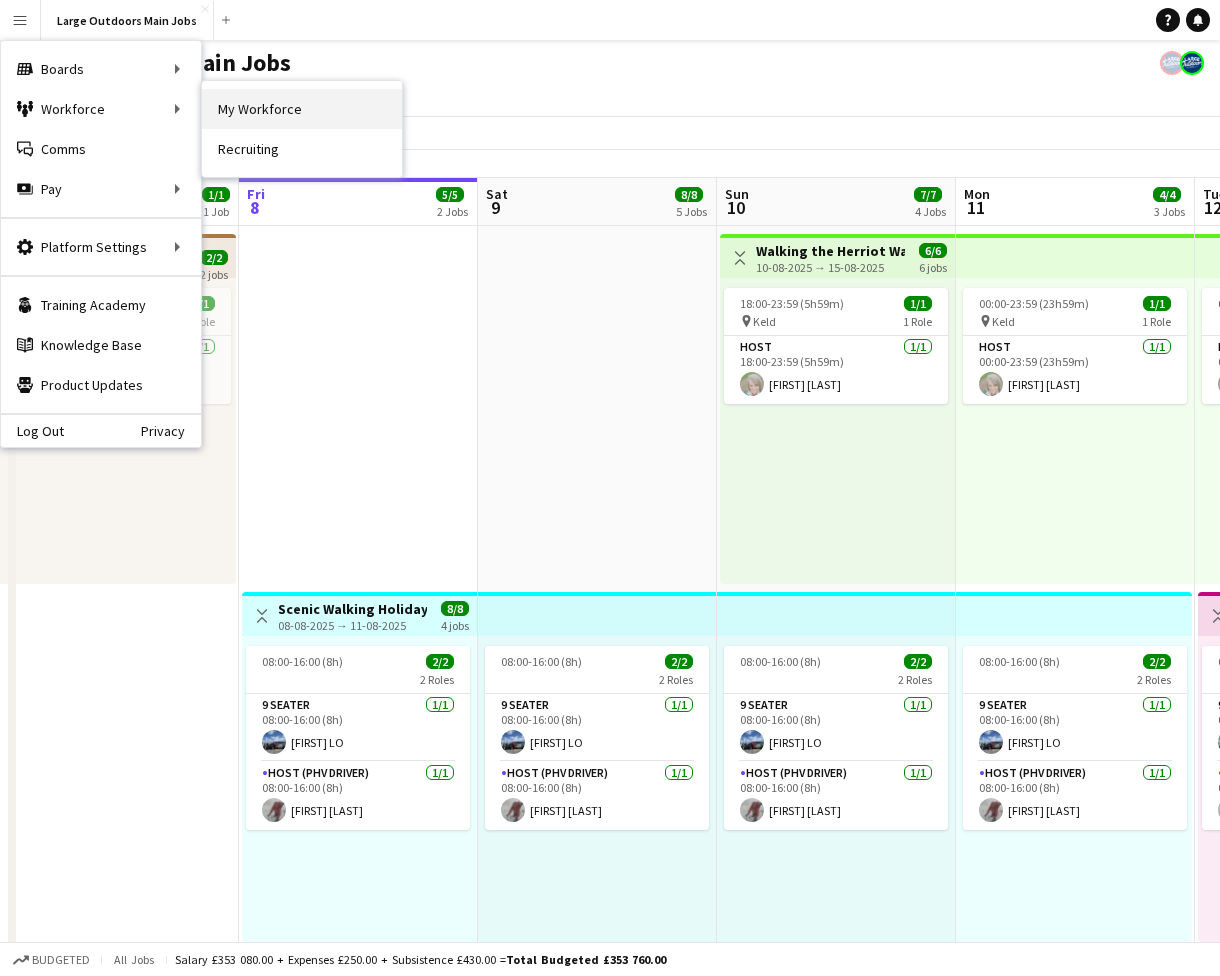 click on "My Workforce" at bounding box center [302, 109] 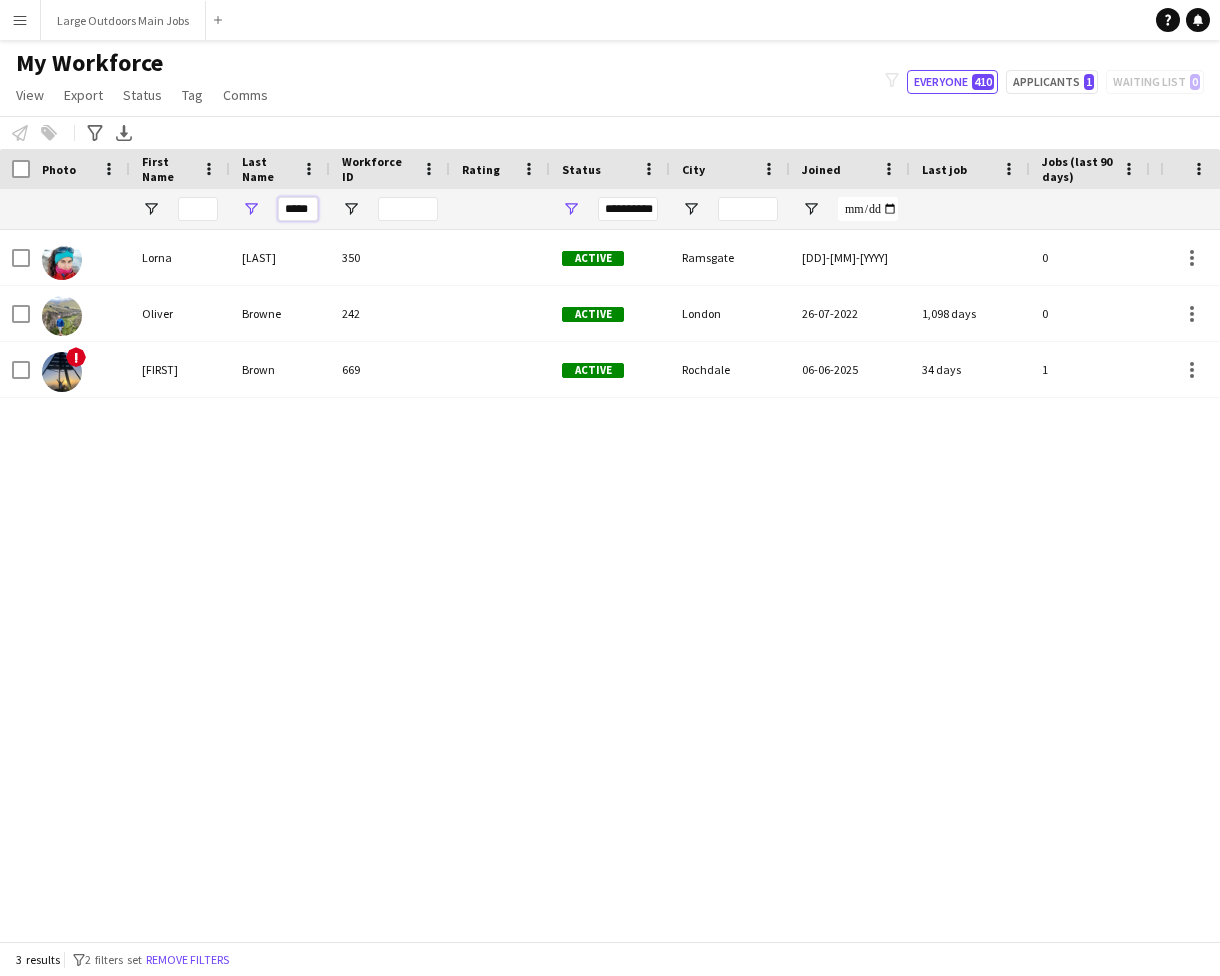 click on "*****" at bounding box center (298, 209) 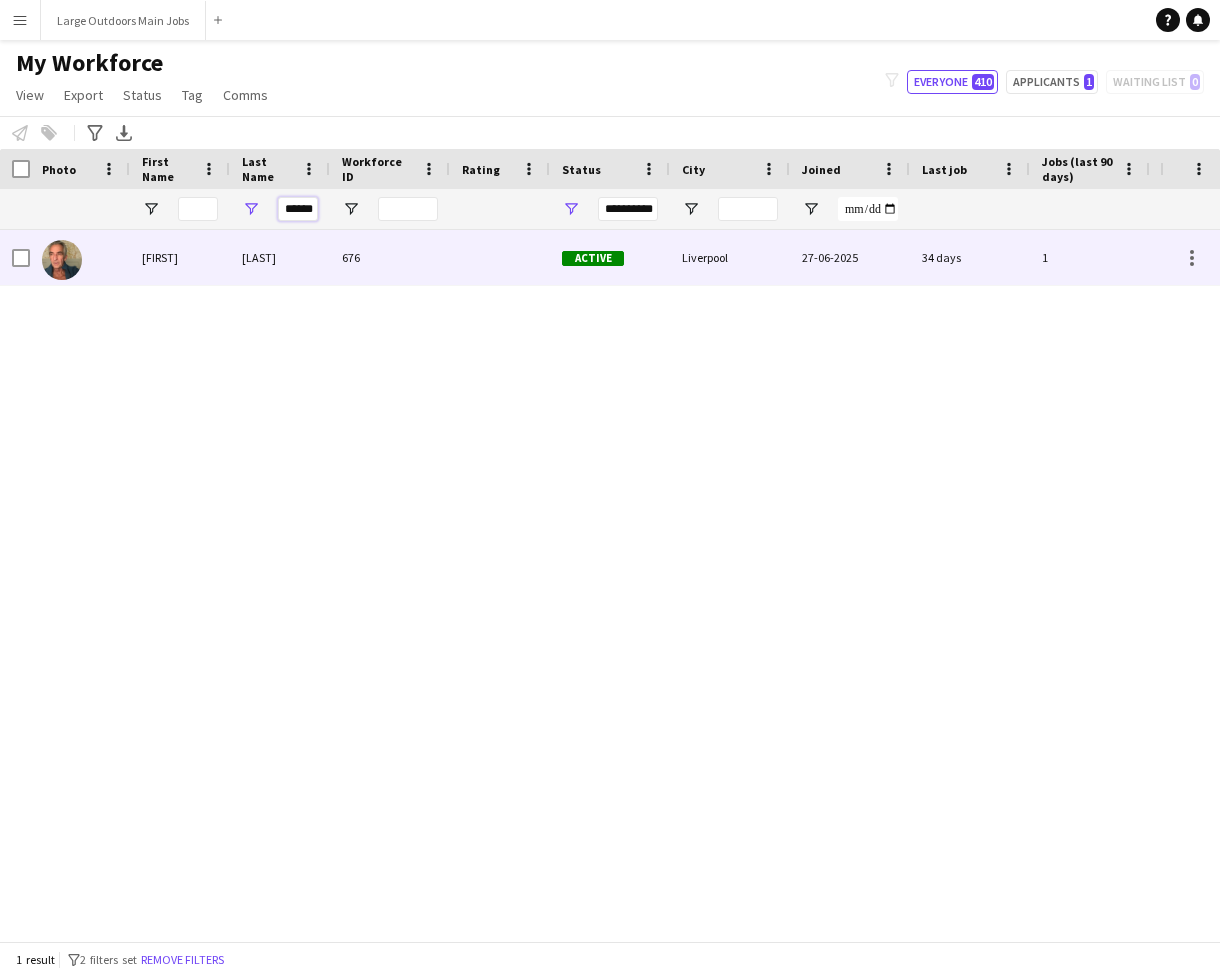 type on "******" 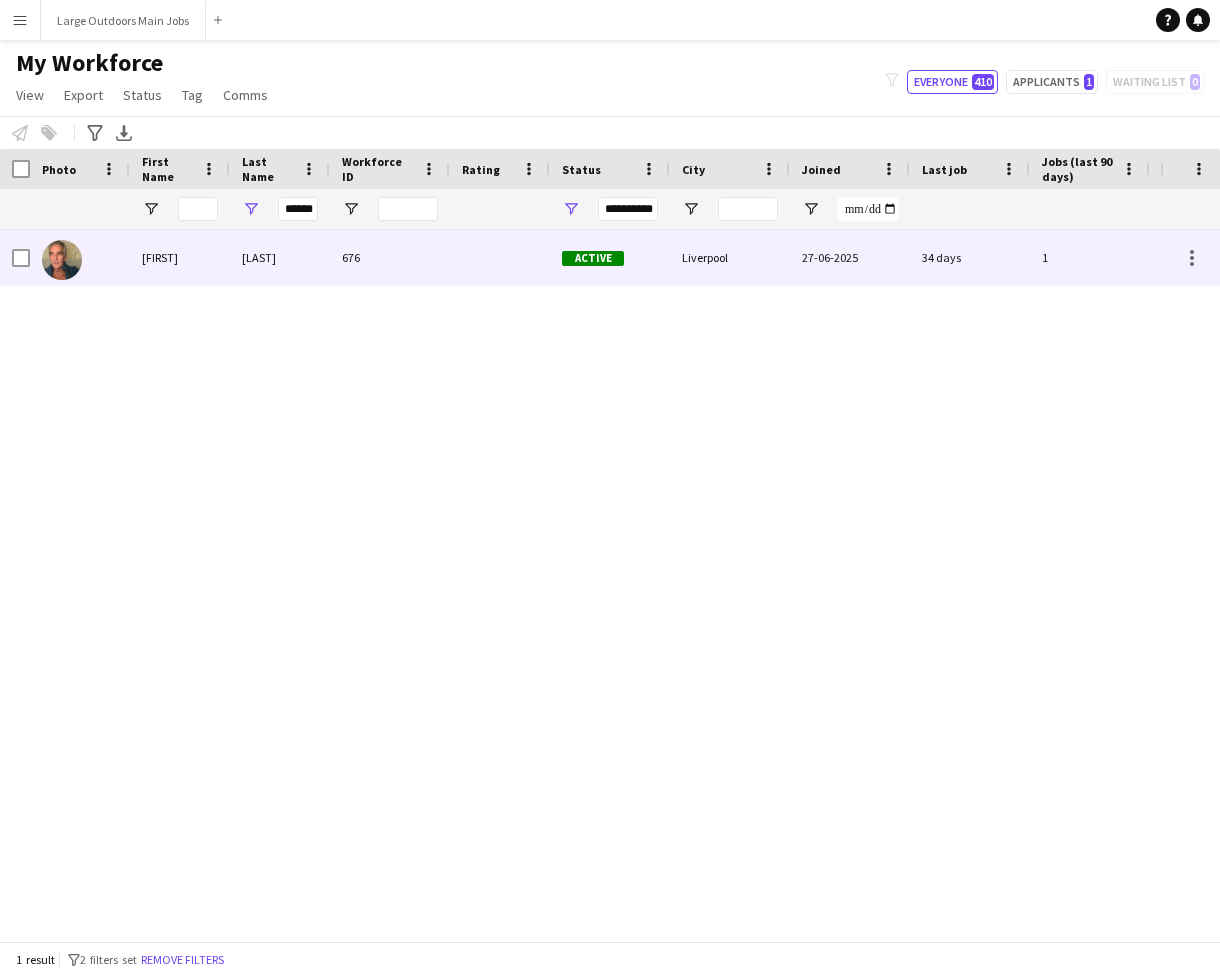 click on "[LAST]" at bounding box center (280, 257) 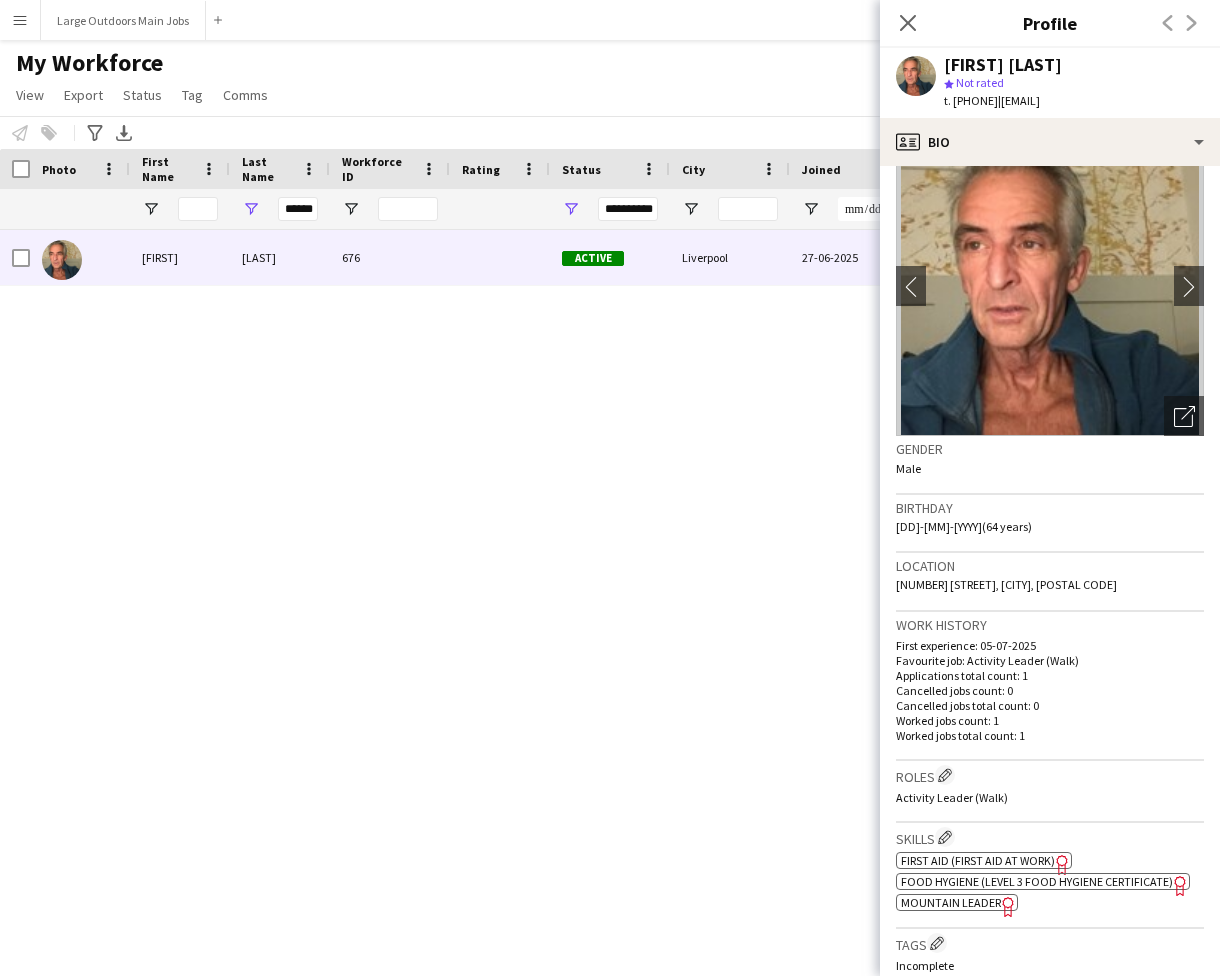 scroll, scrollTop: 0, scrollLeft: 0, axis: both 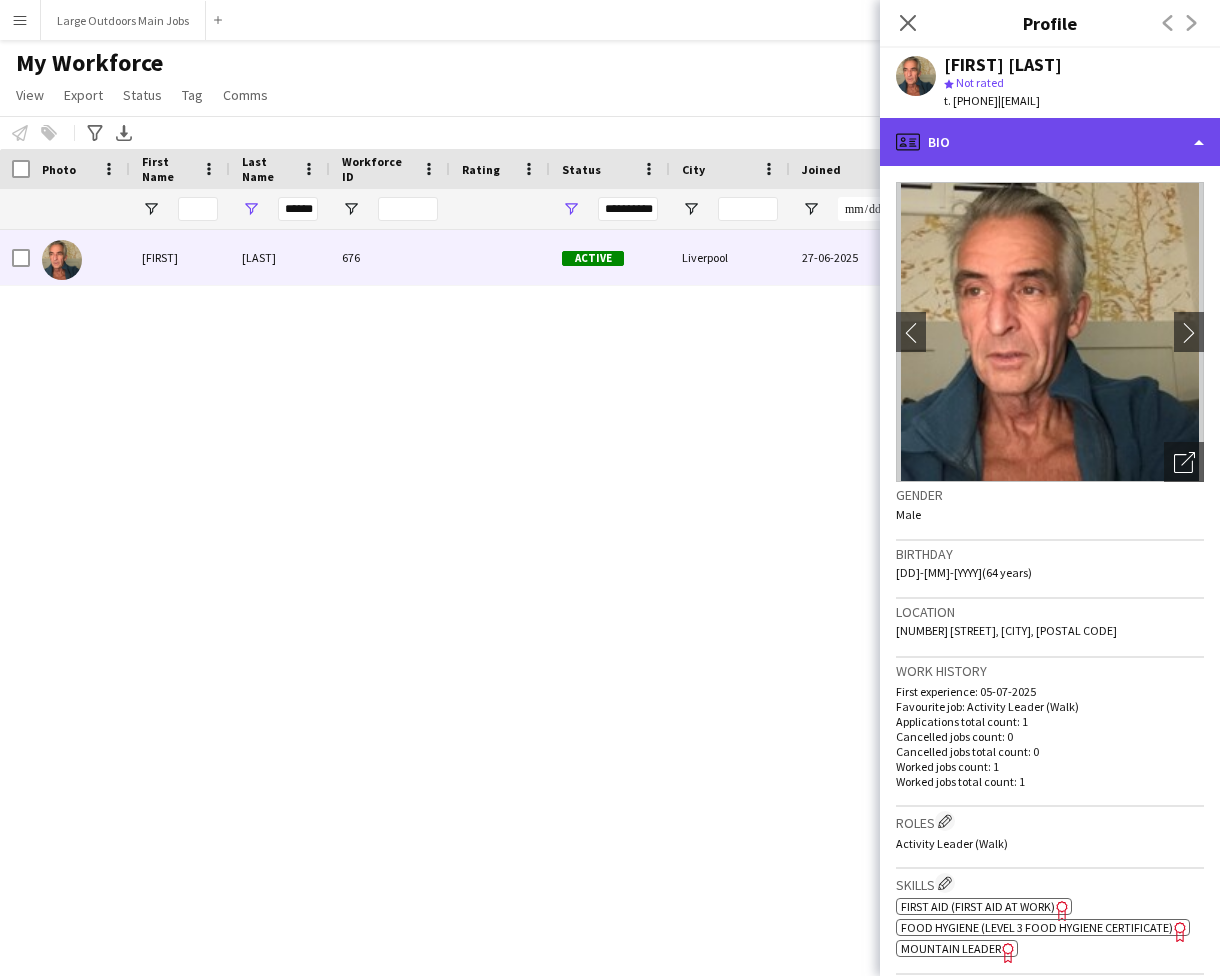click on "profile
Bio" 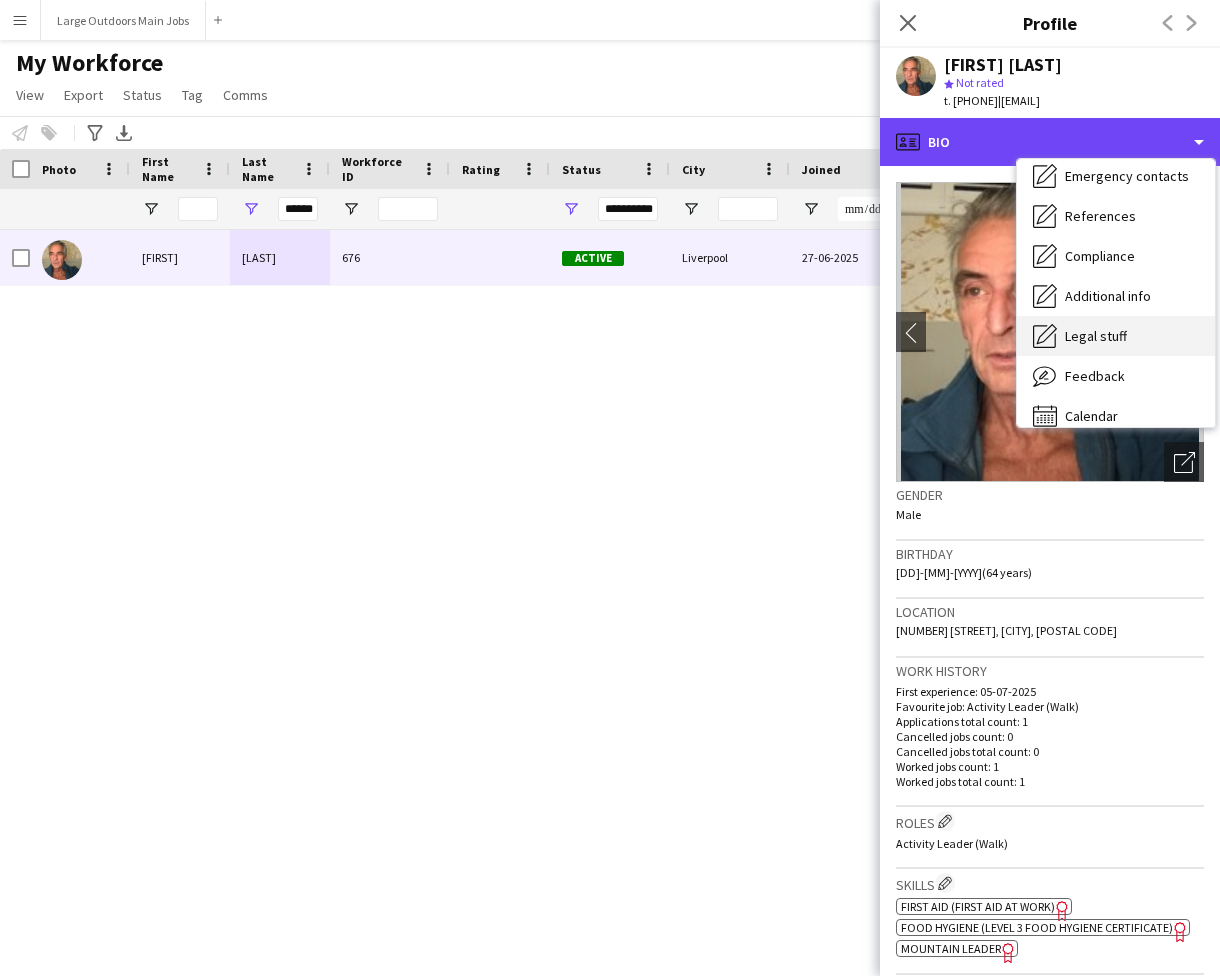 scroll, scrollTop: 172, scrollLeft: 0, axis: vertical 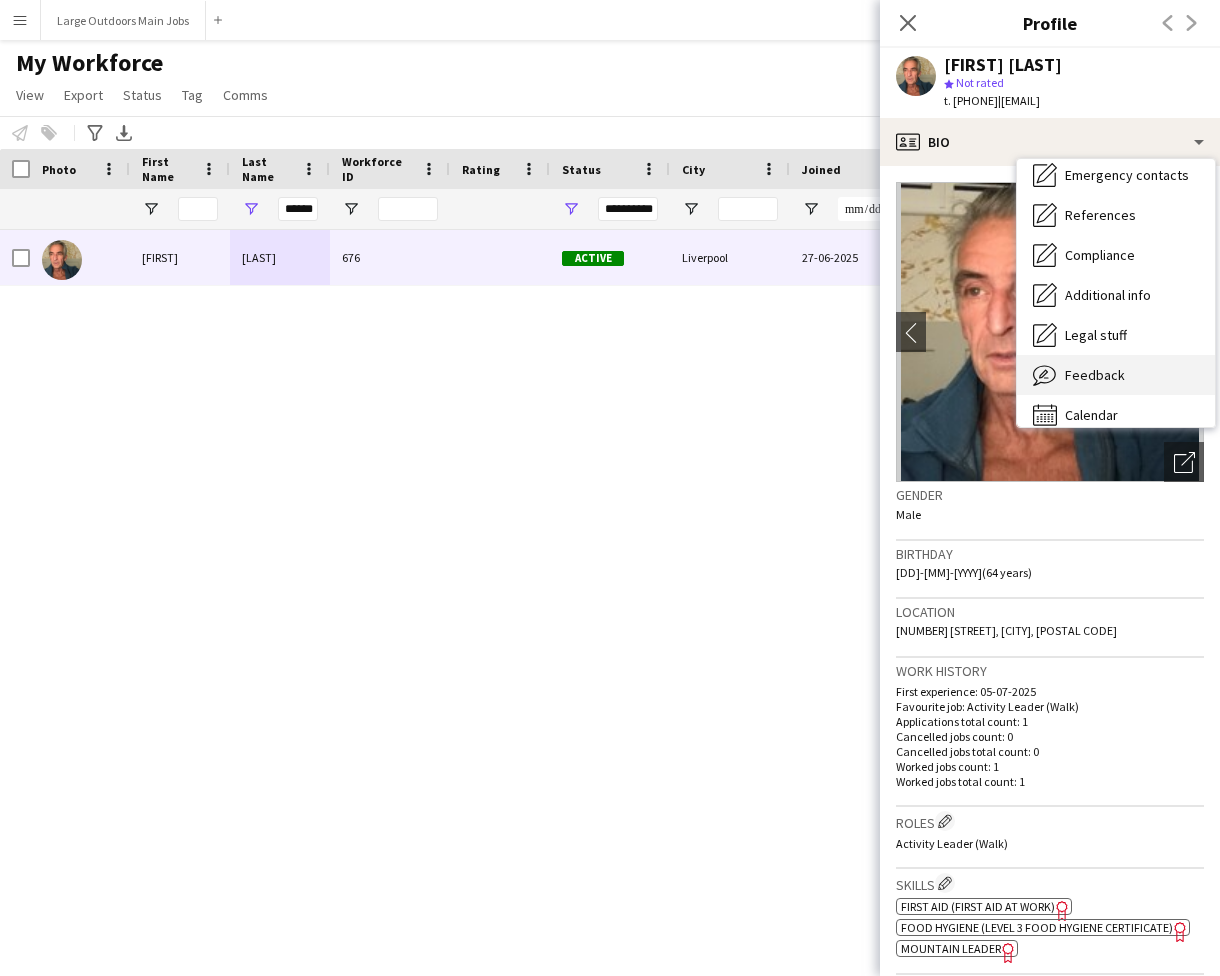 click on "Feedback
Feedback" at bounding box center [1116, 375] 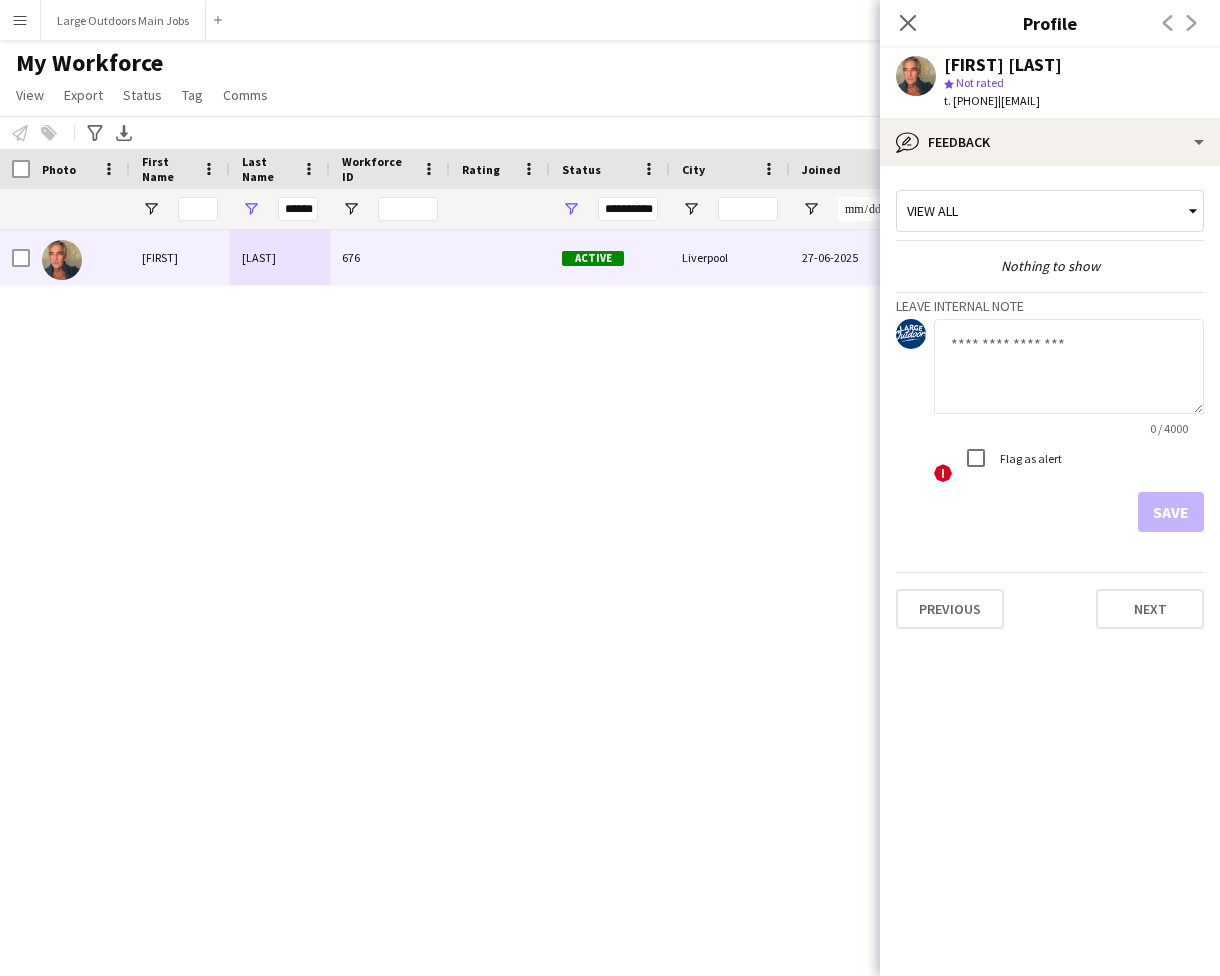 click 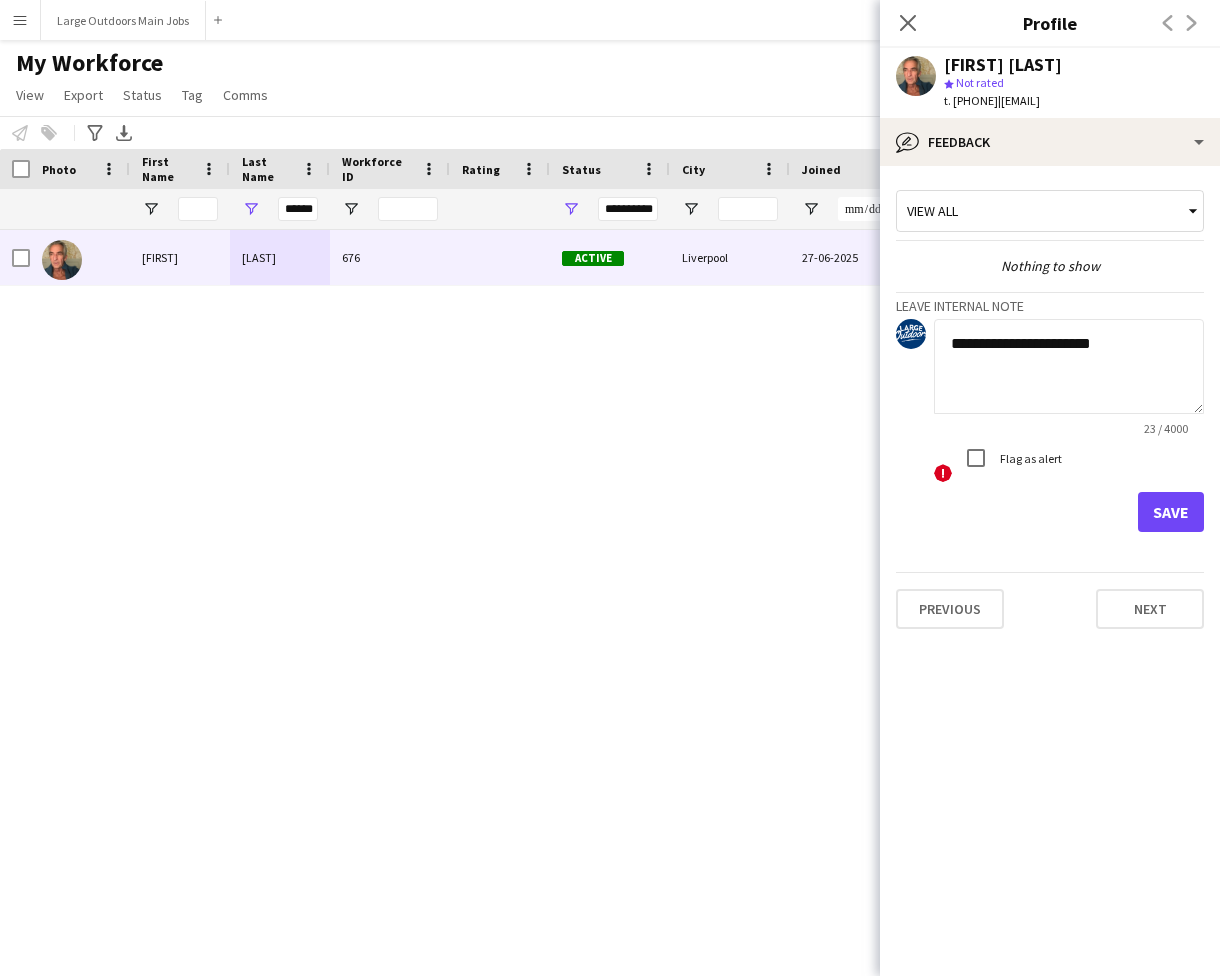 type on "**********" 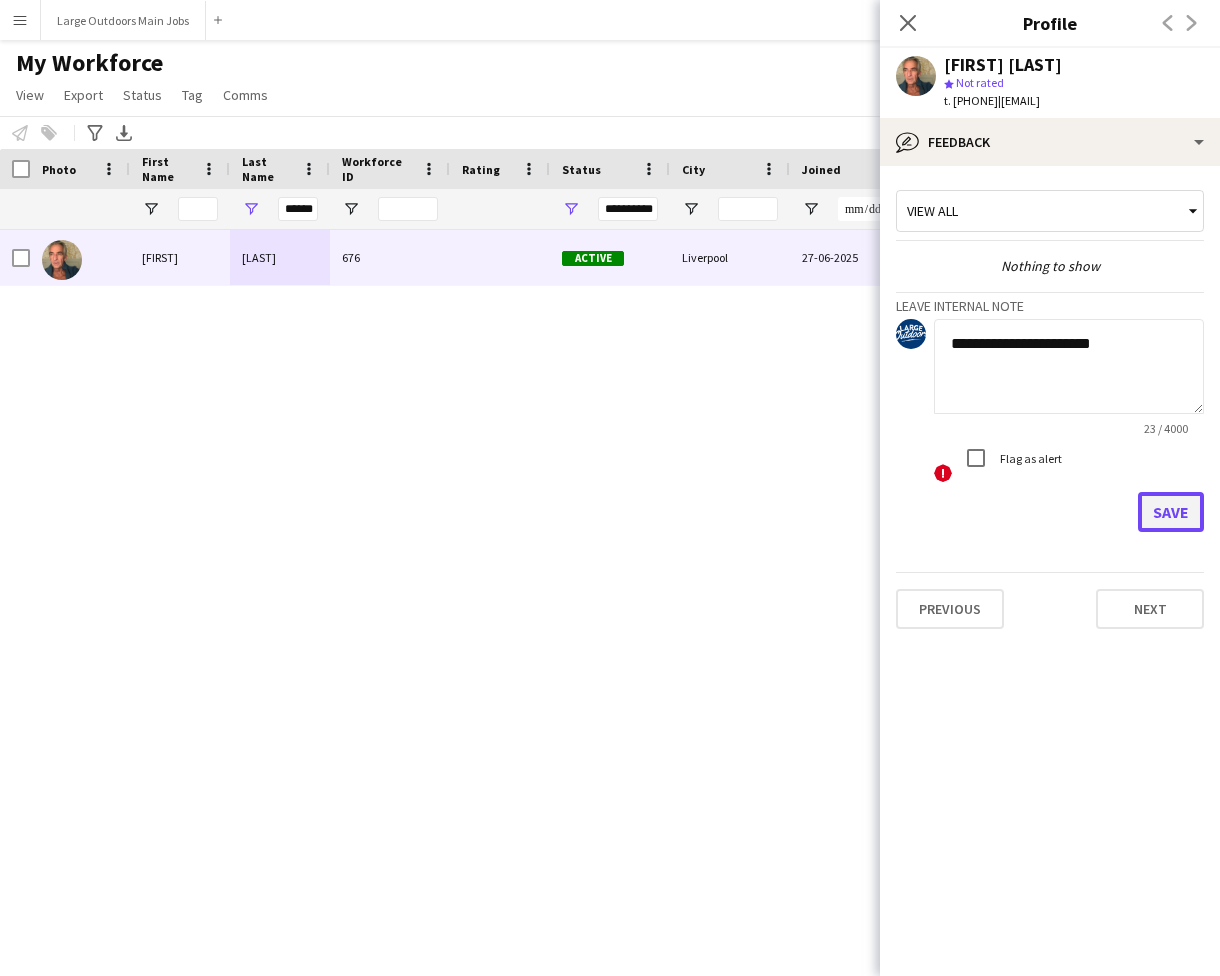 click on "Save" 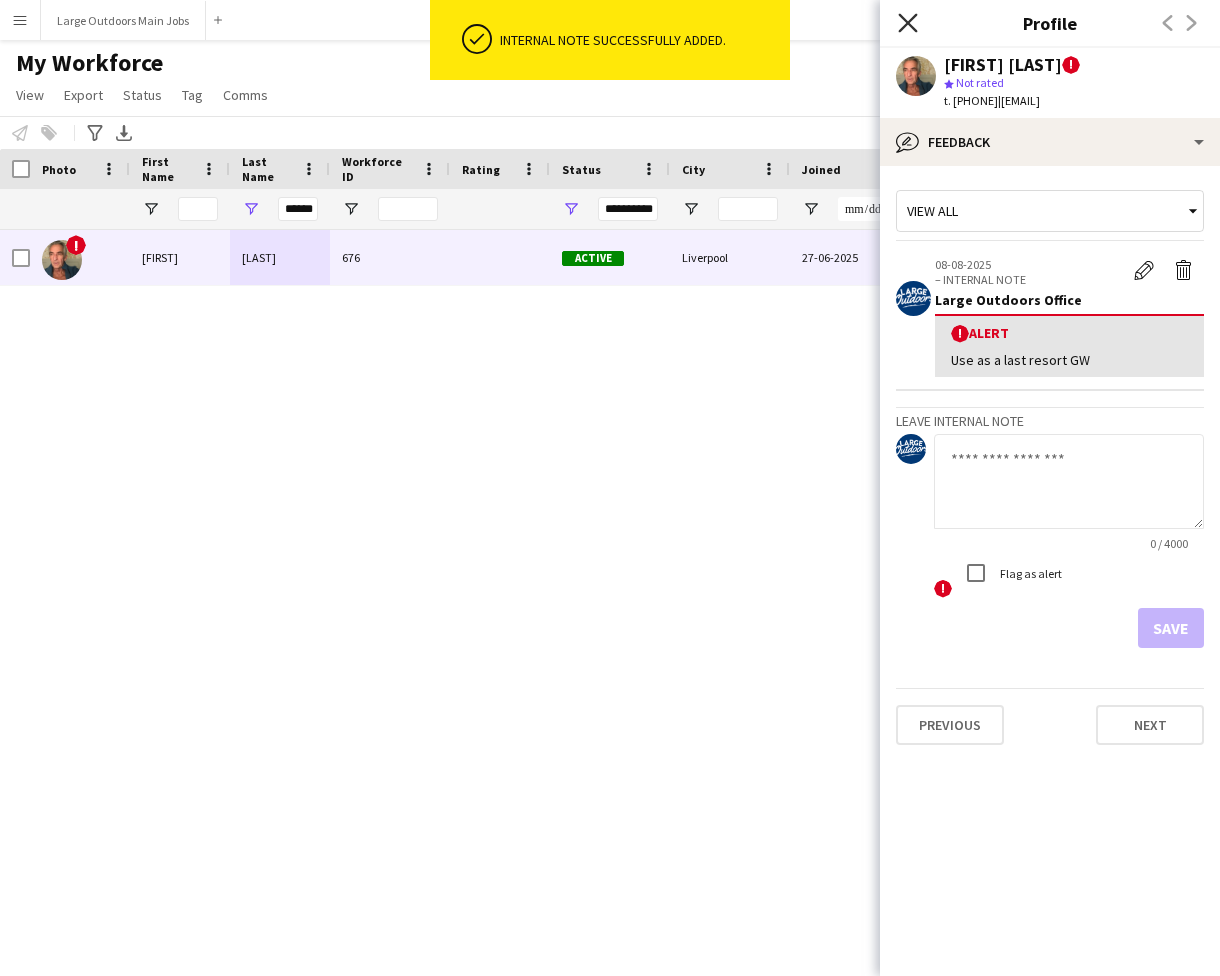 click on "Close pop-in" 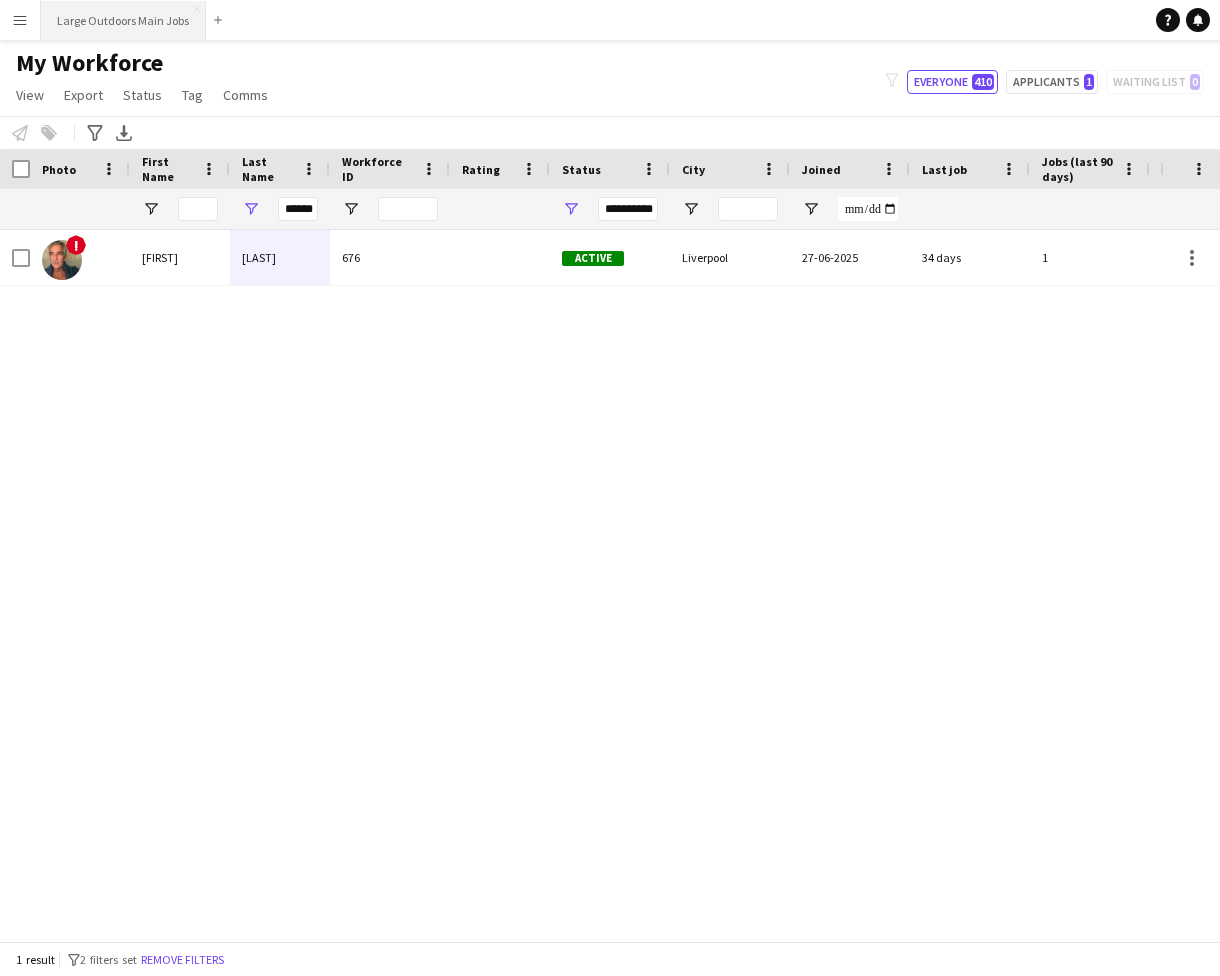 click on "Large Outdoors Main Jobs
Close" at bounding box center [123, 20] 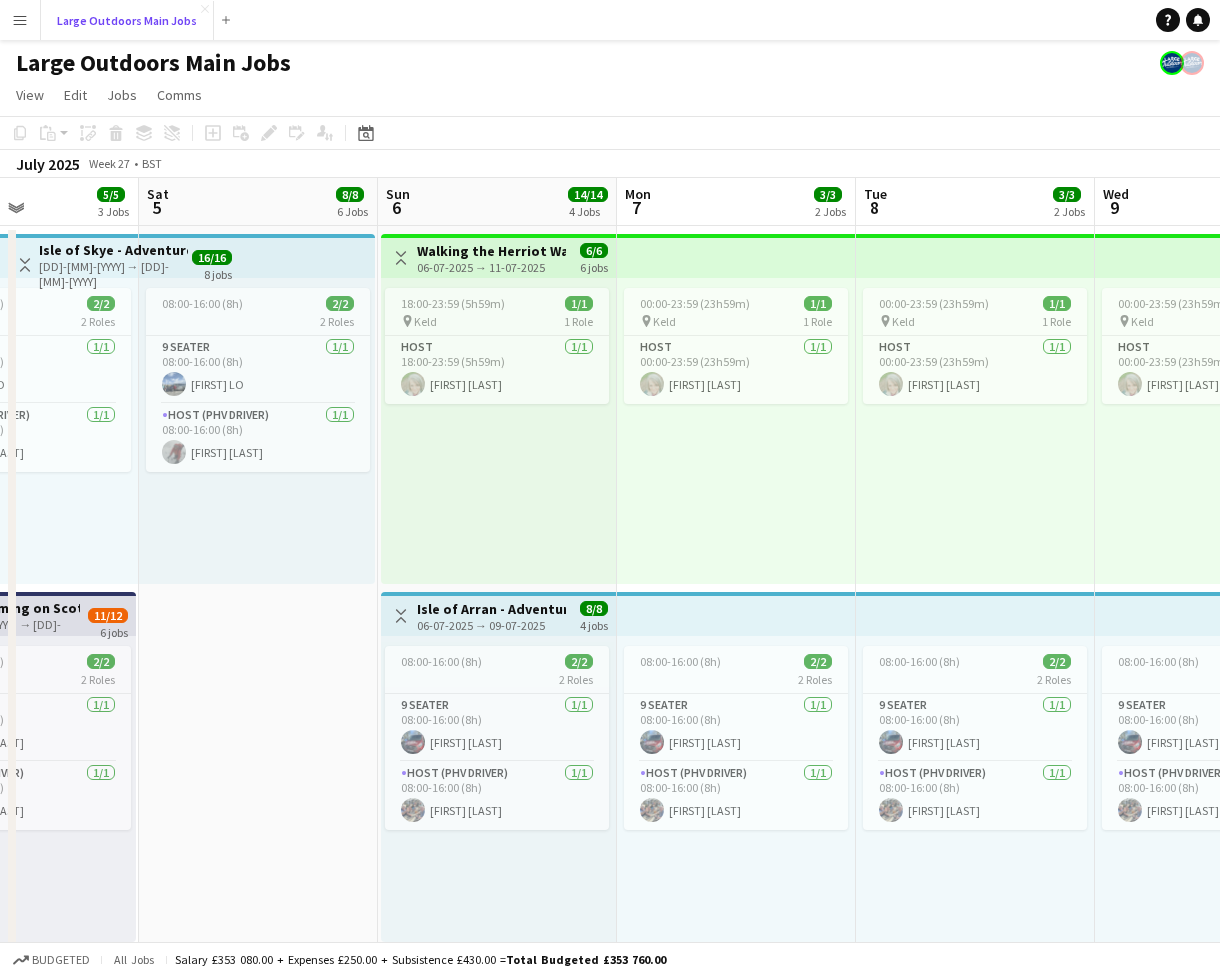 scroll, scrollTop: 0, scrollLeft: 541, axis: horizontal 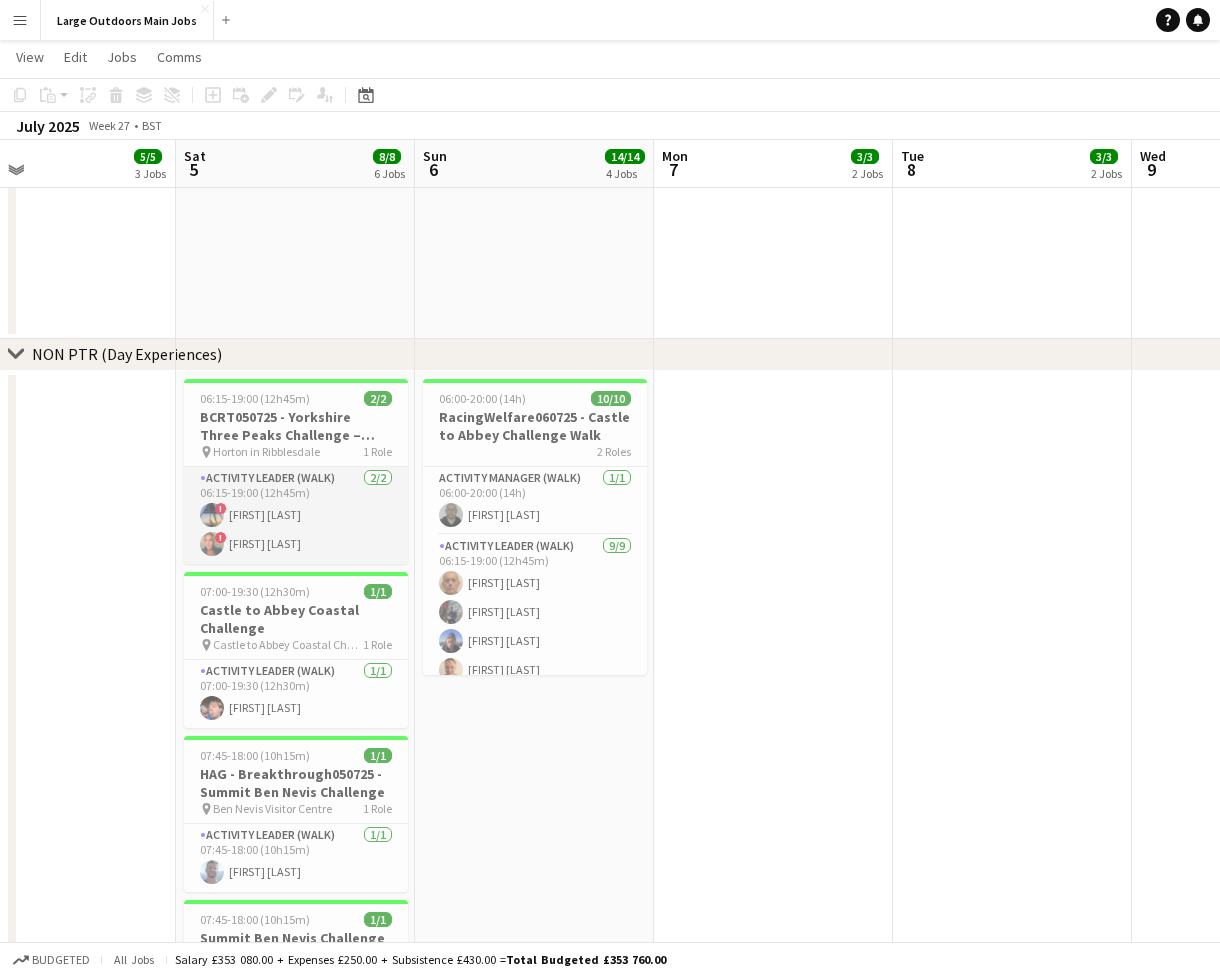 click on "Activity Leader (Walk) 2/2 06:15-19:00 (12h45m) ! !" at bounding box center (296, 515) 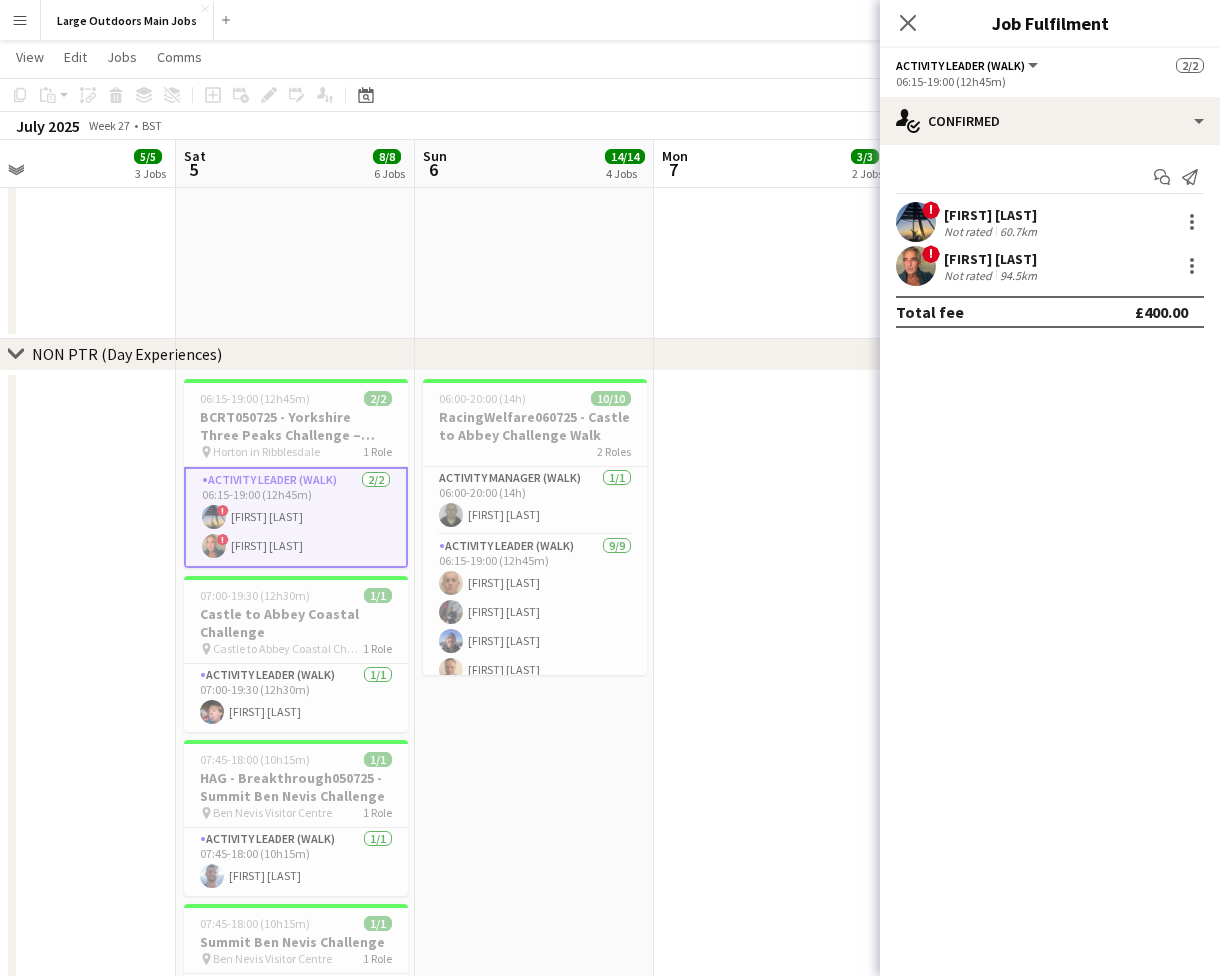 click on "94.5km" at bounding box center [1018, 275] 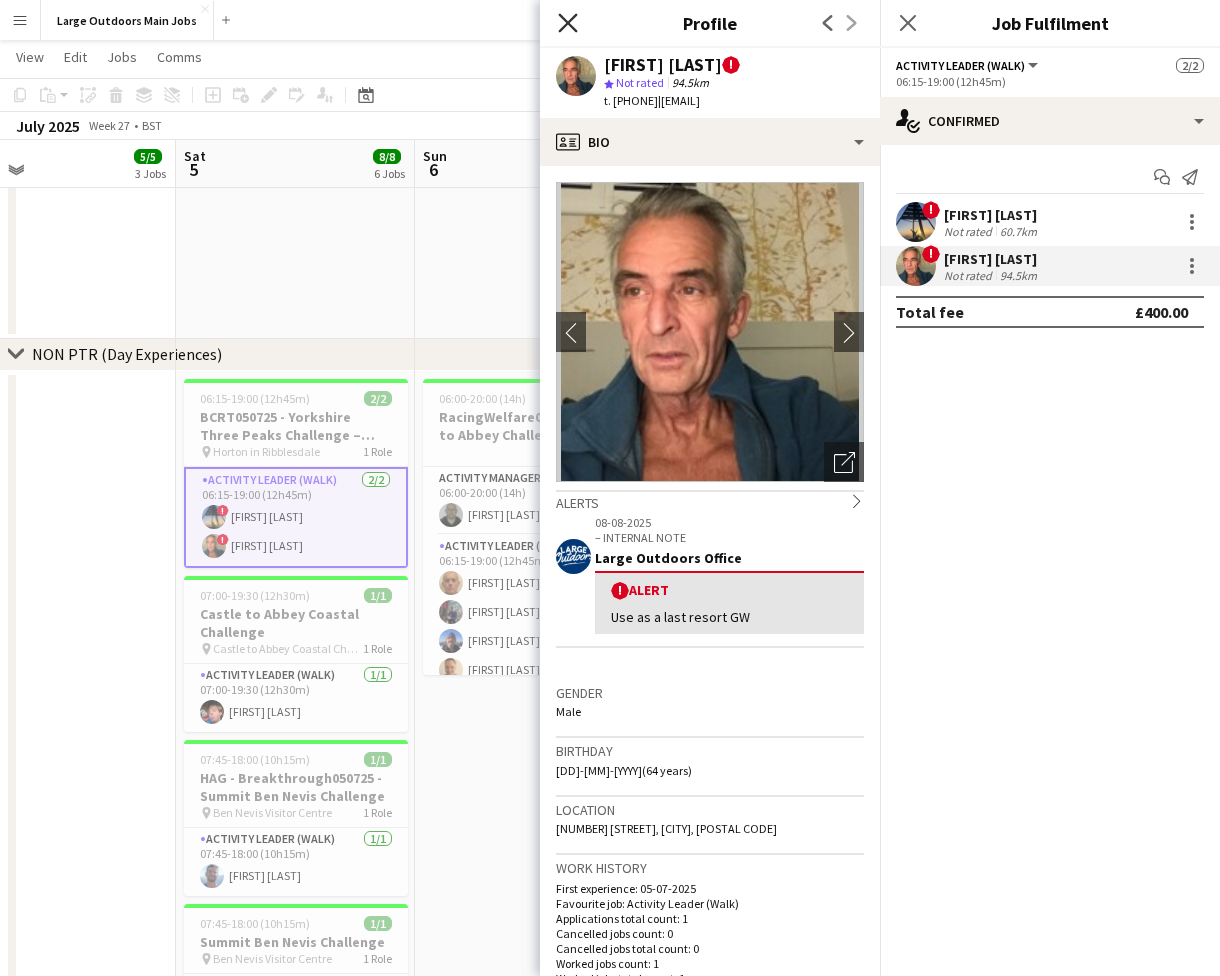 click on "Close pop-in" 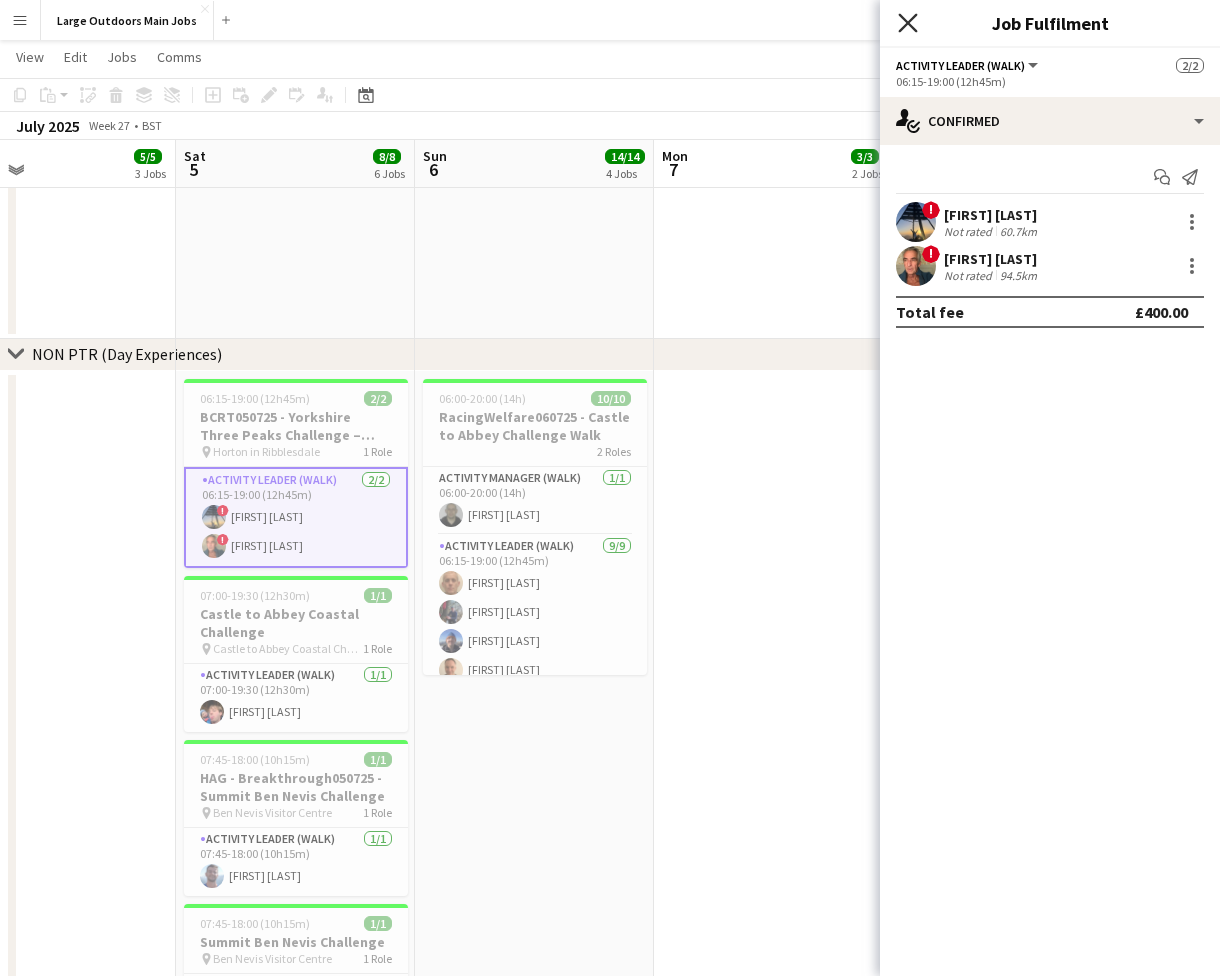 click 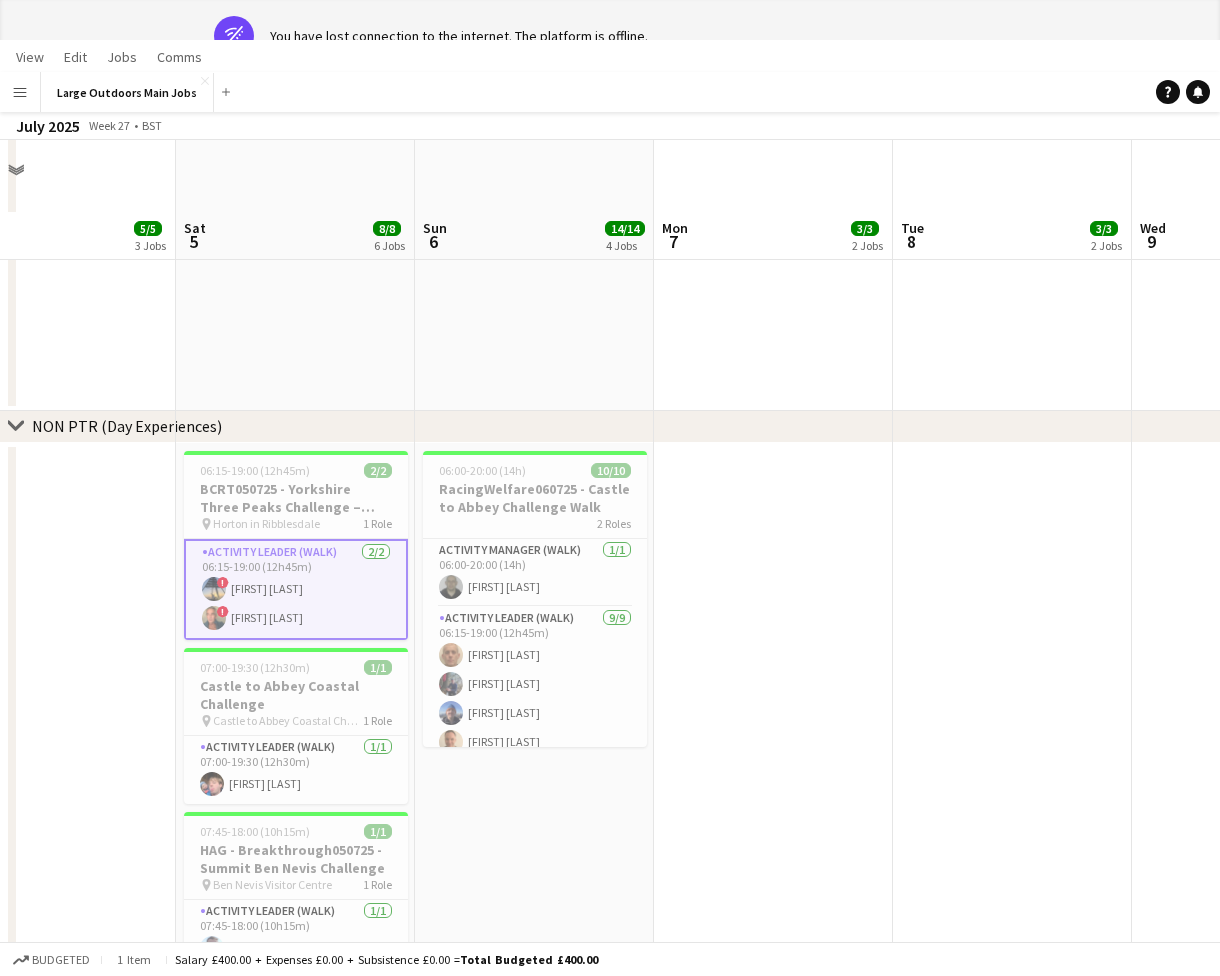 scroll, scrollTop: 0, scrollLeft: 0, axis: both 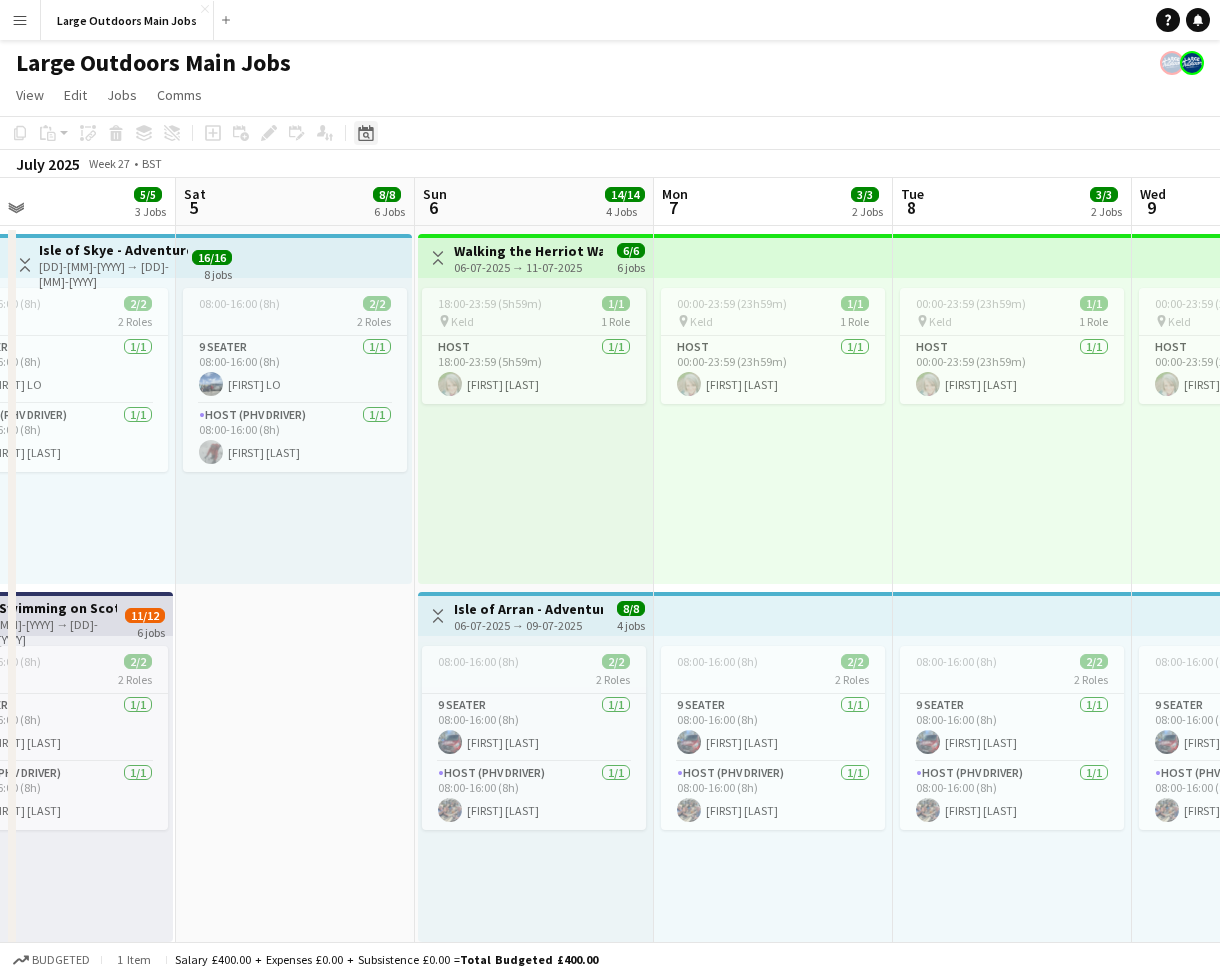 click 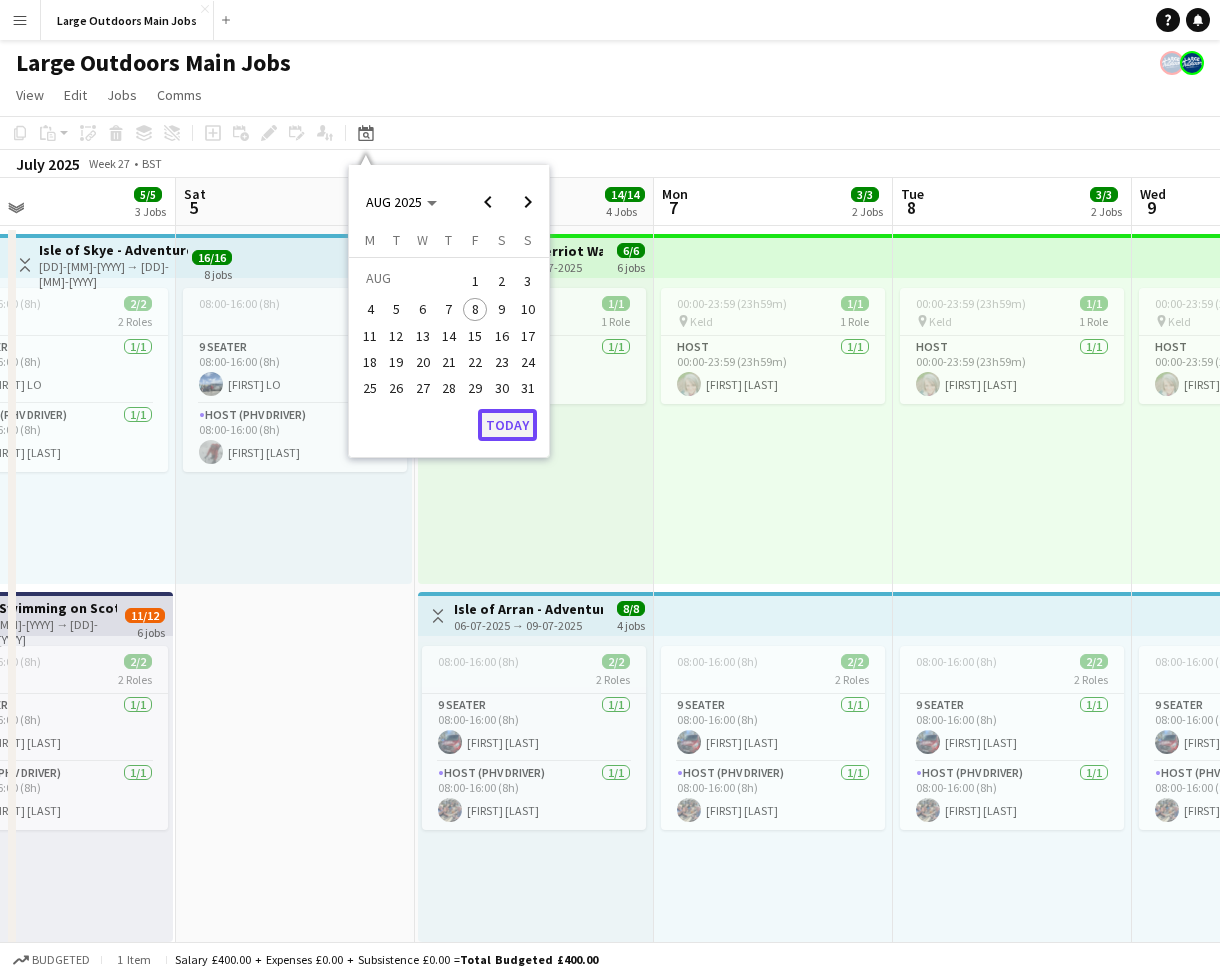 click on "Today" at bounding box center (507, 425) 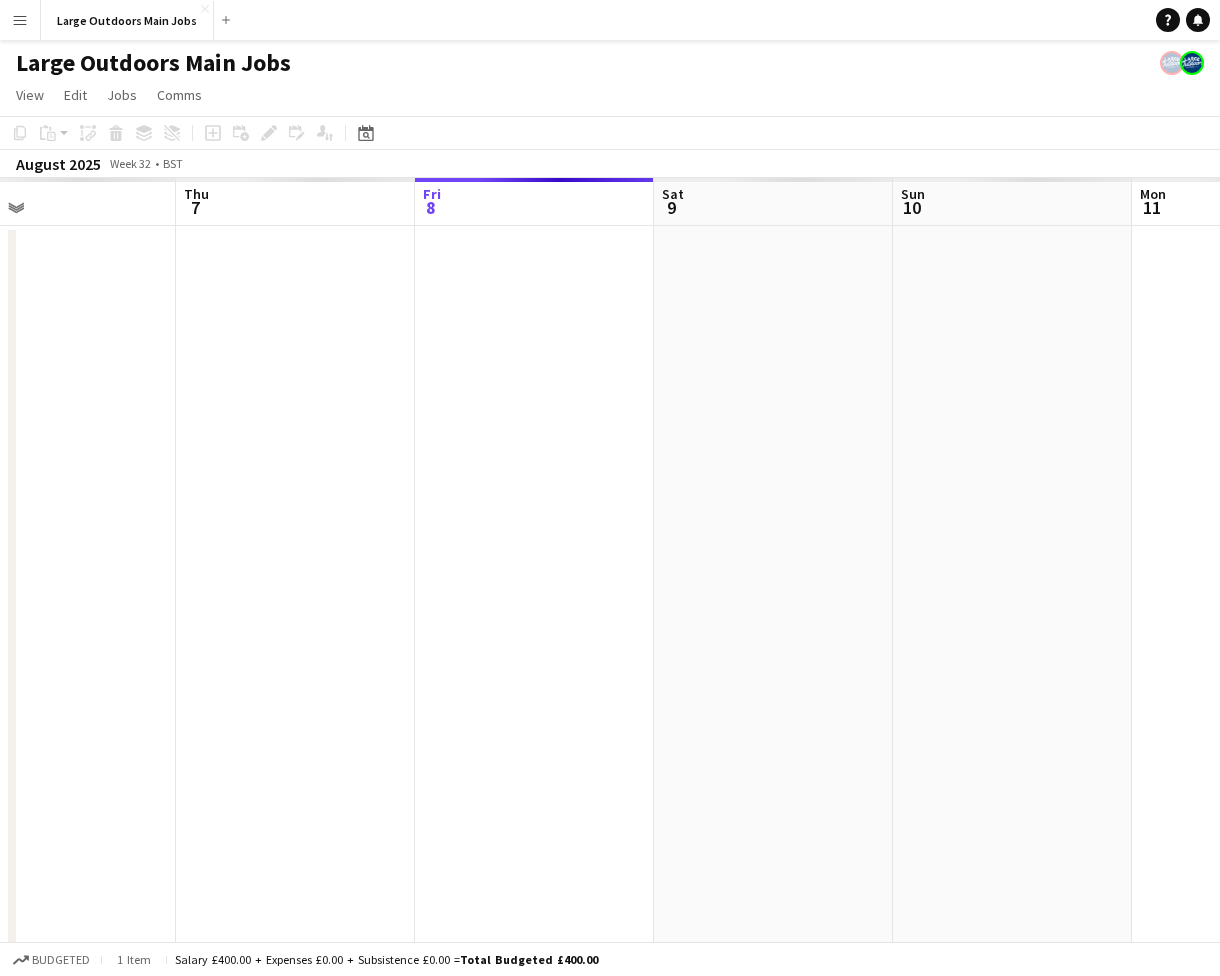 scroll, scrollTop: 0, scrollLeft: 688, axis: horizontal 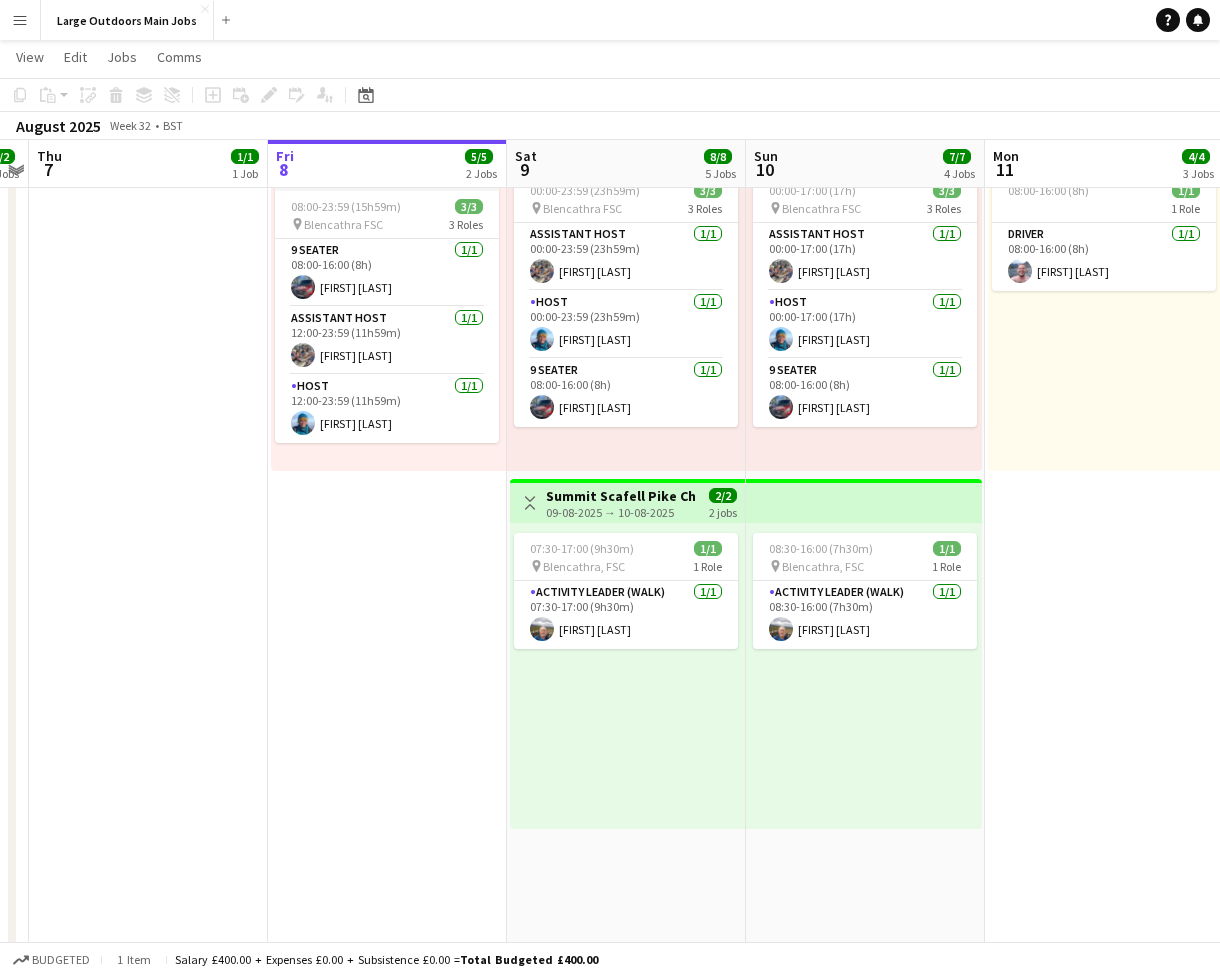 click on "09-08-2025 → 10-08-2025" at bounding box center [620, 512] 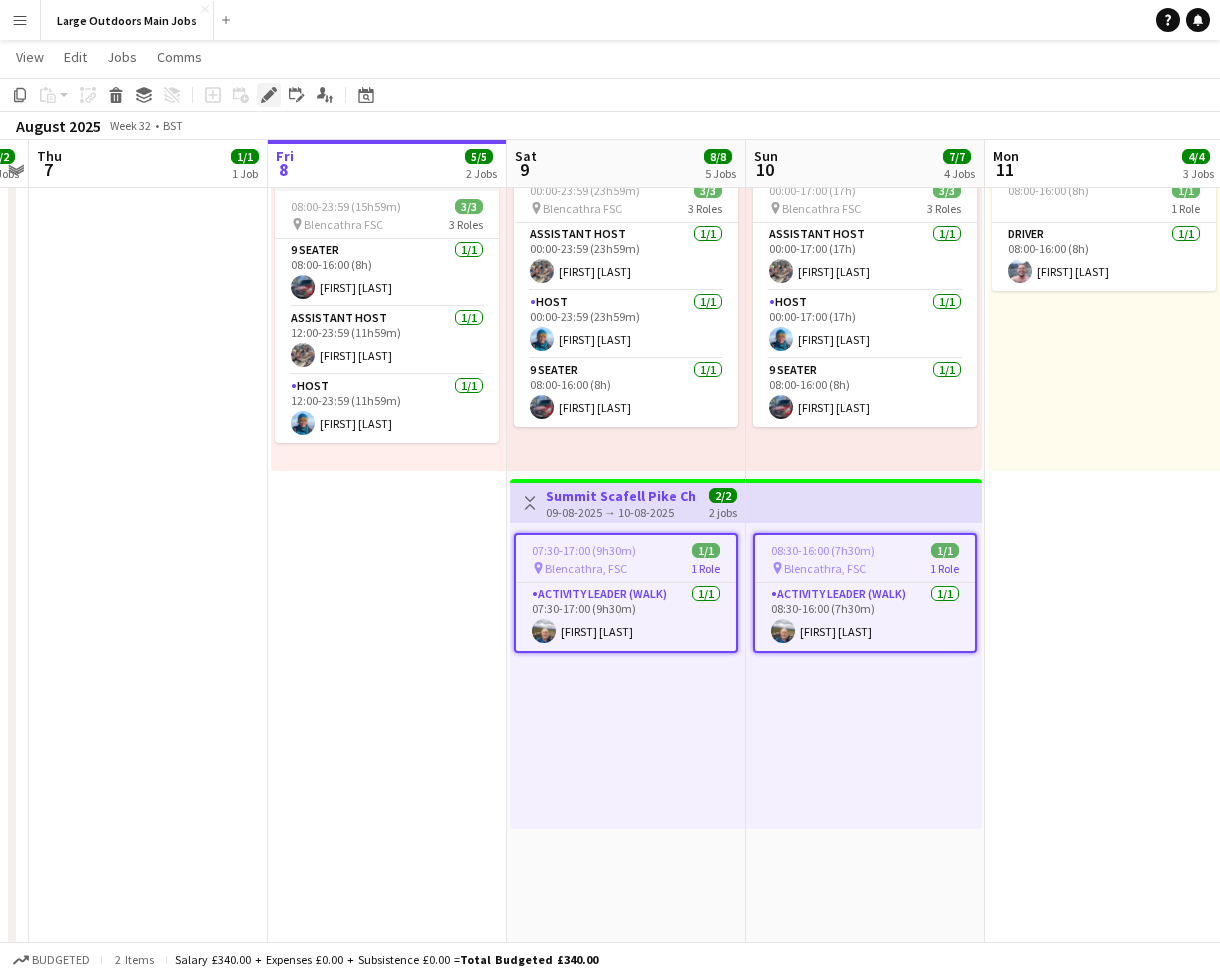 click 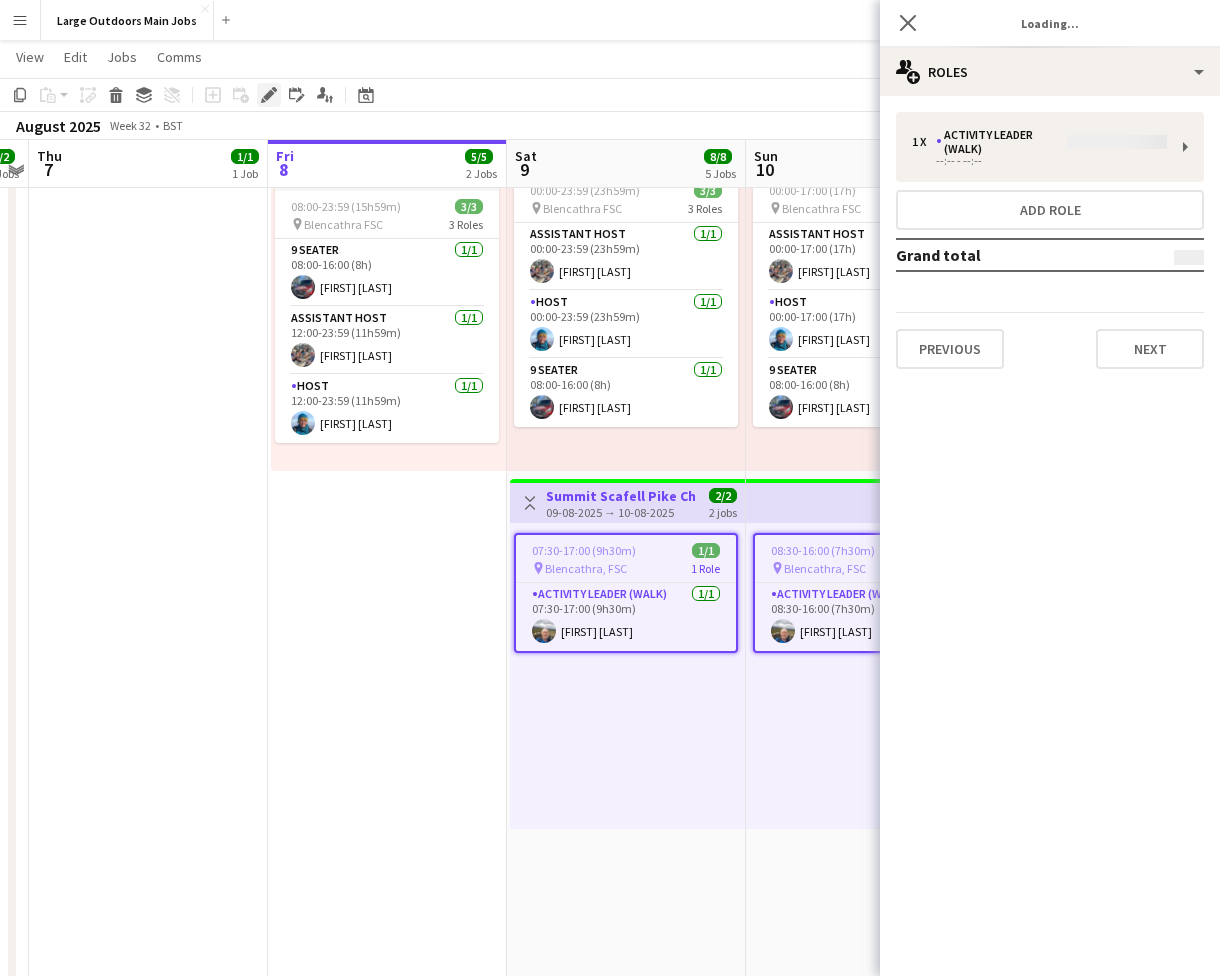 type on "**********" 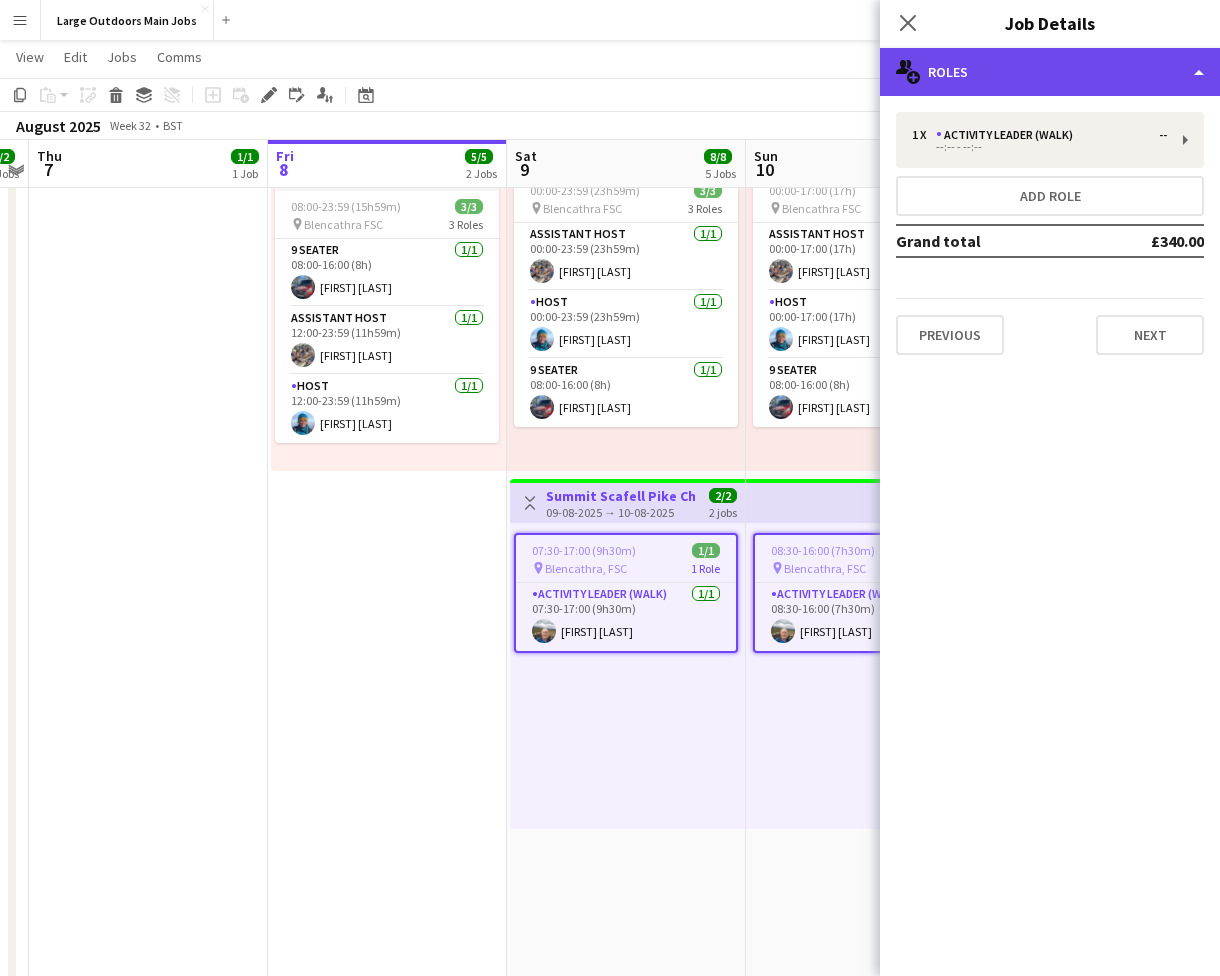 click on "multiple-users-add
Roles" 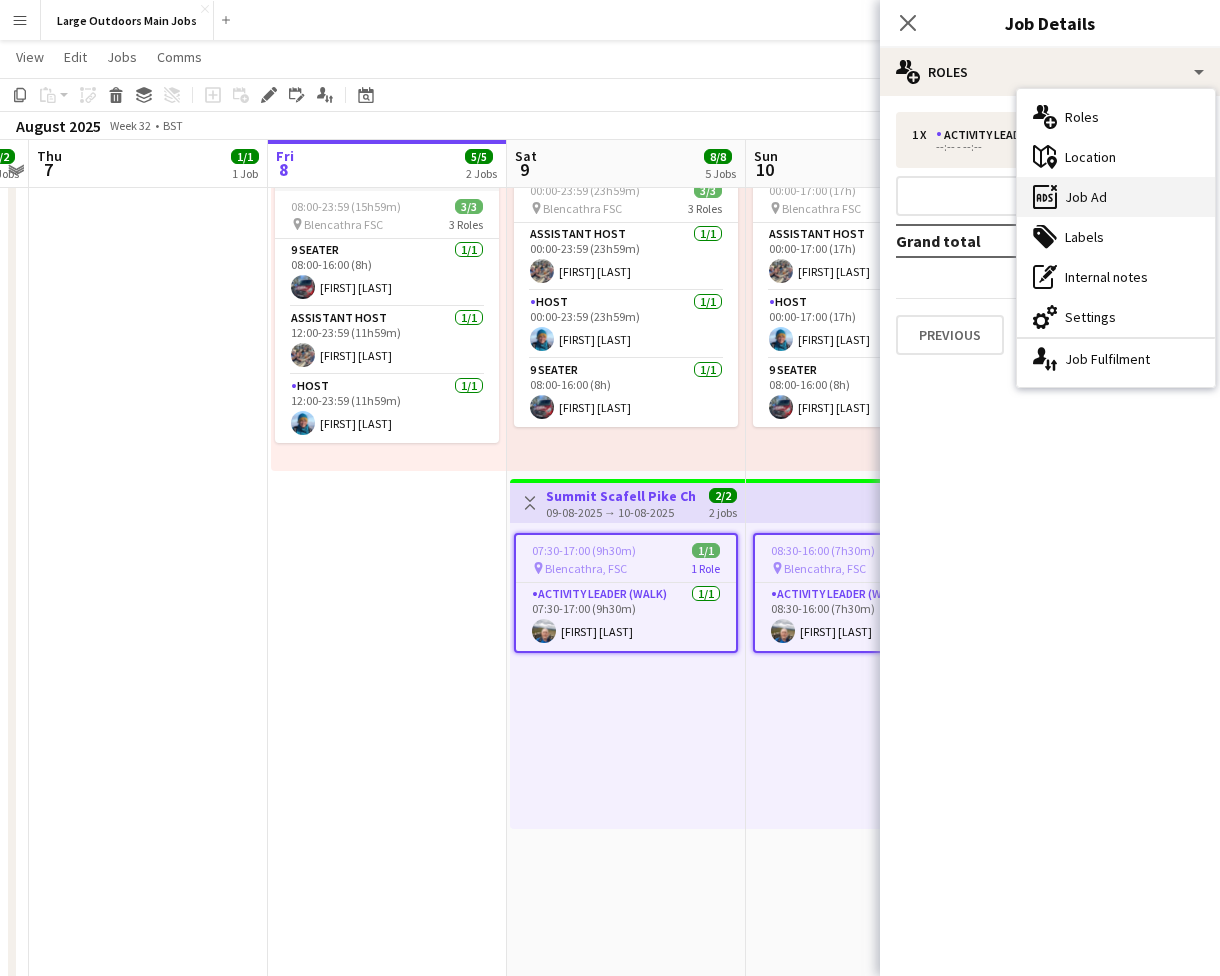click on "ads-window
Job Ad" at bounding box center (1116, 197) 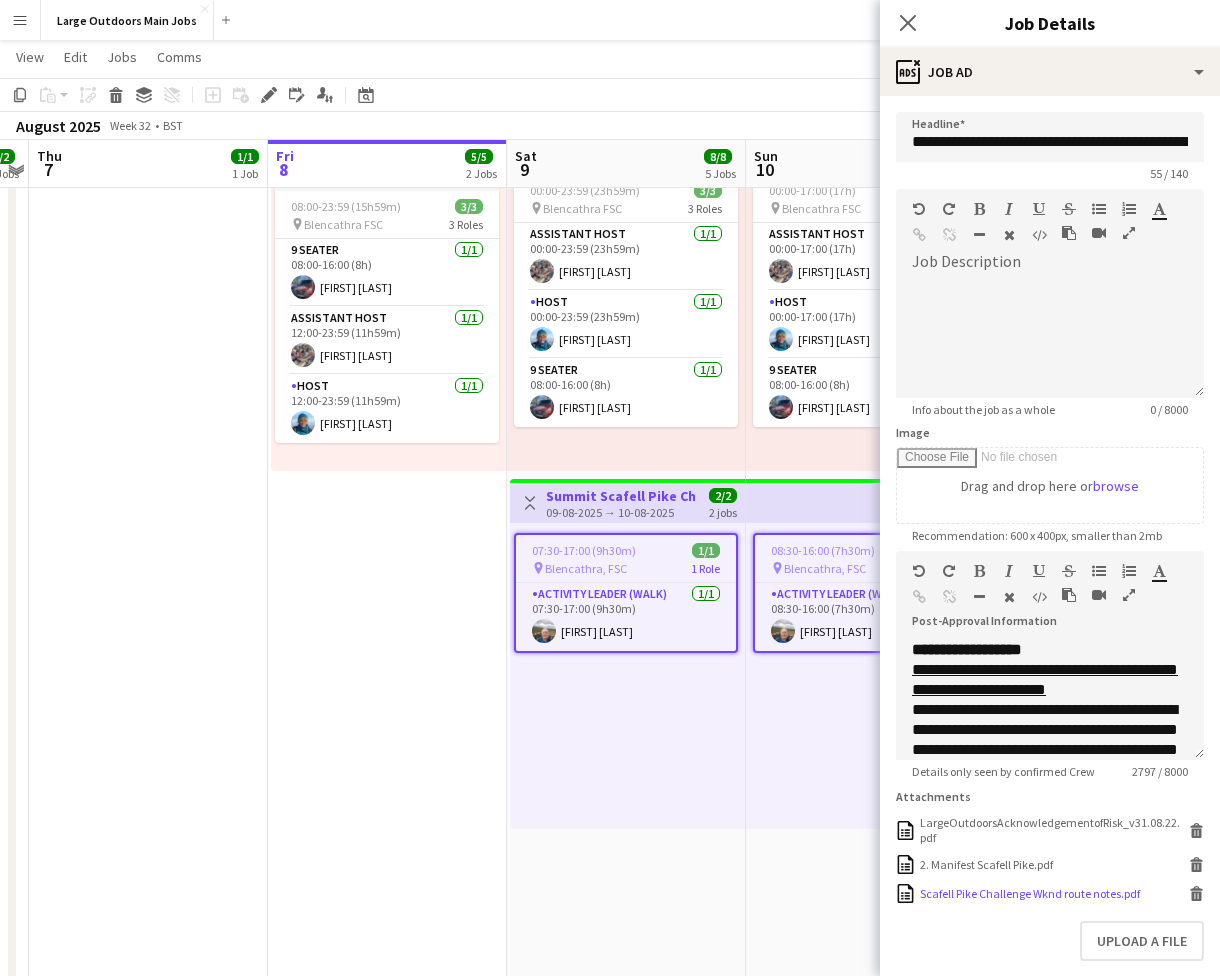 click on "Scafell Pike Challenge Wknd route notes.pdf" at bounding box center [1030, 893] 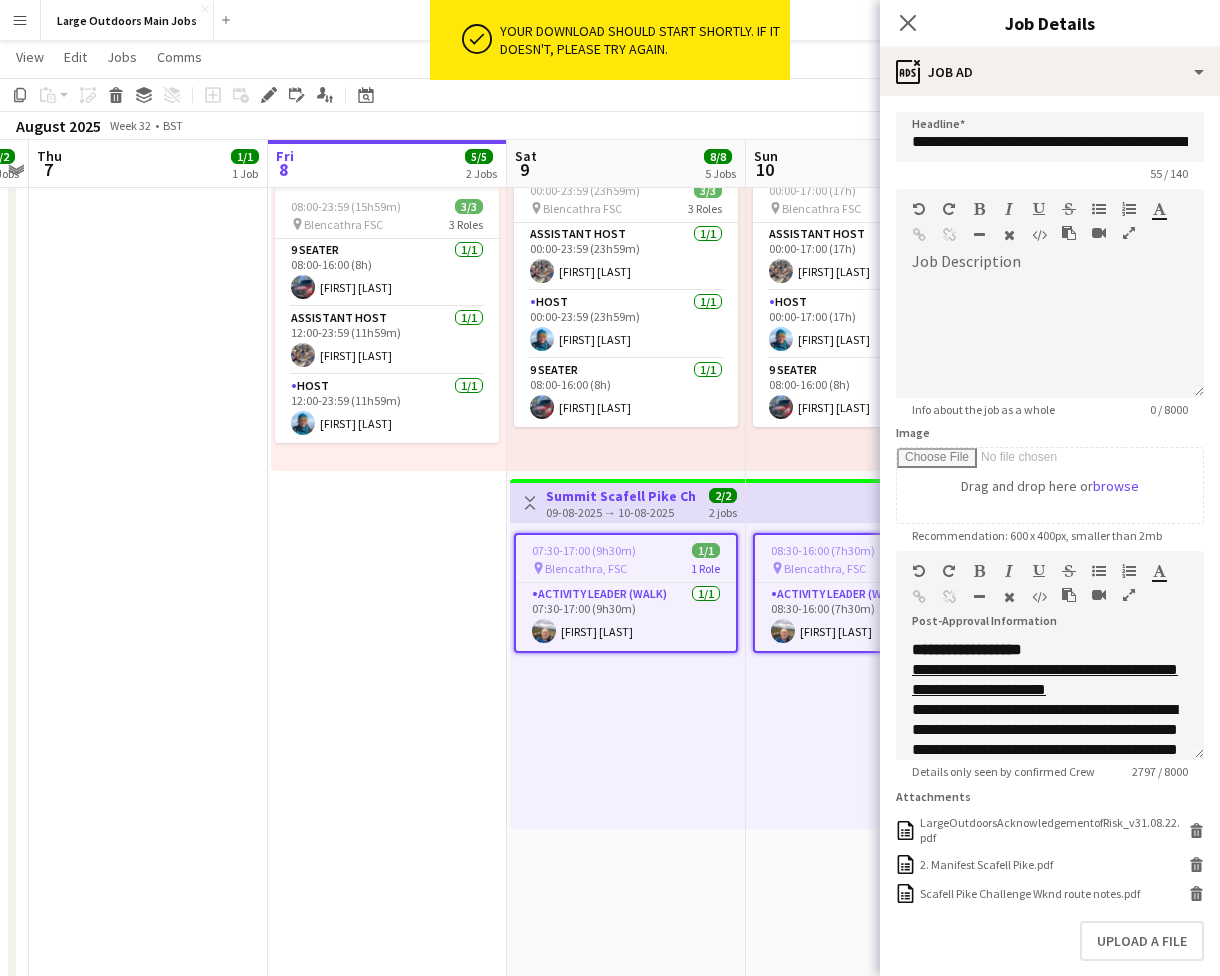 click on "08:00-16:00 (8h) 1/1 1 Role Activity Leader (Walk) 1/1 08:00-16:00 (8h)" at bounding box center [148, 207] 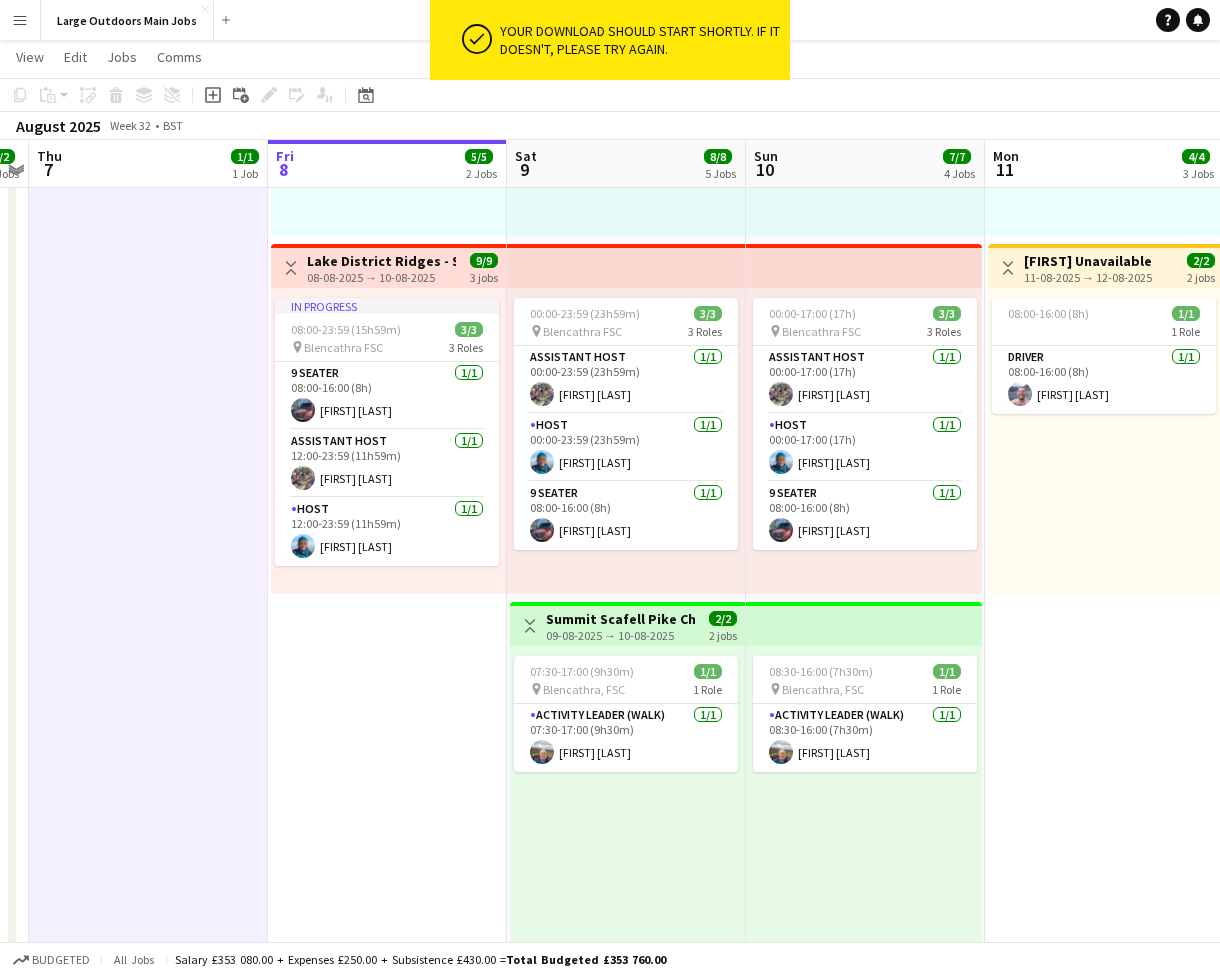 scroll, scrollTop: 696, scrollLeft: 0, axis: vertical 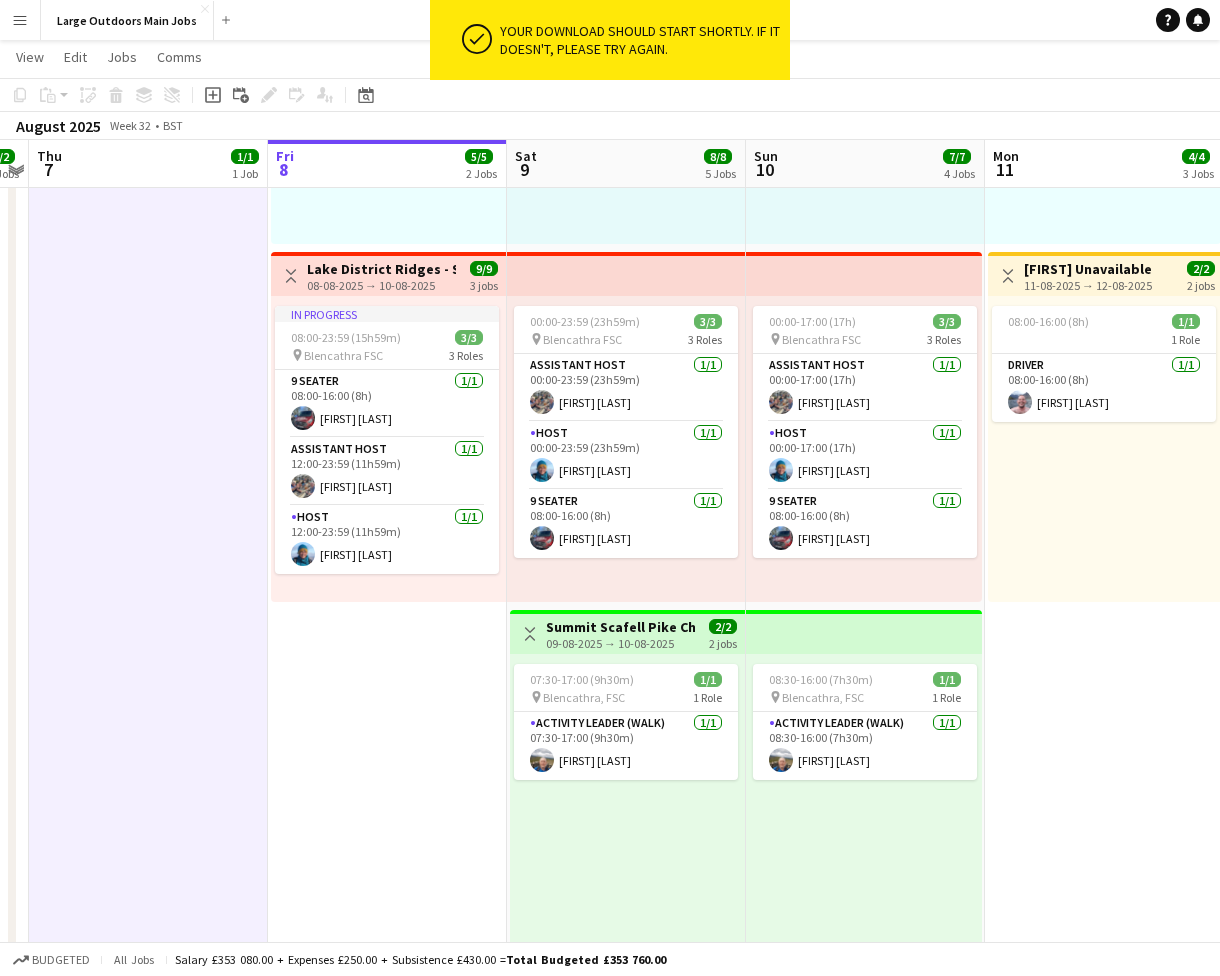 click on "08-08-2025 → 10-08-2025" at bounding box center (381, 285) 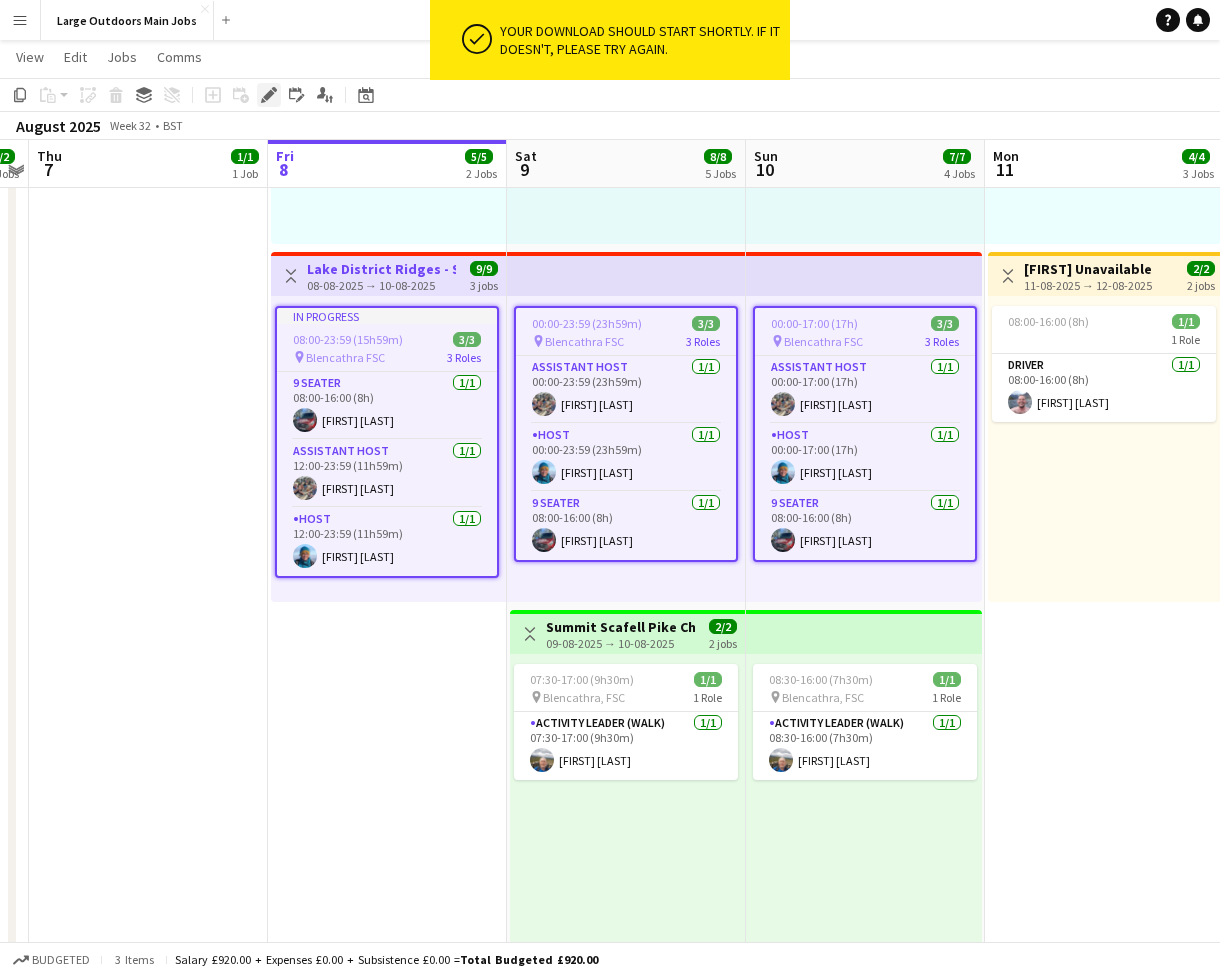 click 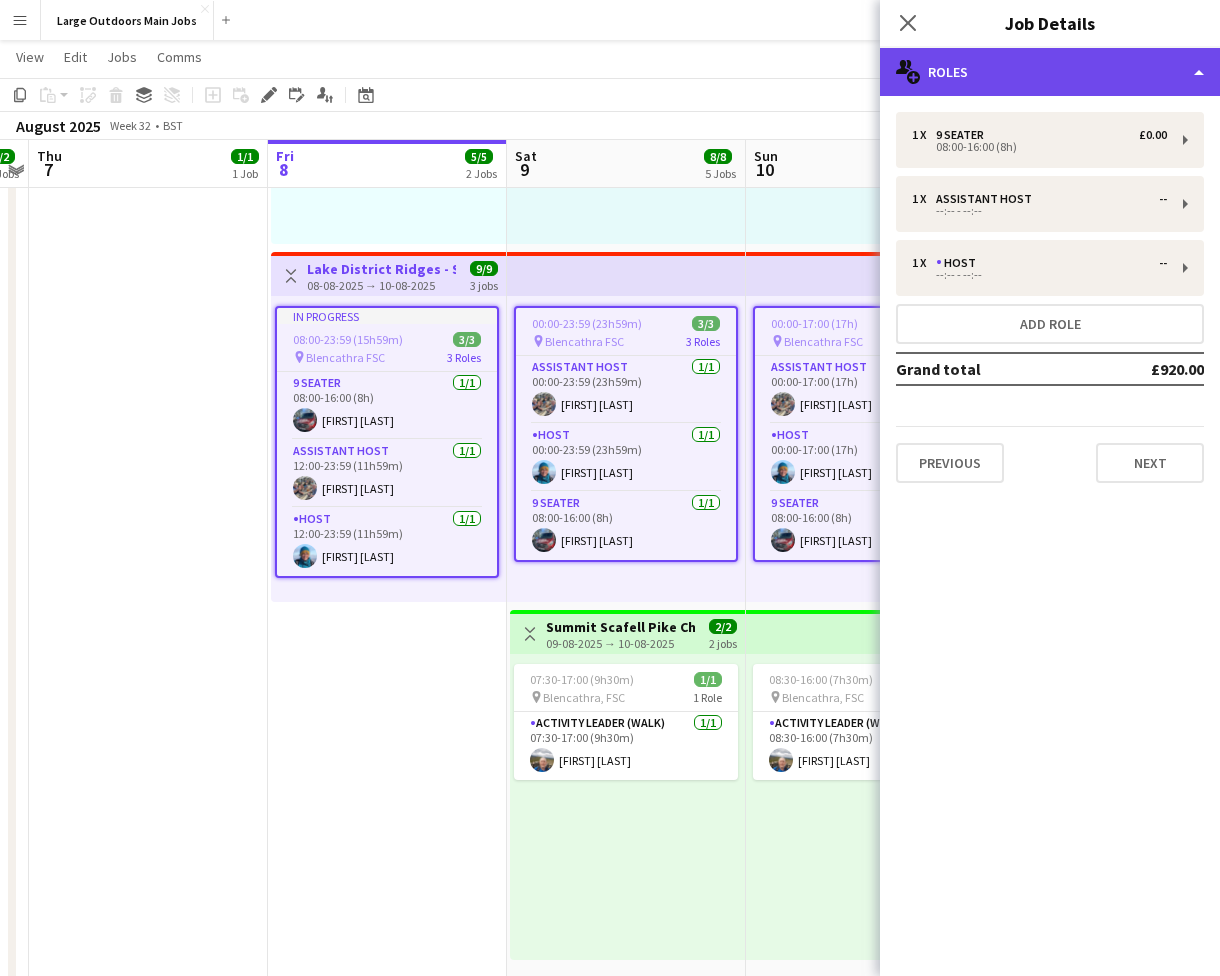 click on "multiple-users-add
Roles" 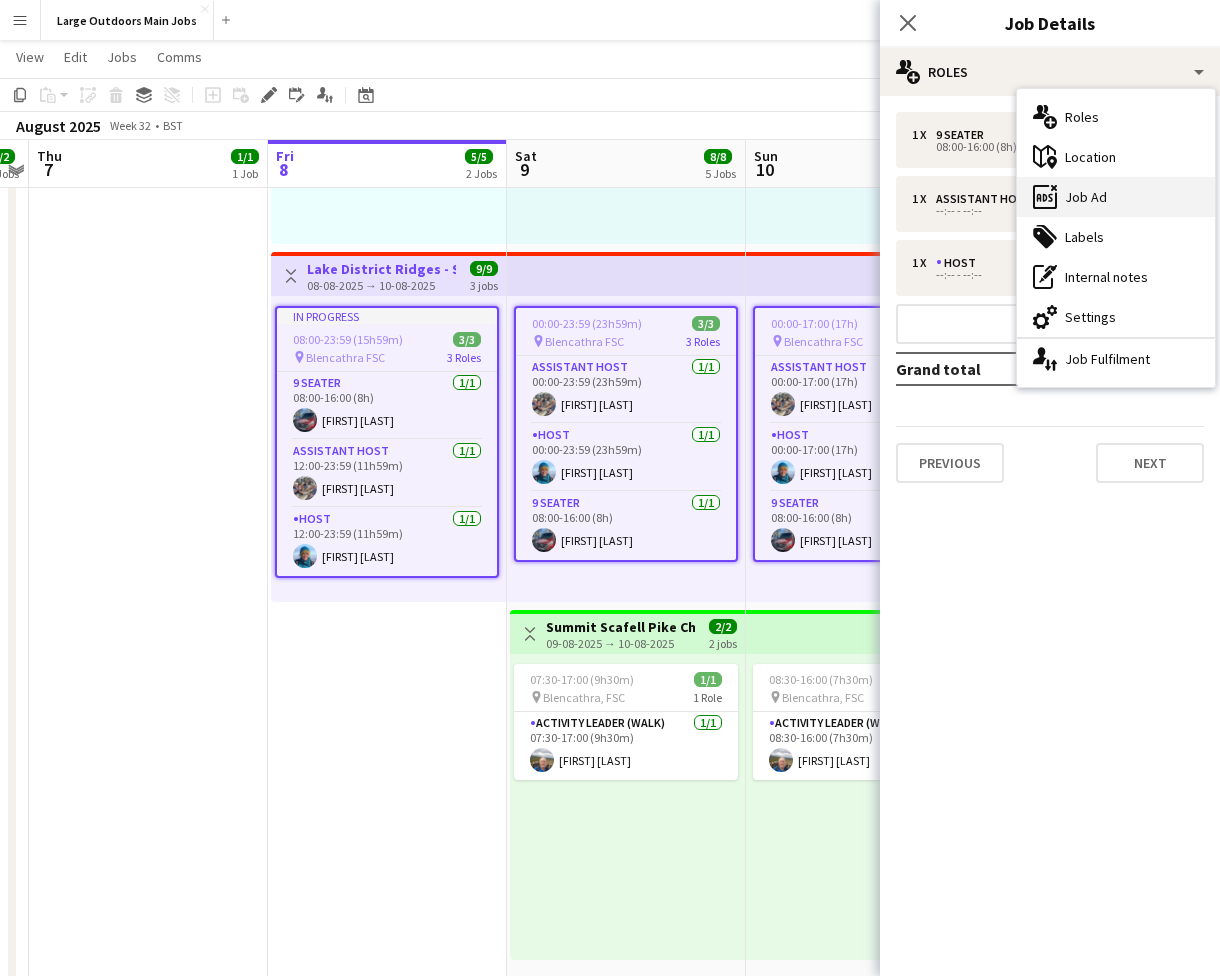 click on "ads-window
Job Ad" at bounding box center (1116, 197) 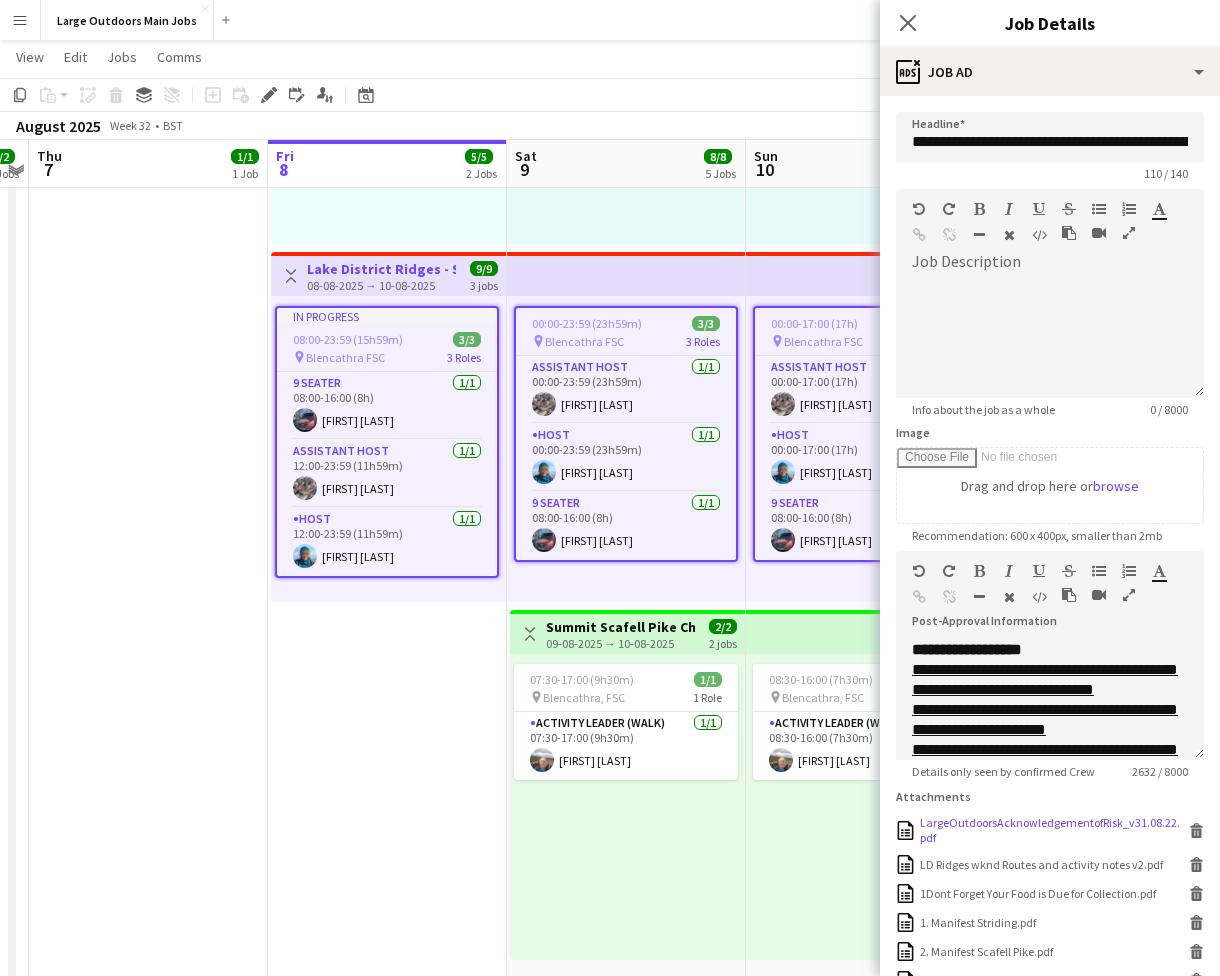 scroll, scrollTop: 213, scrollLeft: 0, axis: vertical 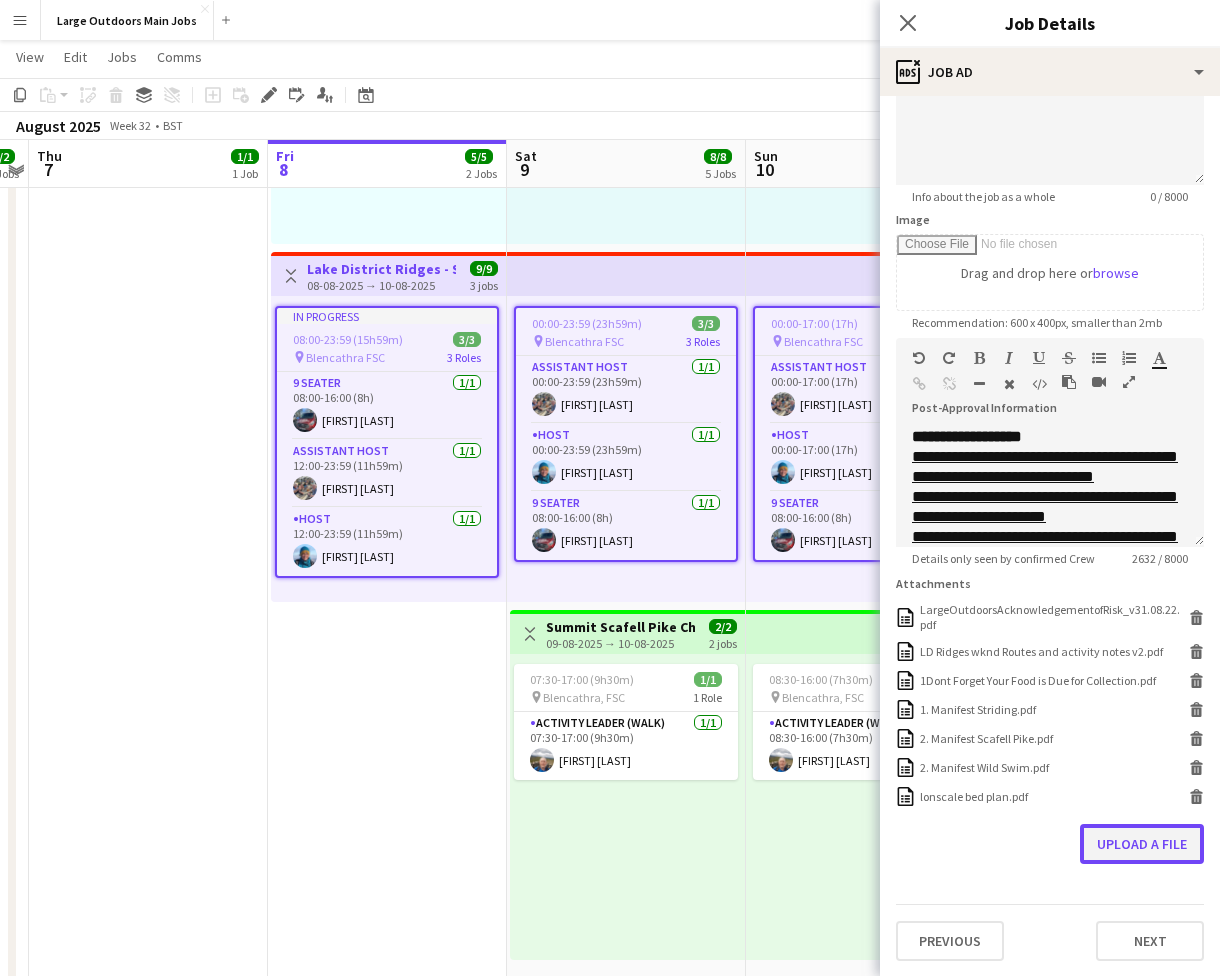 click on "Upload a file" at bounding box center [1142, 844] 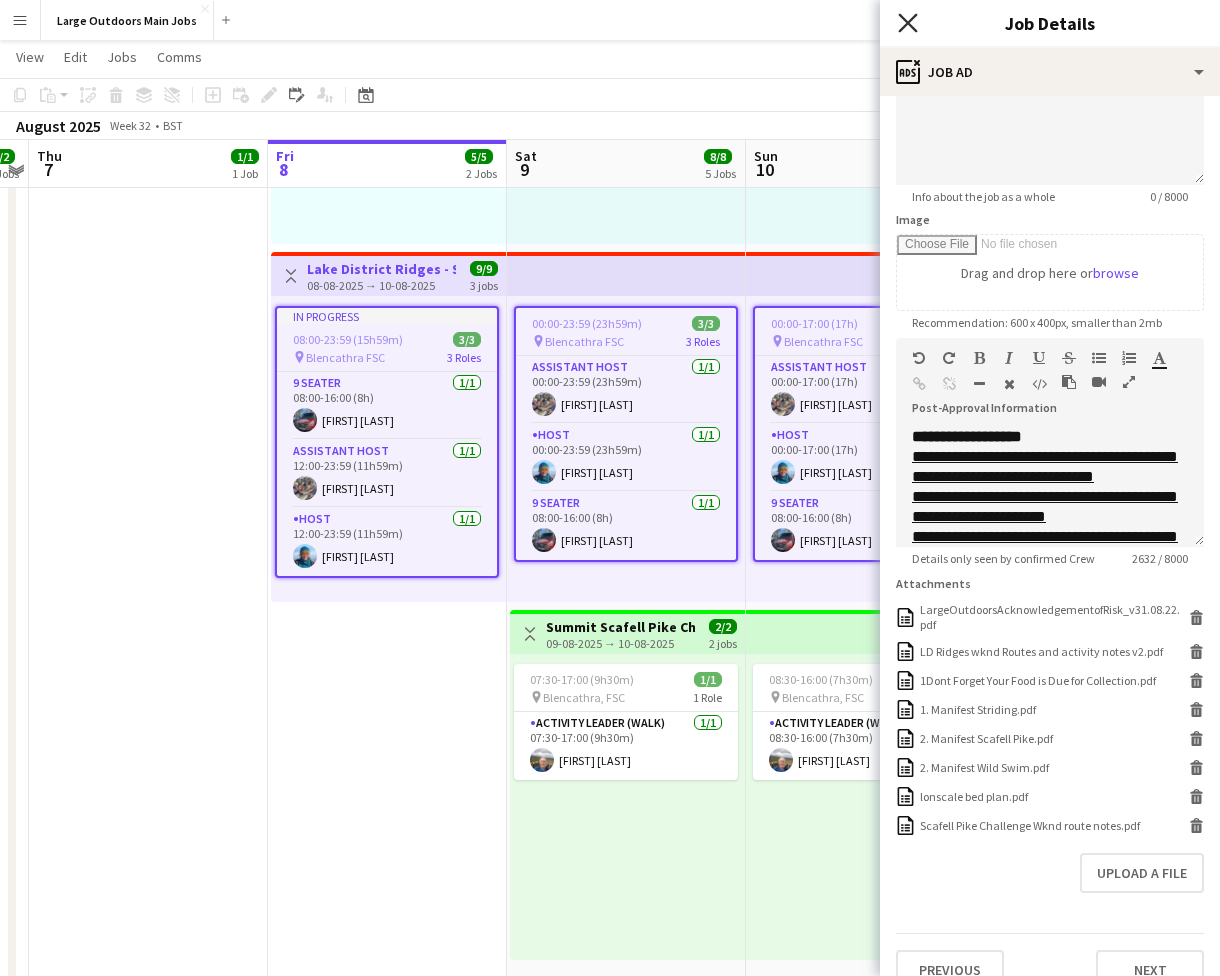 click 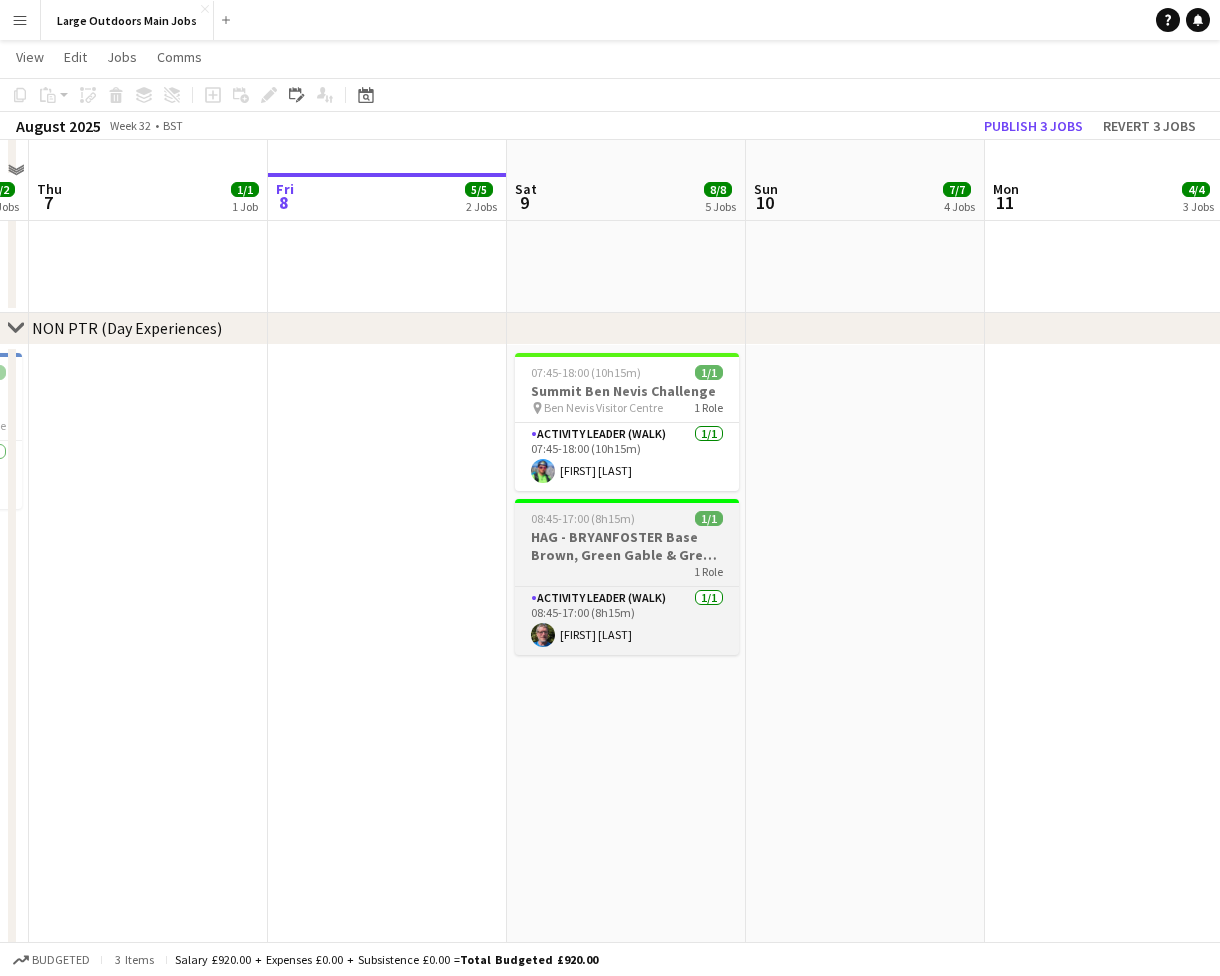 scroll, scrollTop: 1493, scrollLeft: 0, axis: vertical 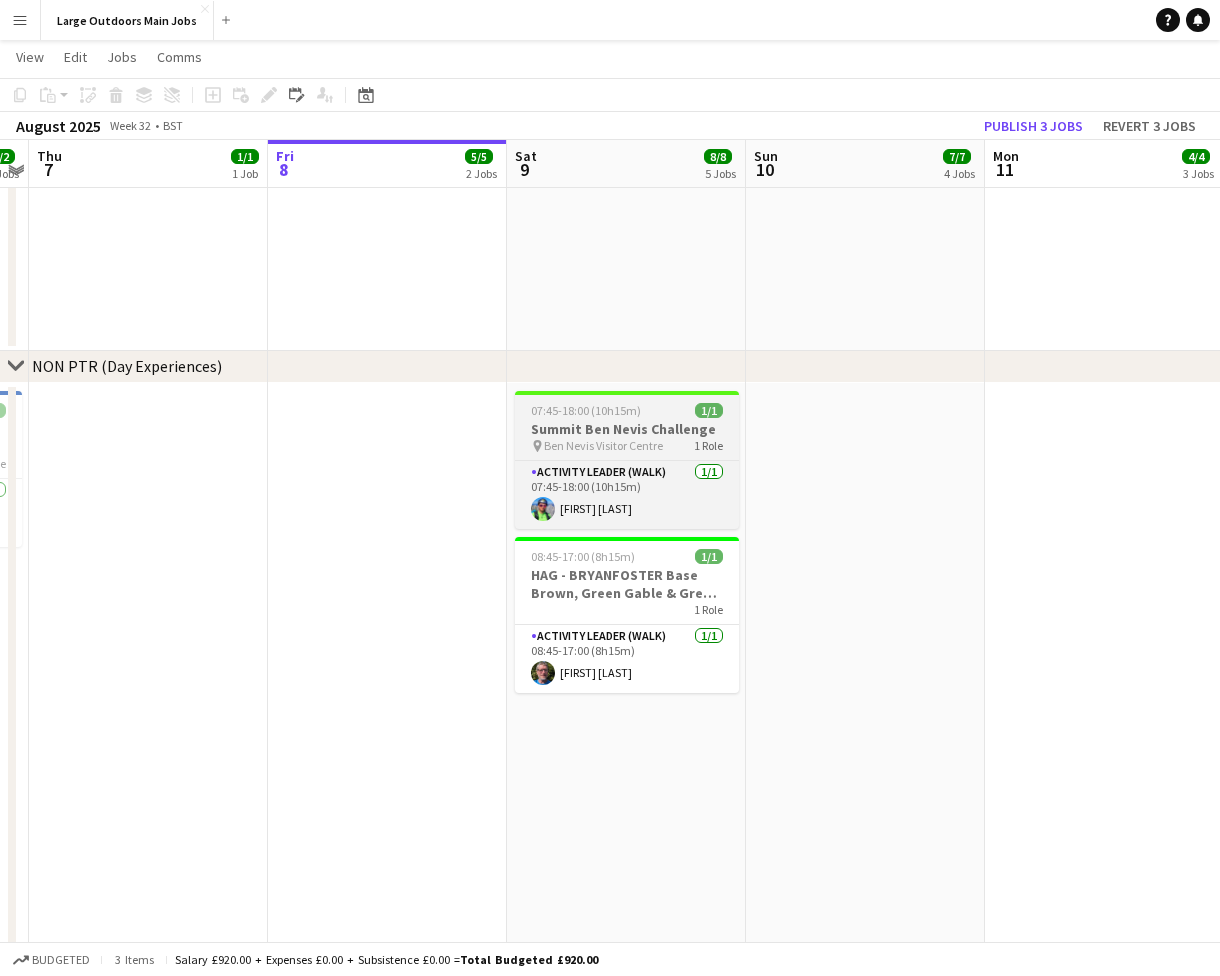 click on "07:45-18:00 (10h15m)" at bounding box center (586, 410) 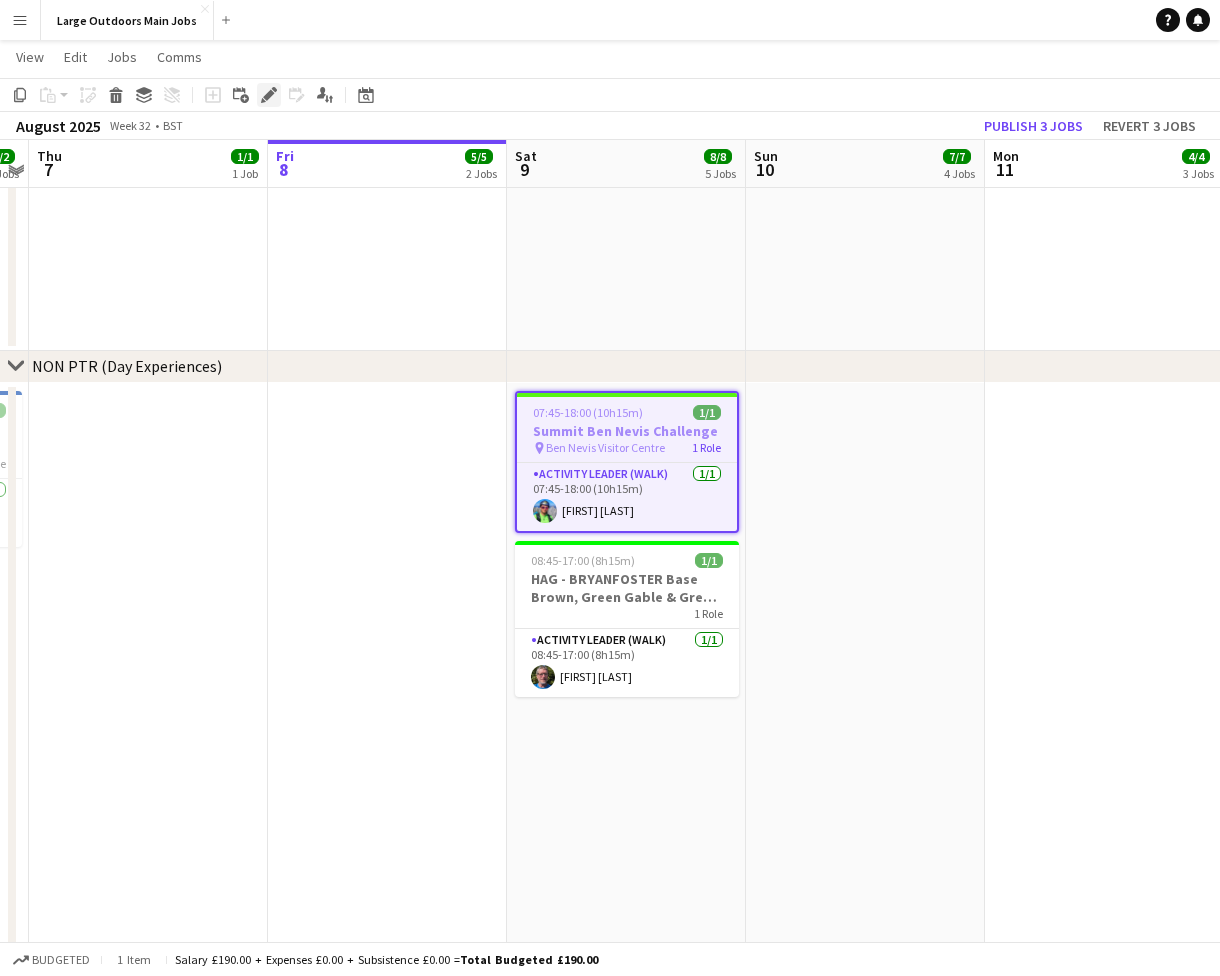 click on "Edit" 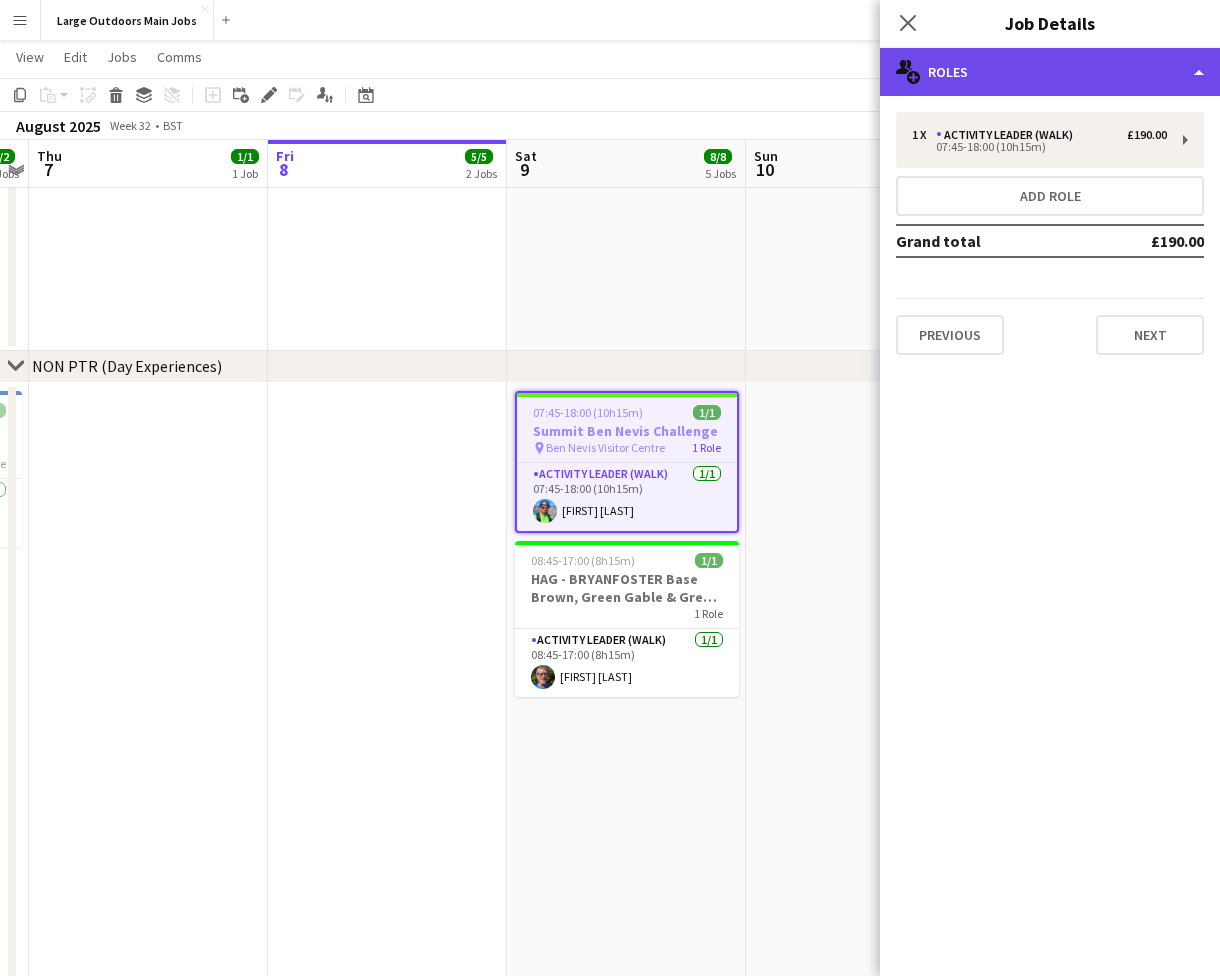 click on "multiple-users-add
Roles" 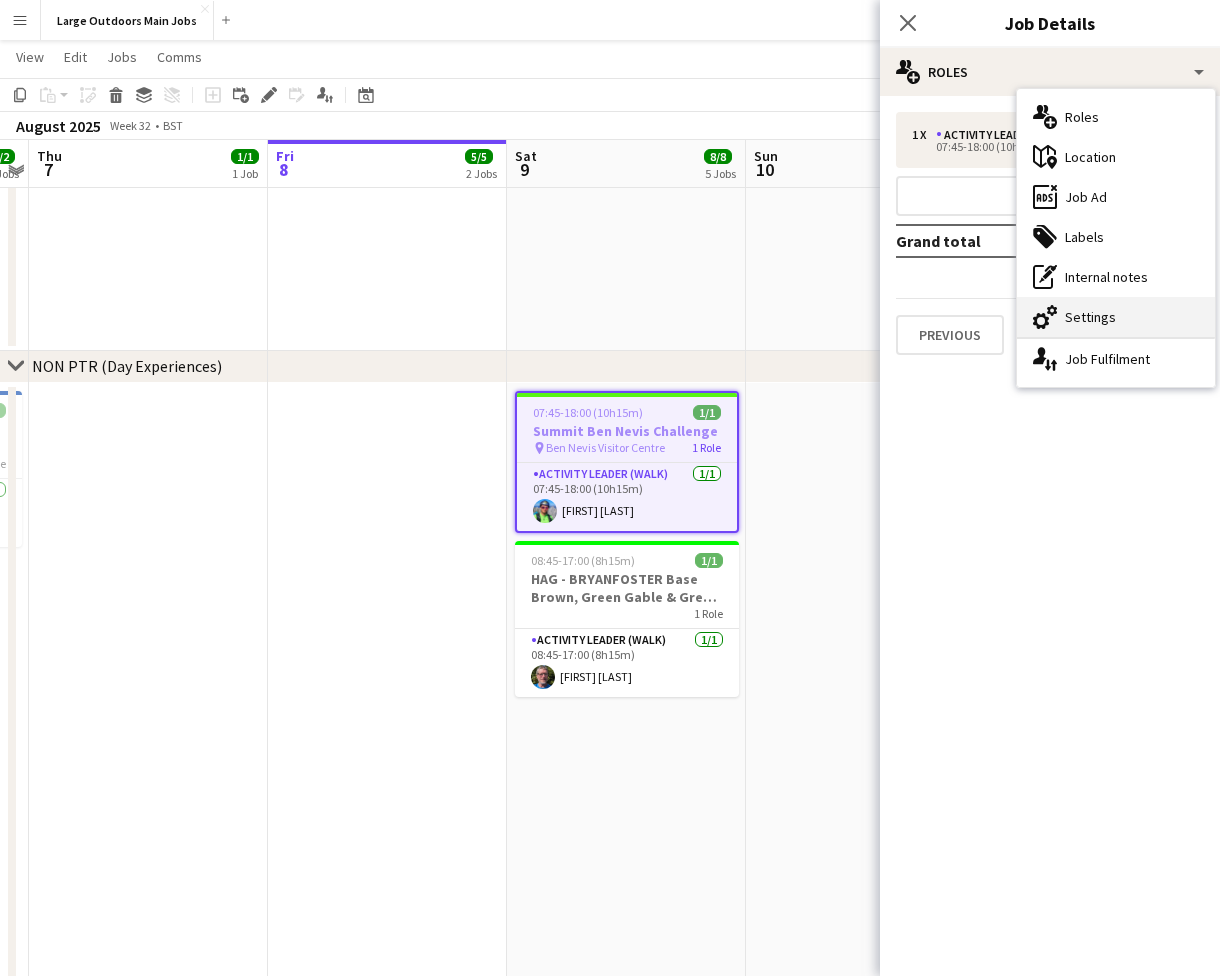 click on "cog-double-3
Settings" at bounding box center (1116, 317) 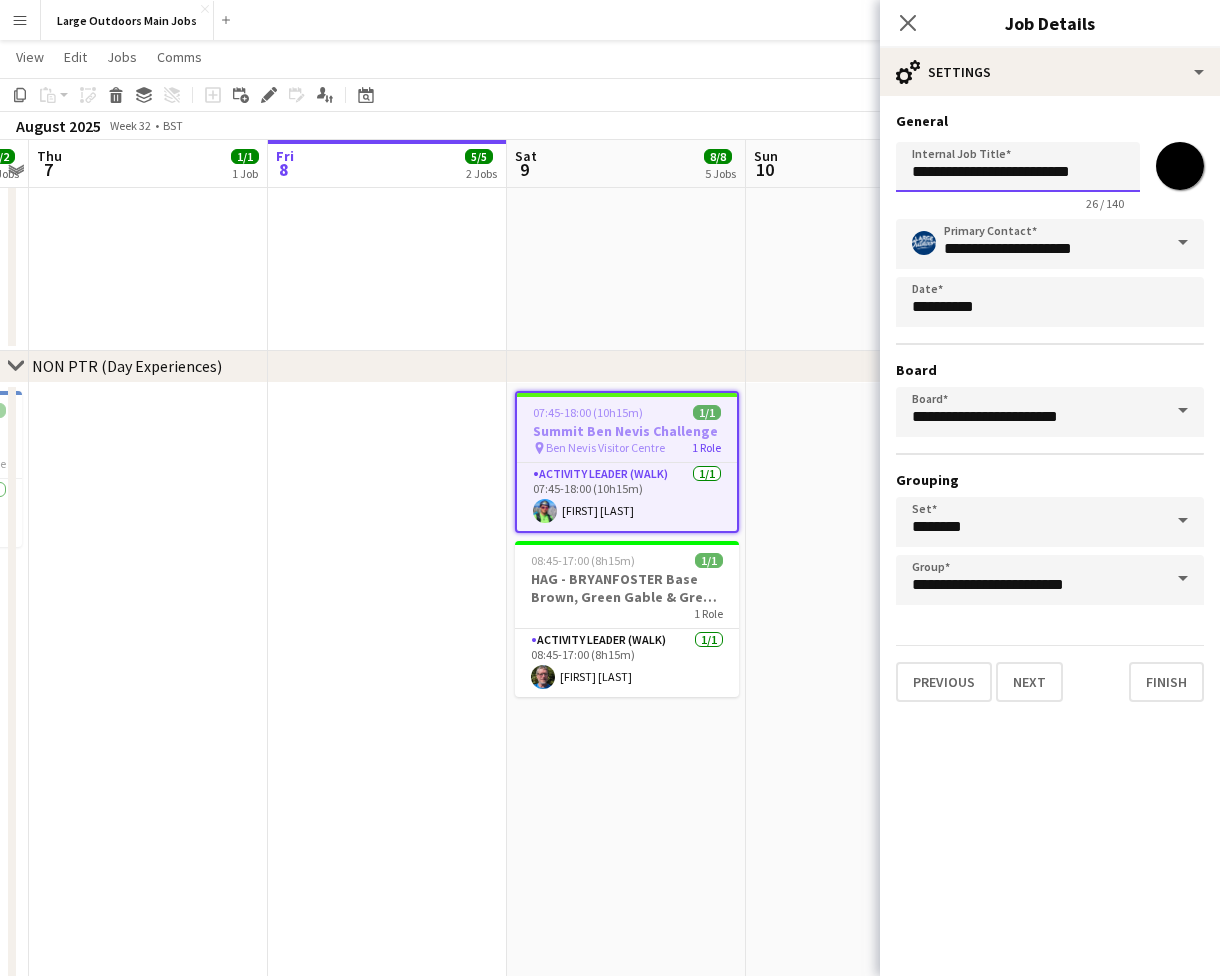 click on "**********" at bounding box center (1018, 167) 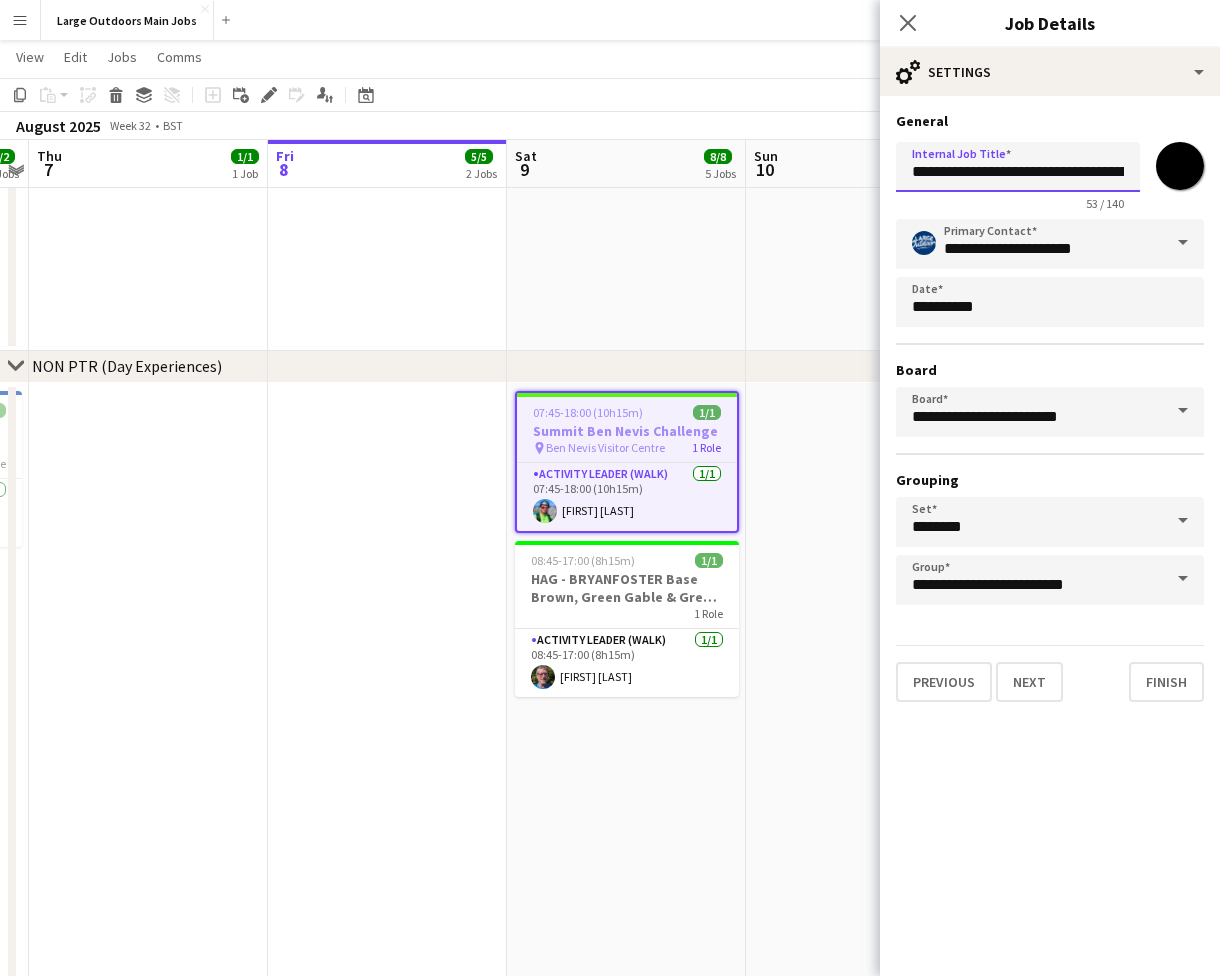 scroll, scrollTop: 0, scrollLeft: 3, axis: horizontal 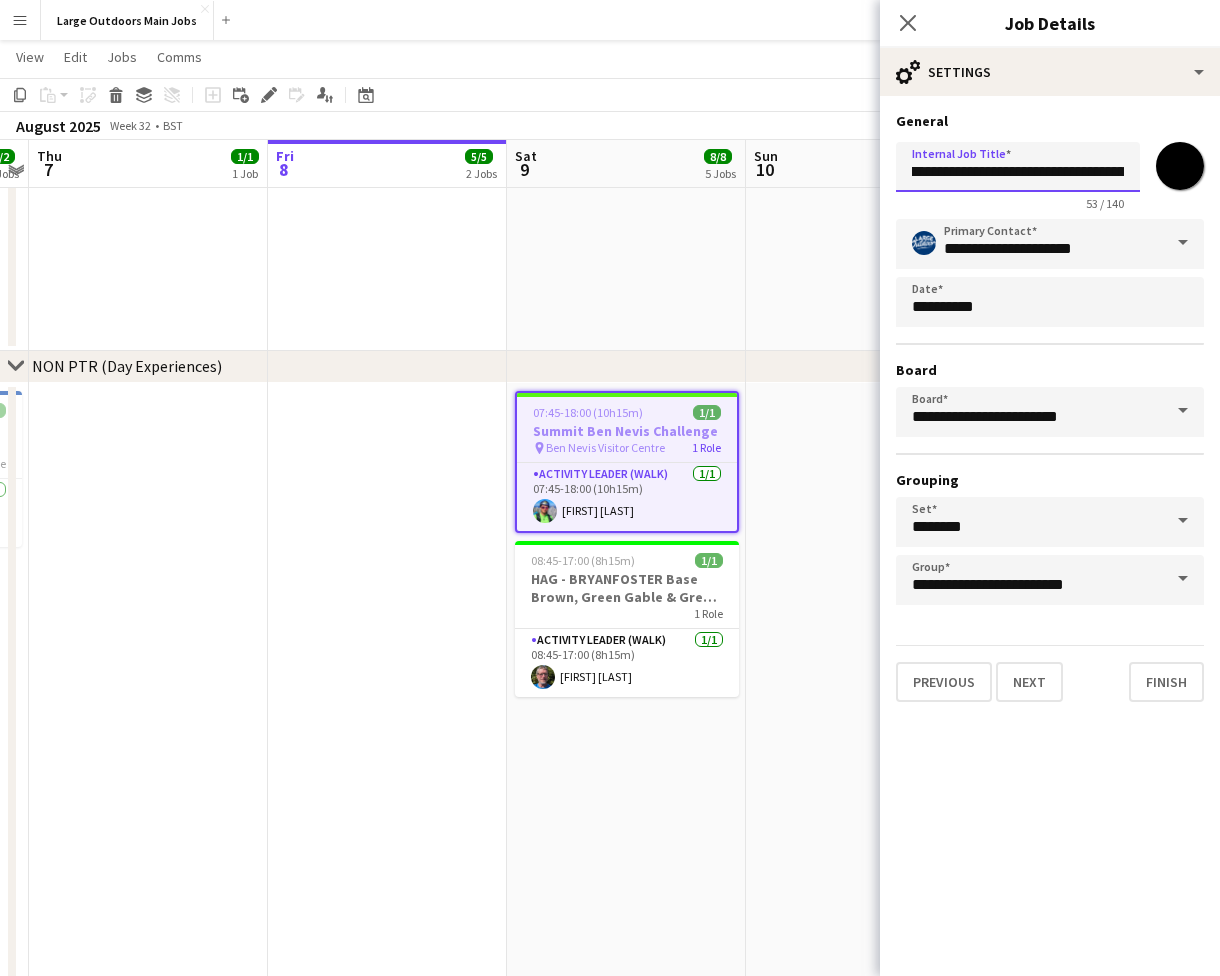type on "**********" 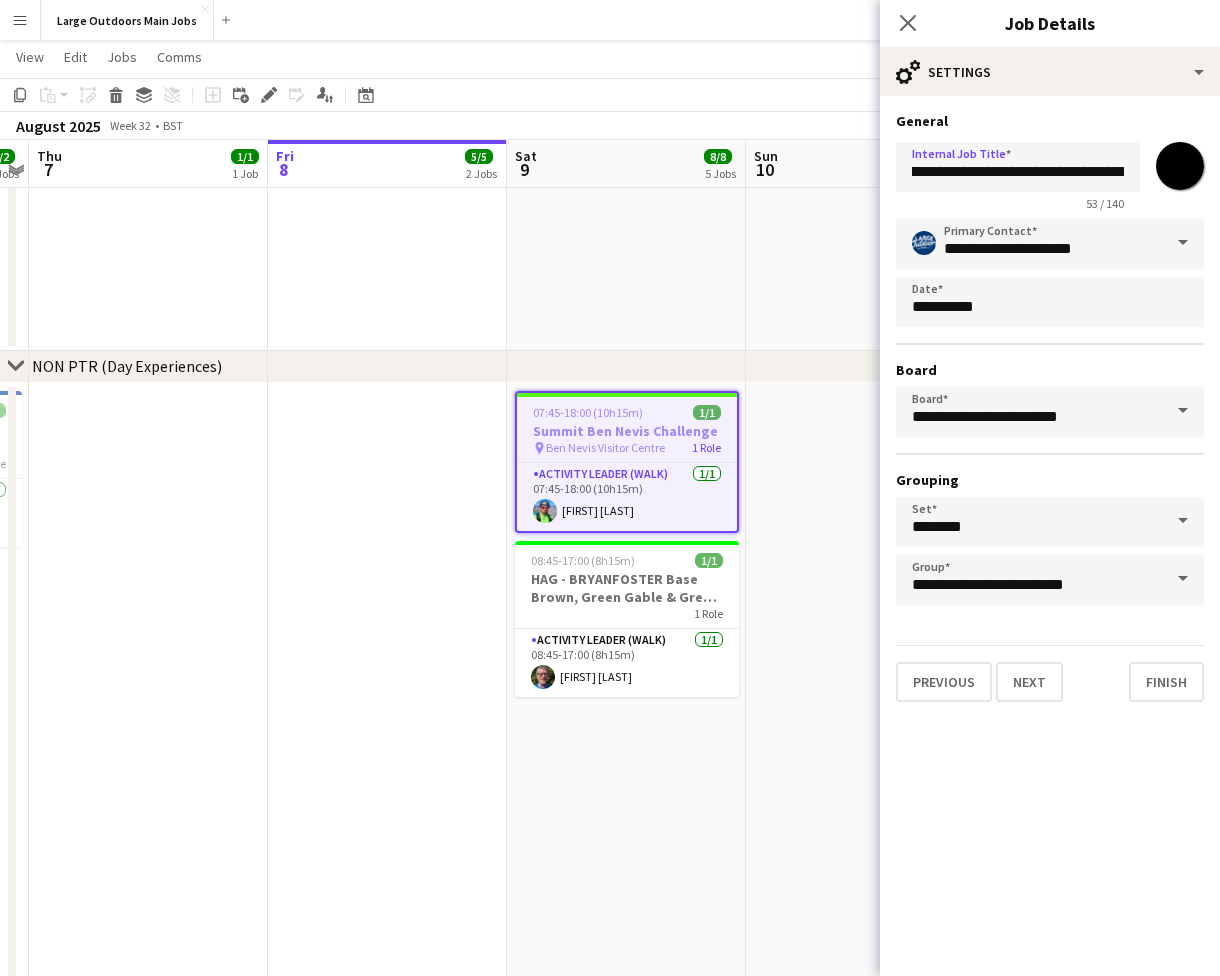 scroll, scrollTop: 0, scrollLeft: 0, axis: both 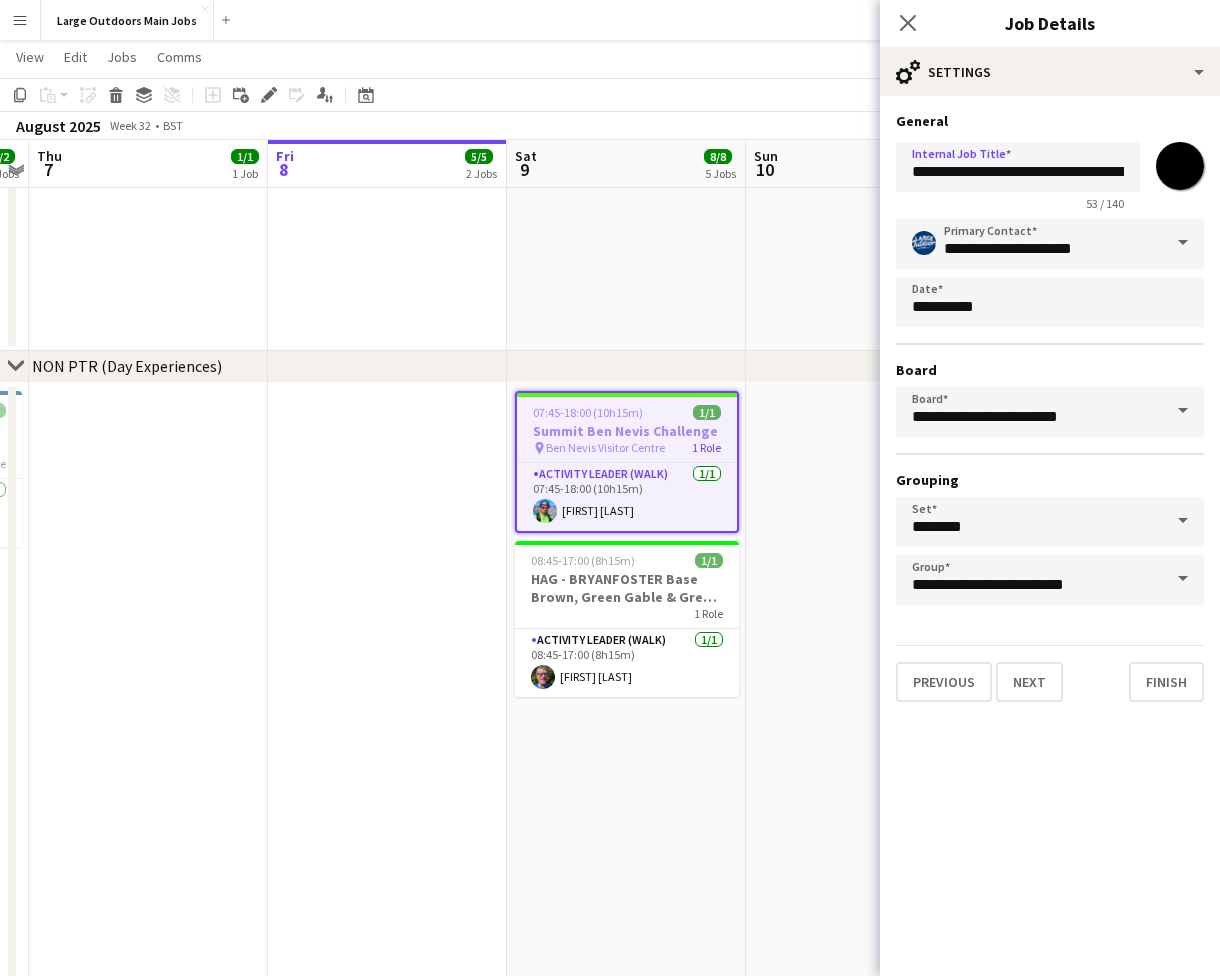 click on "*******" at bounding box center (1180, 166) 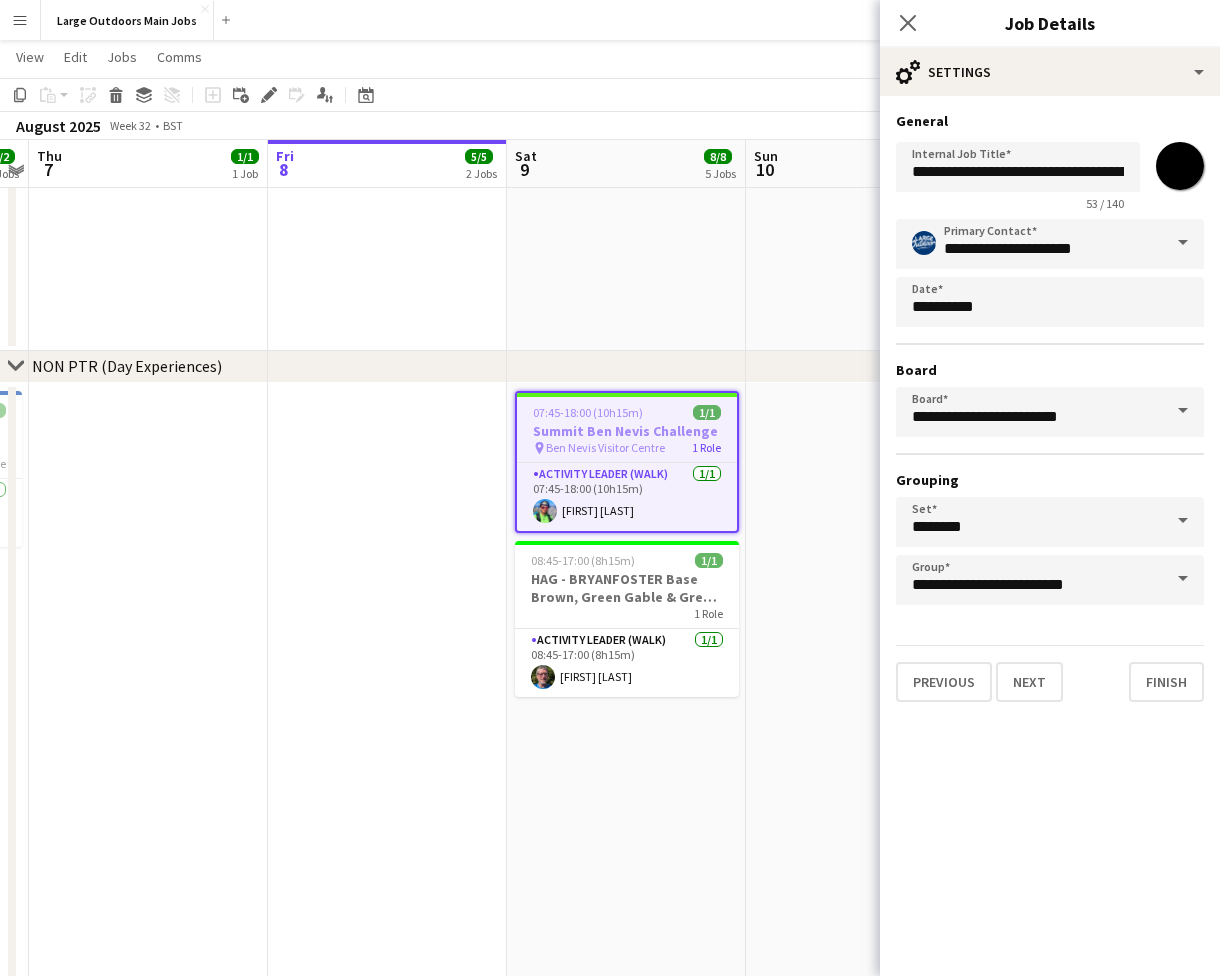 type on "*******" 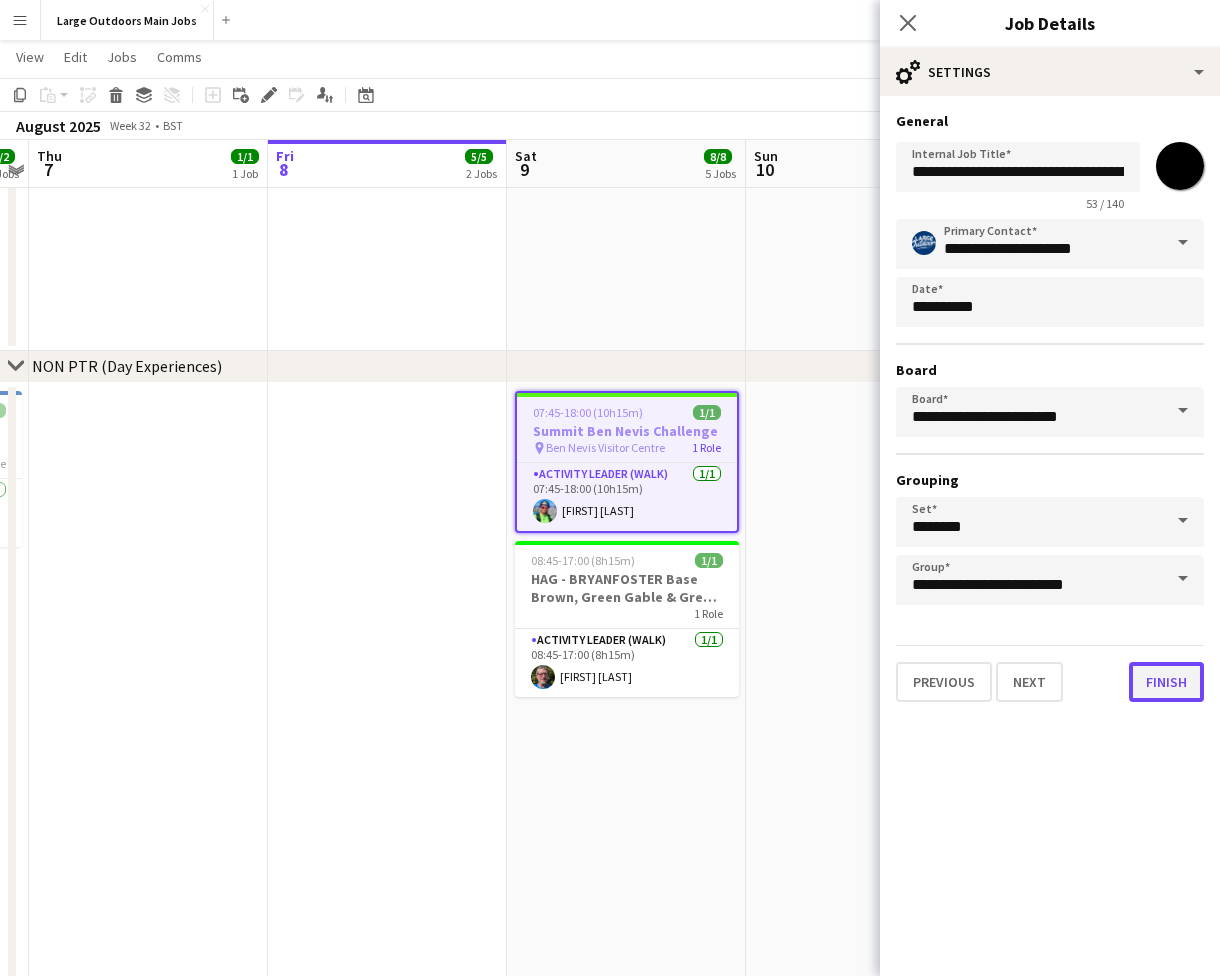 click on "Finish" at bounding box center (1166, 682) 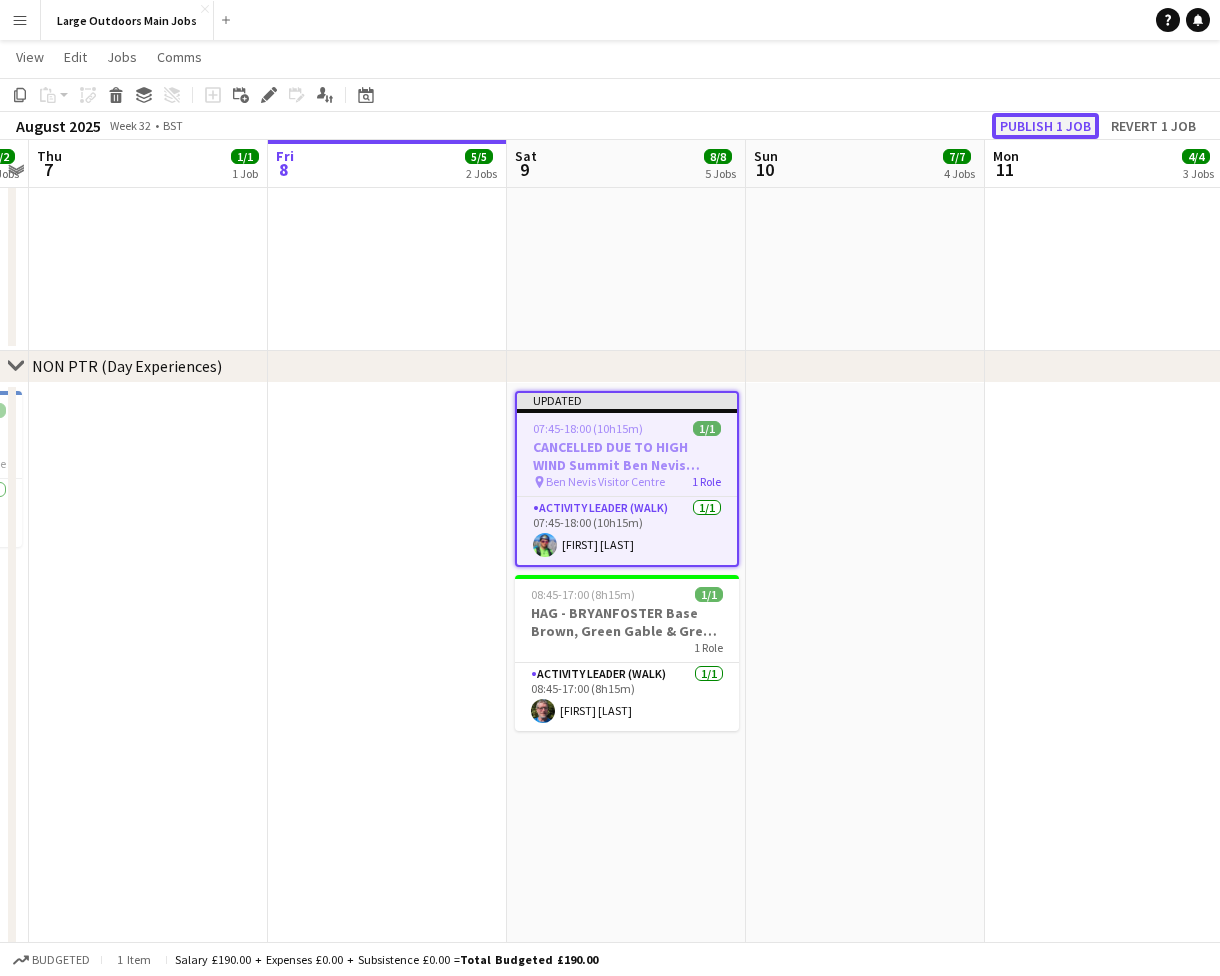 click on "Publish 1 job" 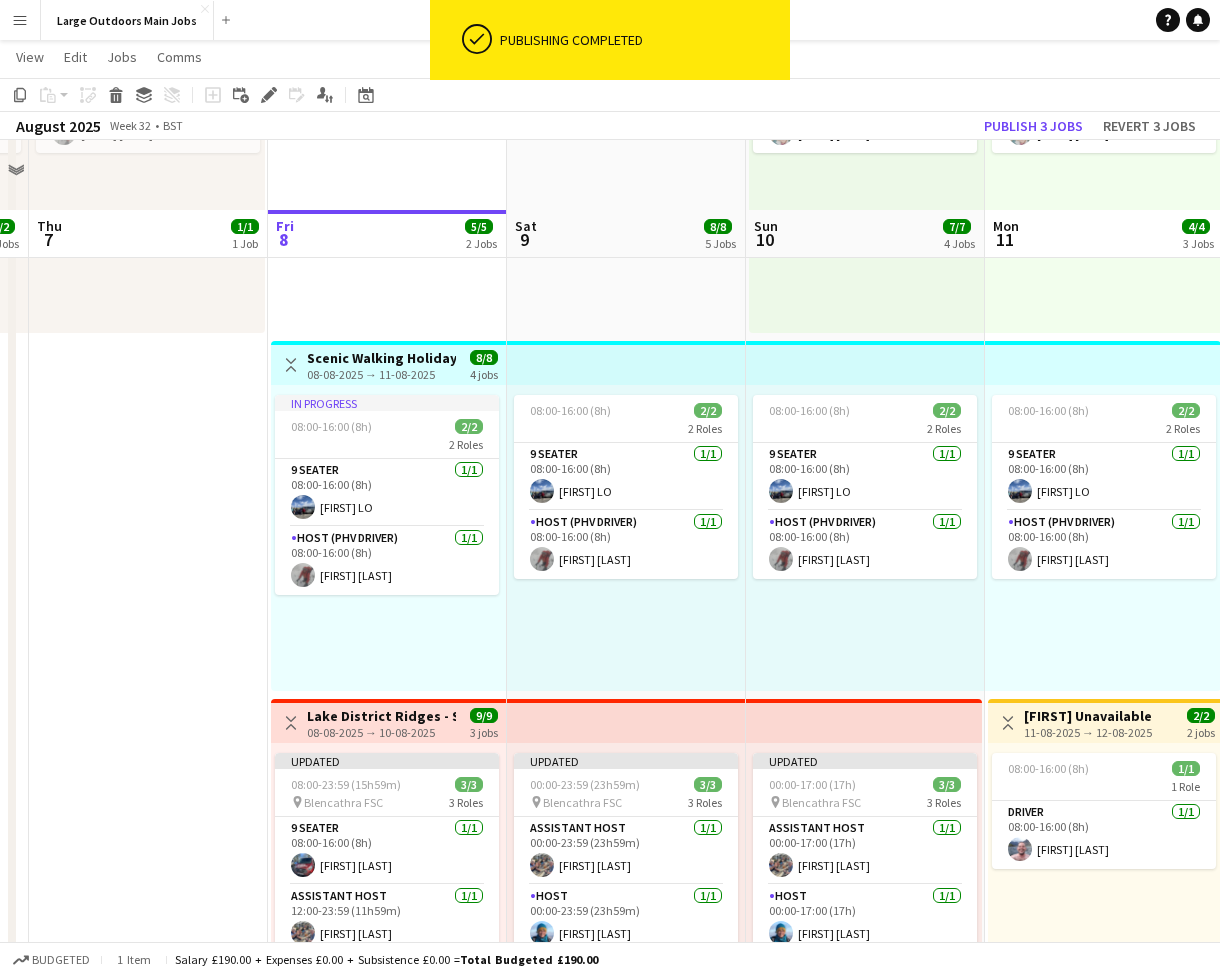 scroll, scrollTop: 0, scrollLeft: 0, axis: both 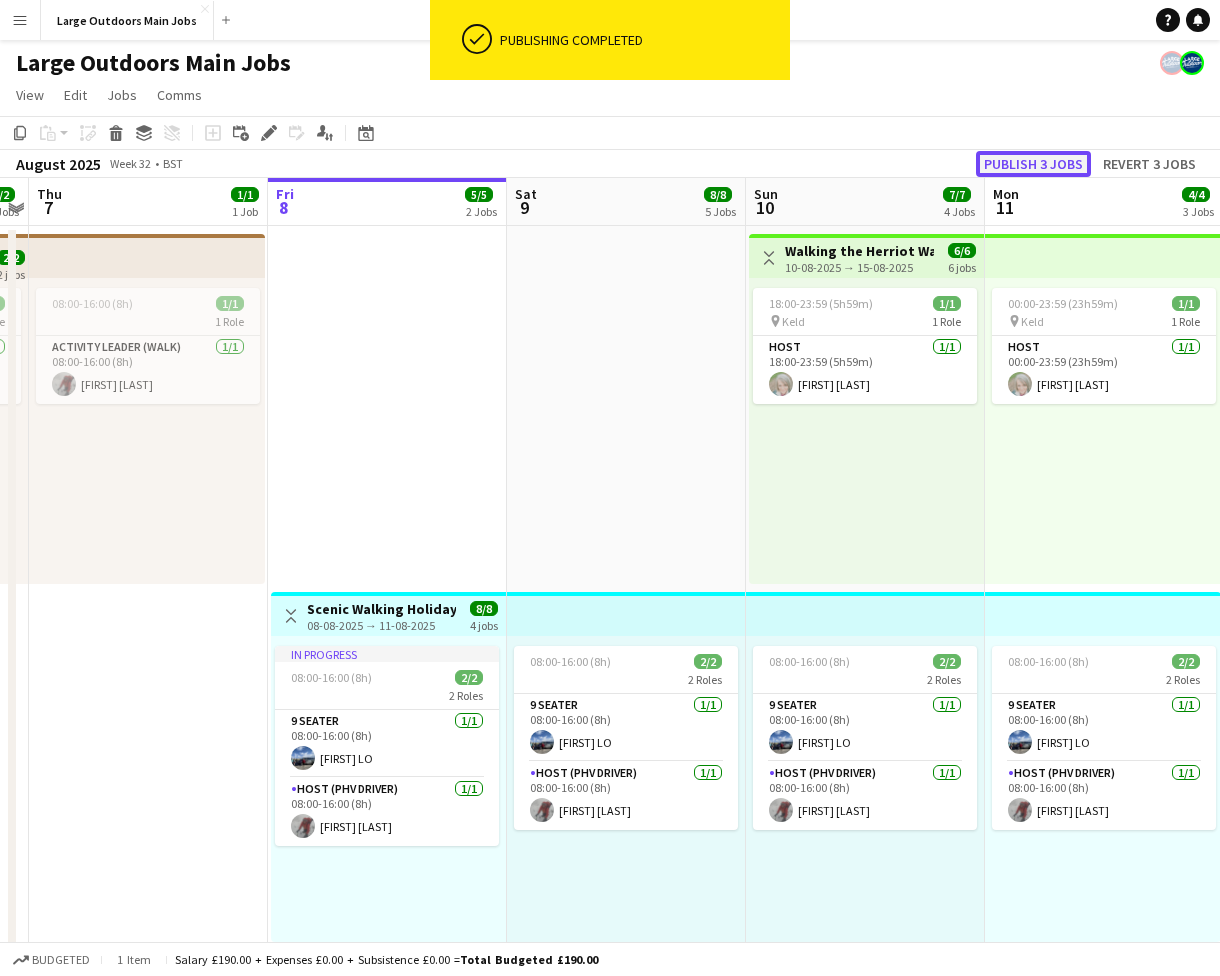 click on "Publish 3 jobs" 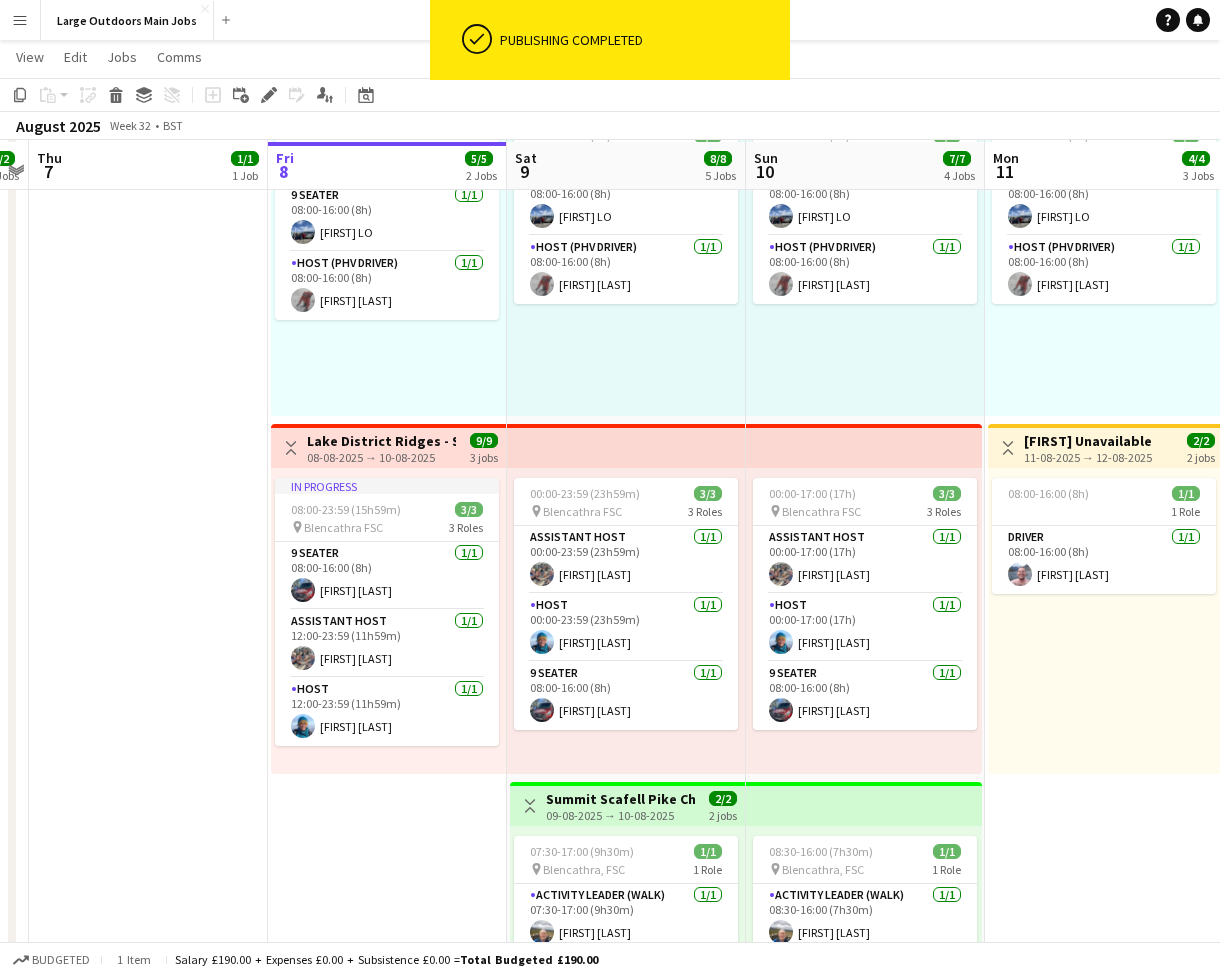 scroll, scrollTop: 526, scrollLeft: 0, axis: vertical 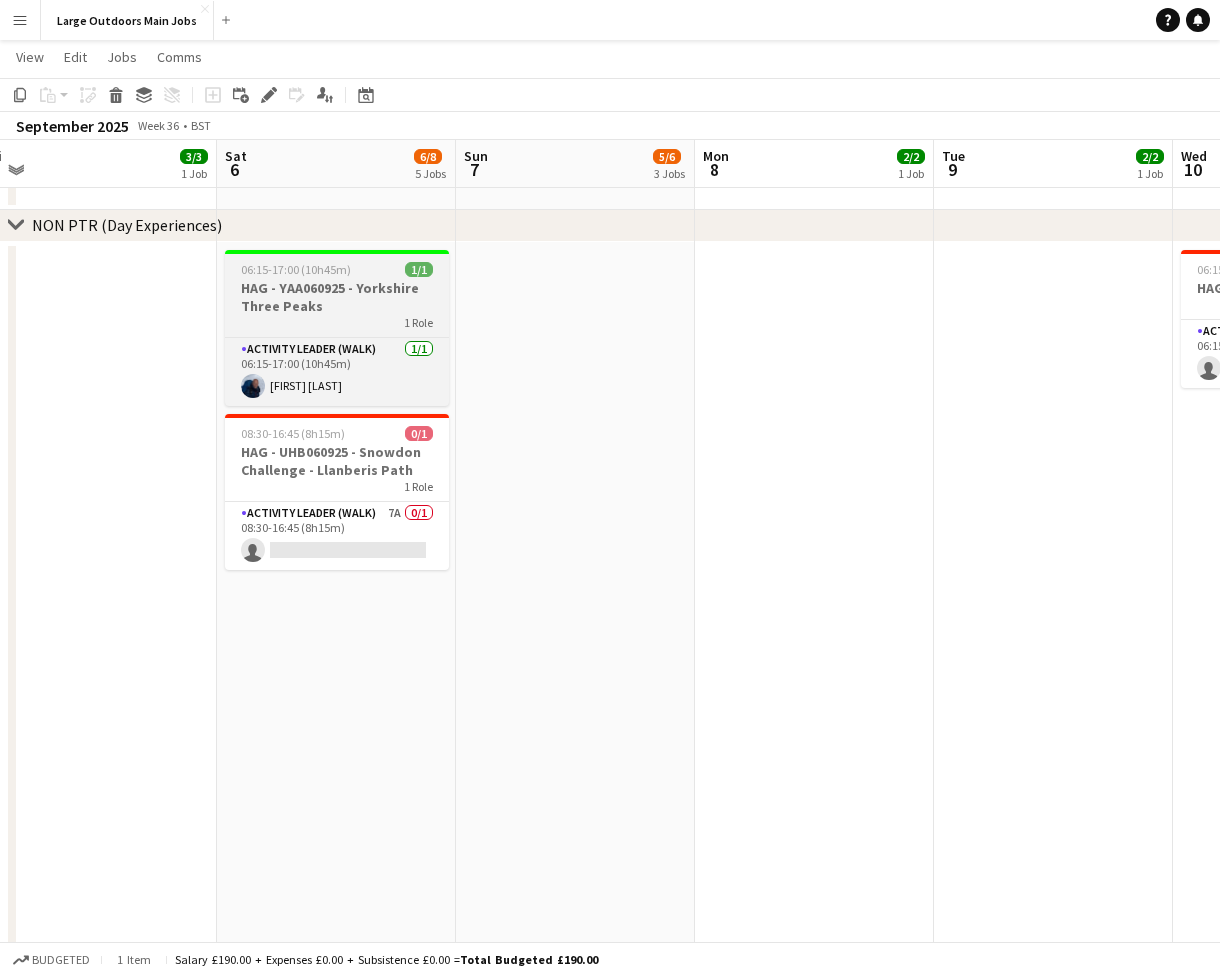 click on "06:15-17:00 (10h45m)" at bounding box center (296, 269) 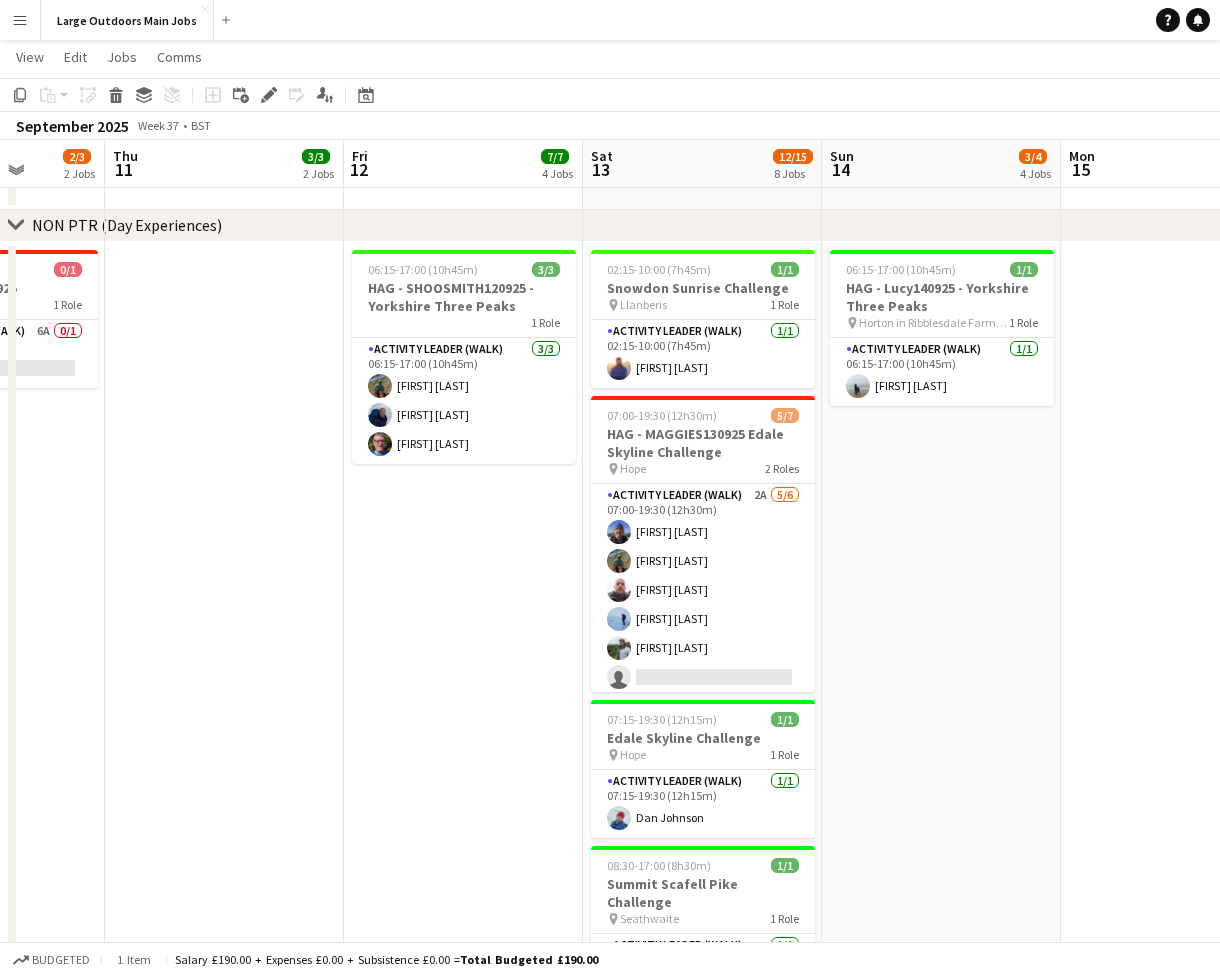 scroll, scrollTop: 0, scrollLeft: 619, axis: horizontal 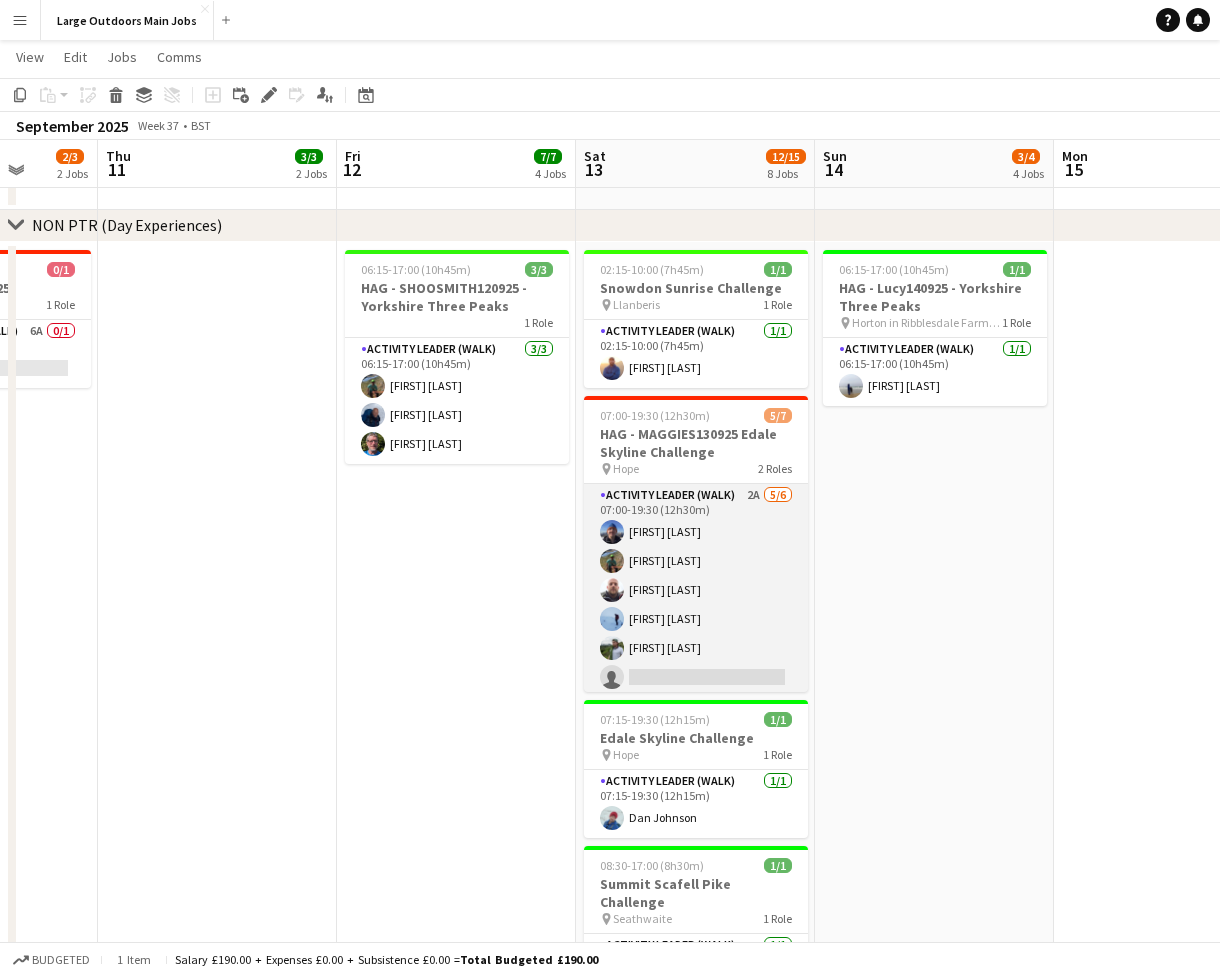 click on "Activity Leader (Walk) 2A 5/6 07:00-19:30 (12h30m)
single-neutral-actions" at bounding box center (696, 590) 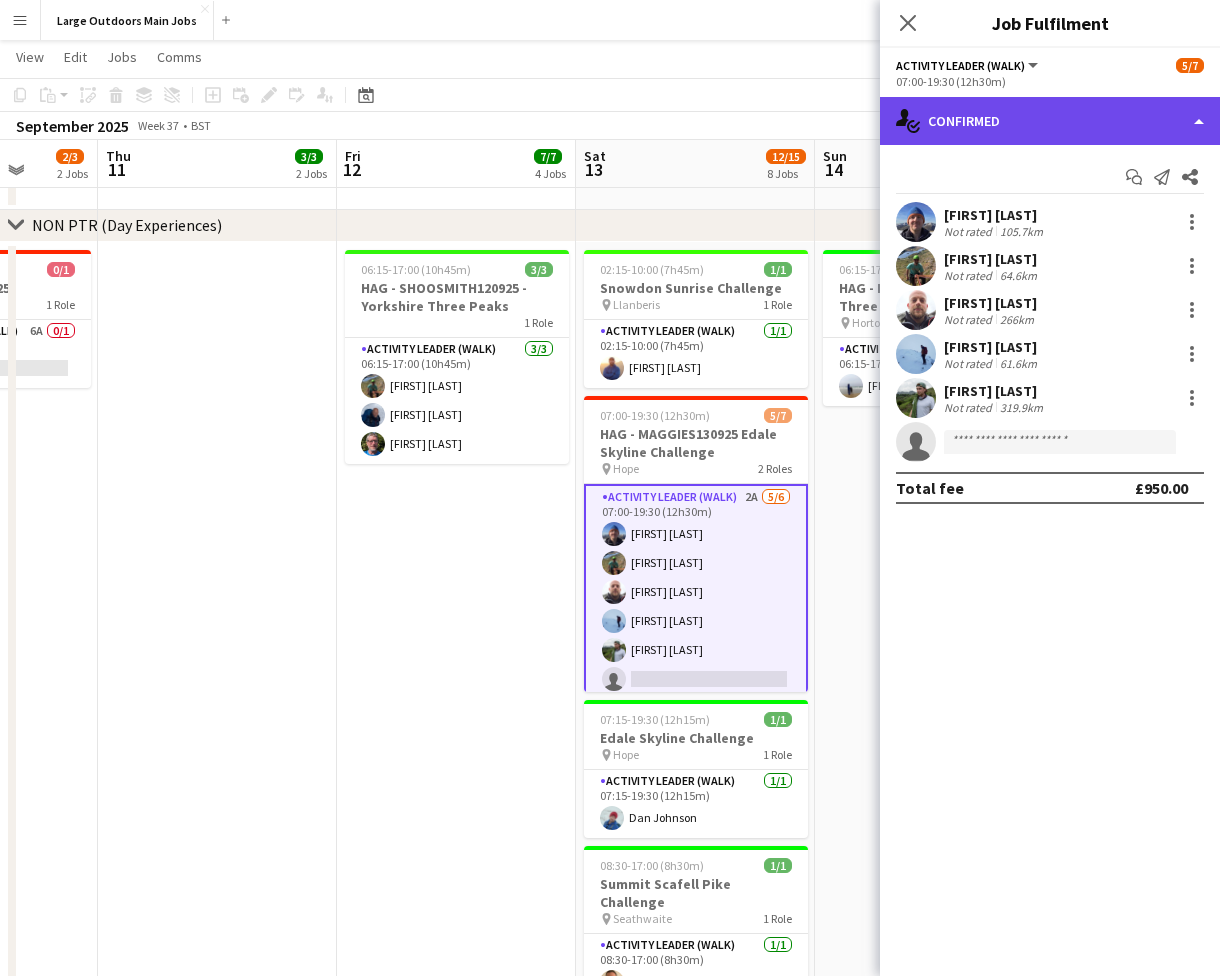 click on "single-neutral-actions-check-2
Confirmed" 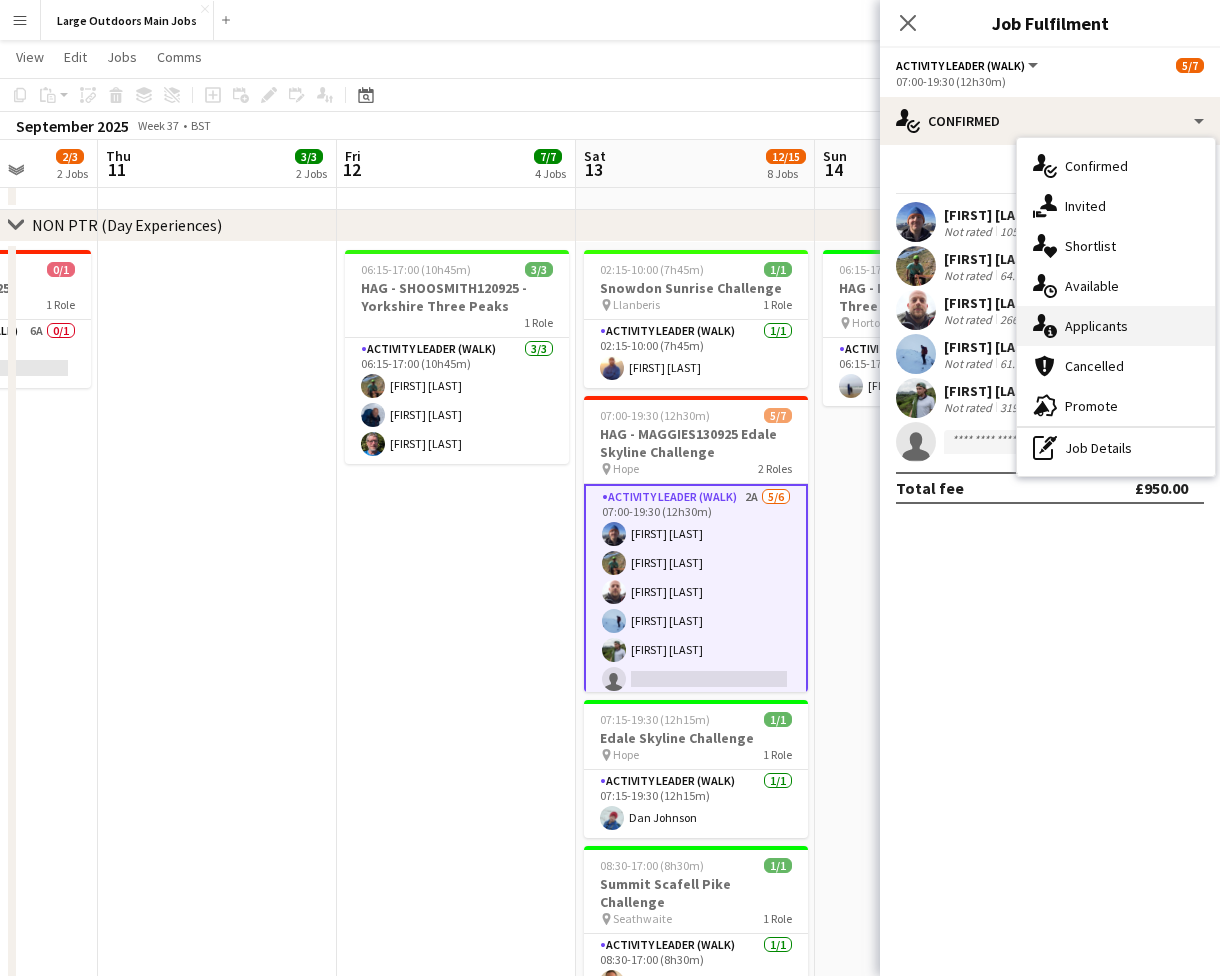 click on "single-neutral-actions-information
Applicants" at bounding box center [1116, 326] 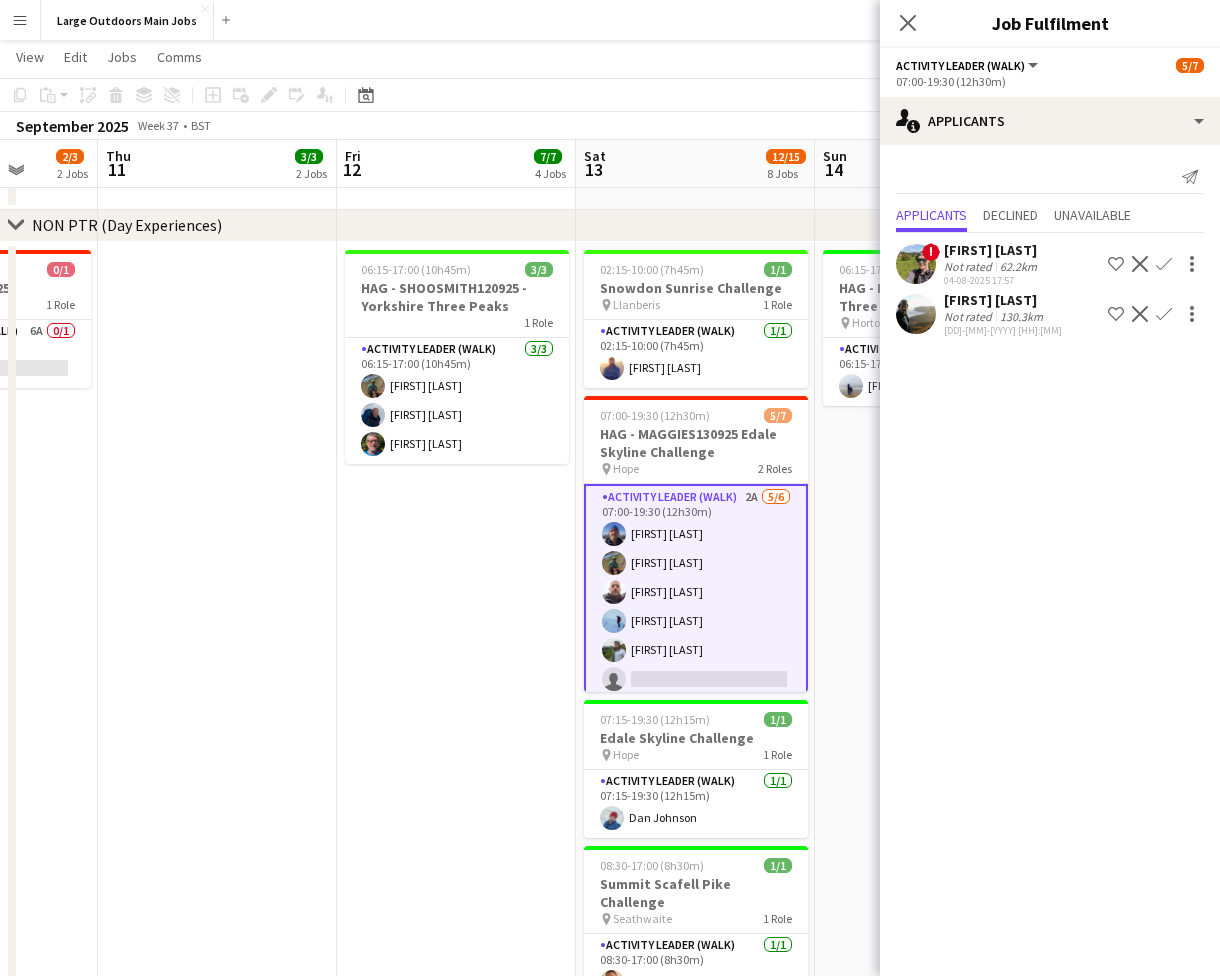 click on "Confirm" 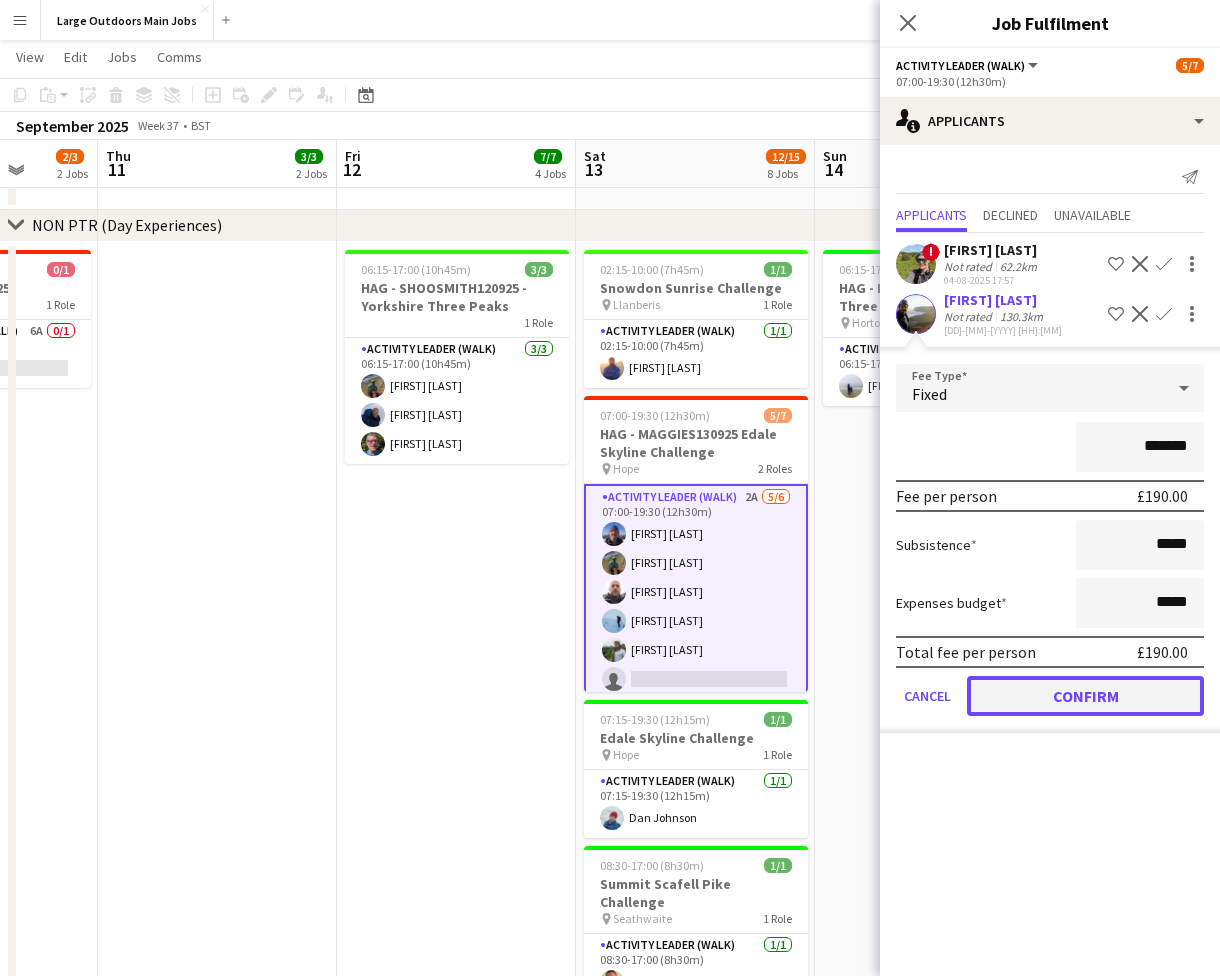 click on "Confirm" 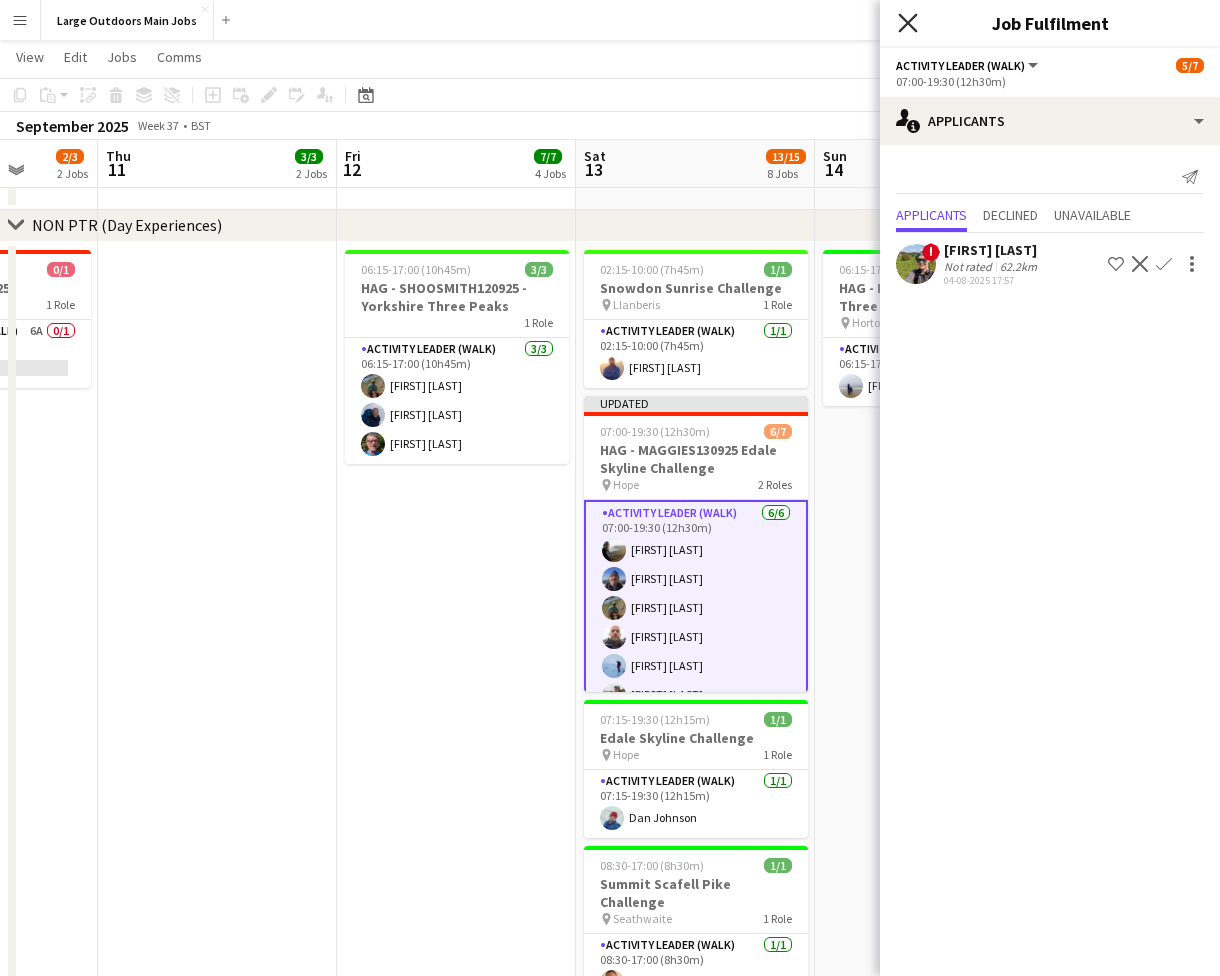 click on "Close pop-in" 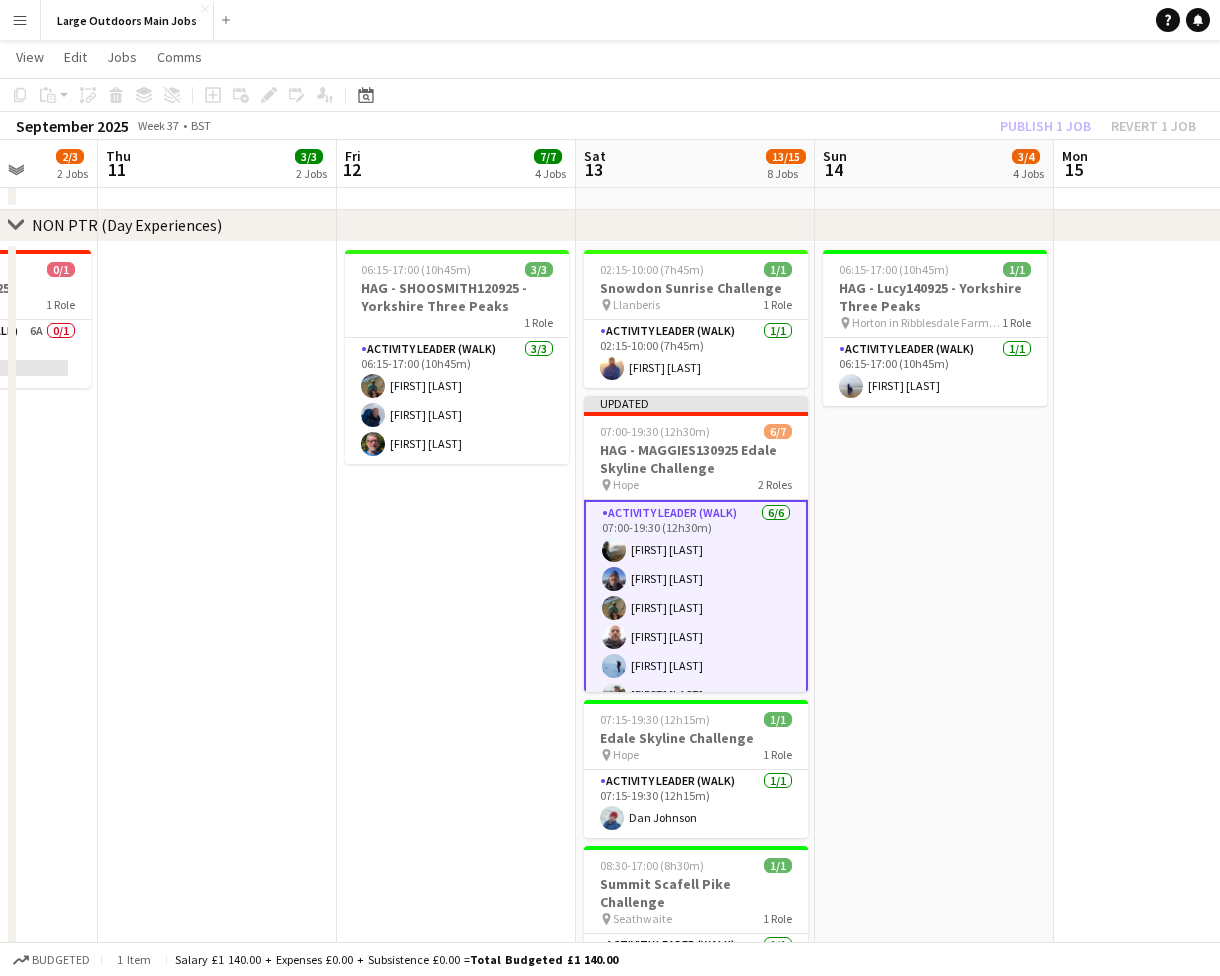 click on "Publish 1 job   Revert 1 job" 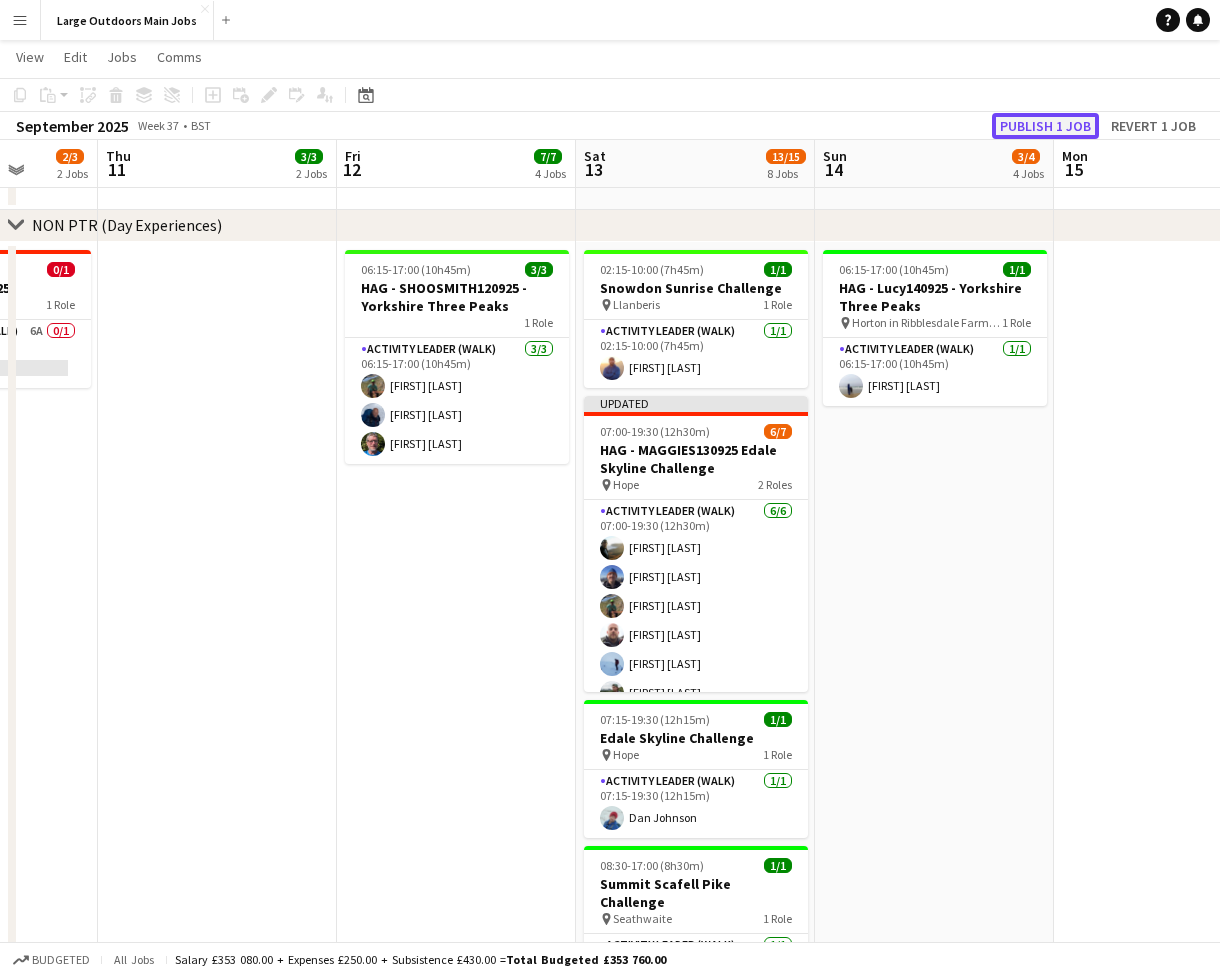 click on "Publish 1 job" 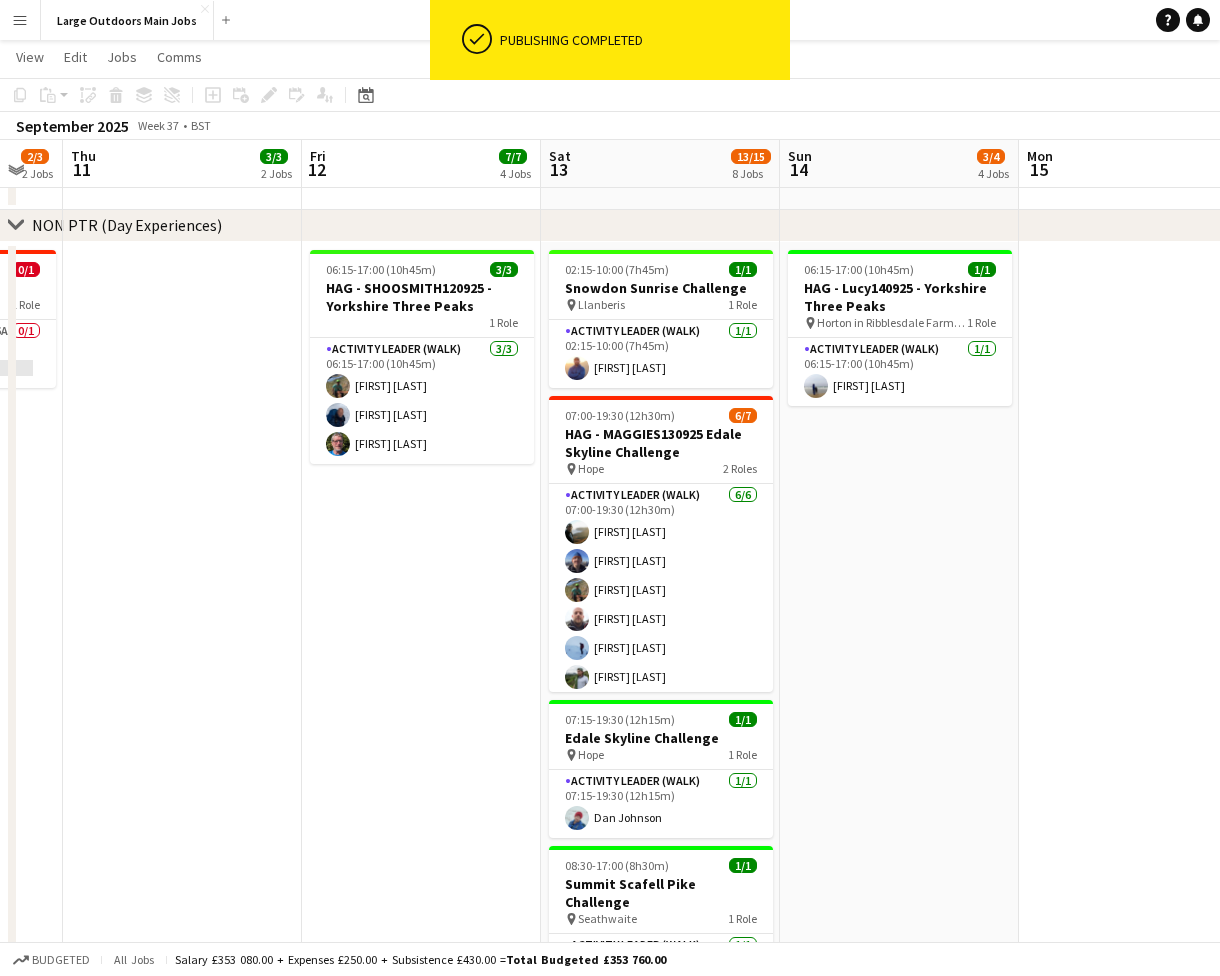 scroll, scrollTop: 0, scrollLeft: 597, axis: horizontal 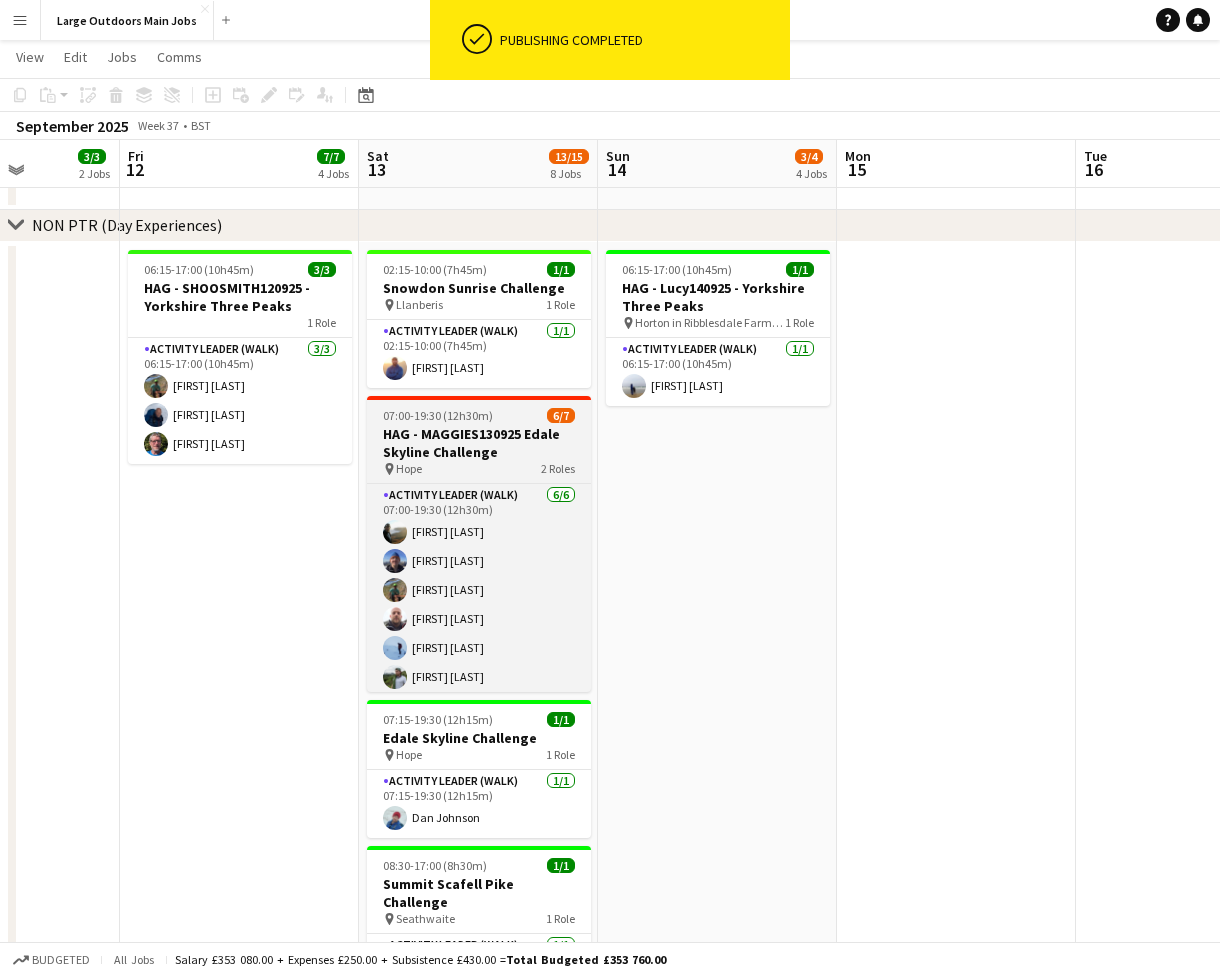click on "HAG - MAGGIES130925 Edale Skyline Challenge" at bounding box center [479, 443] 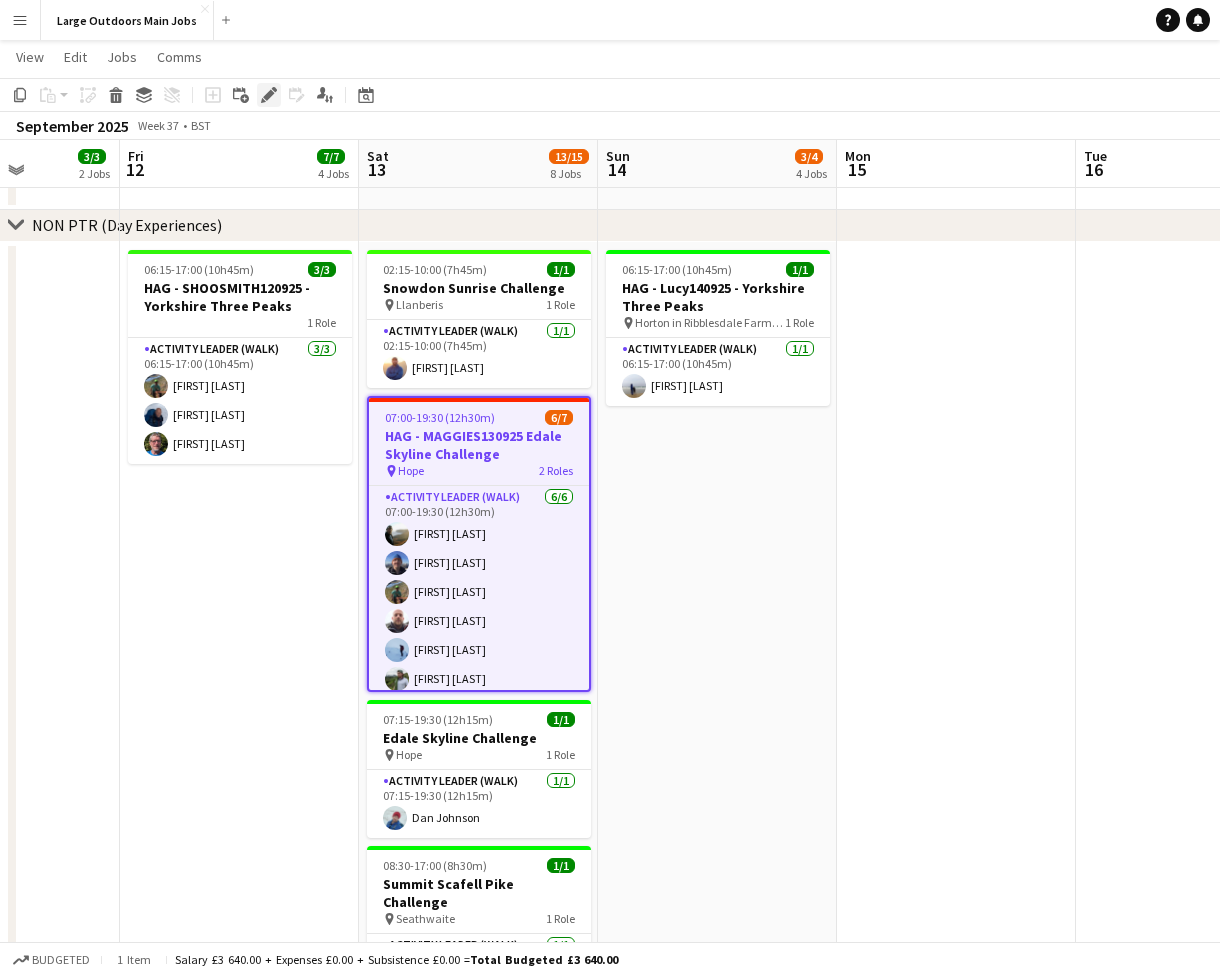 click on "Edit" 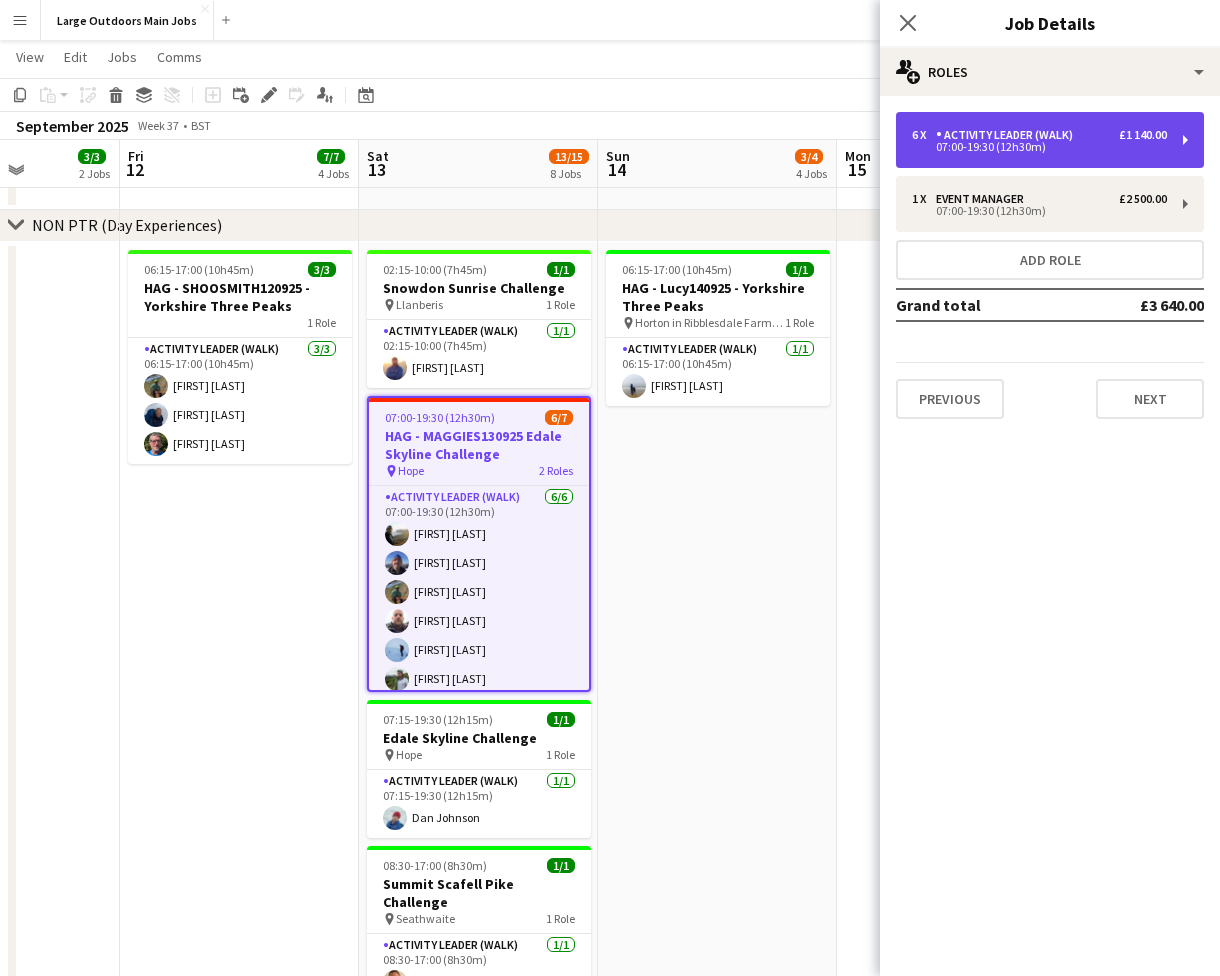 click on "07:00-19:30 (12h30m)" at bounding box center (1039, 147) 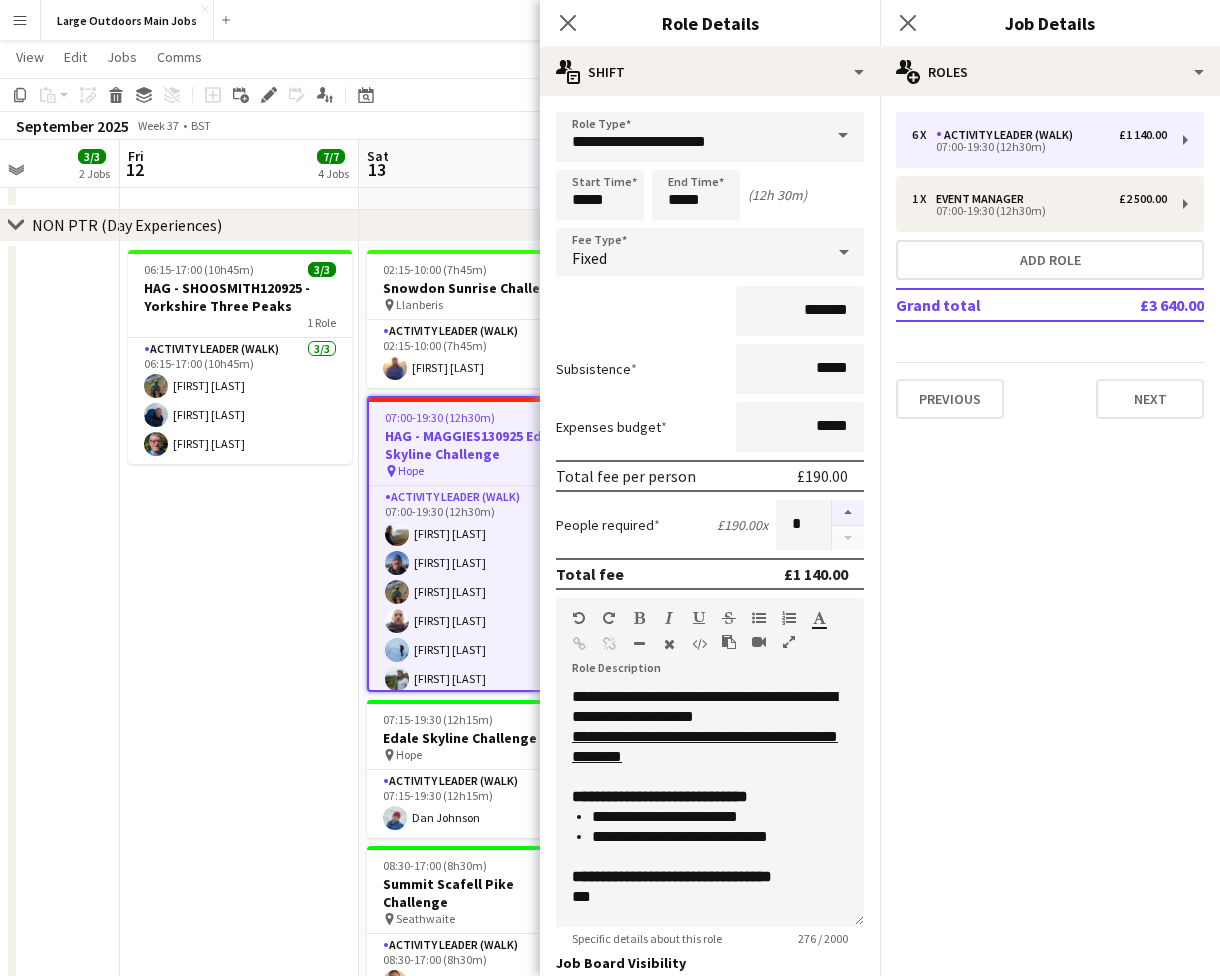 click at bounding box center (848, 513) 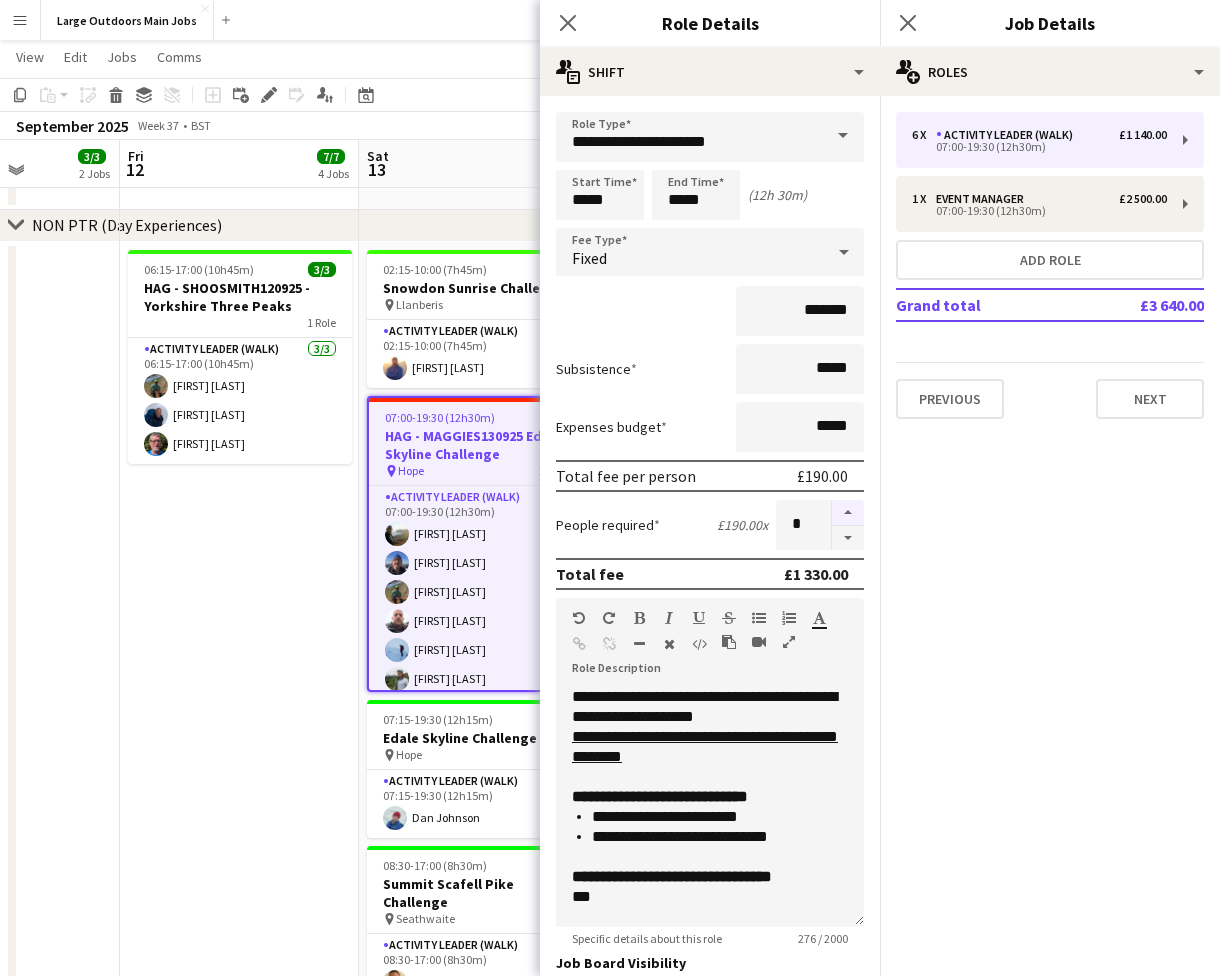 click at bounding box center [848, 513] 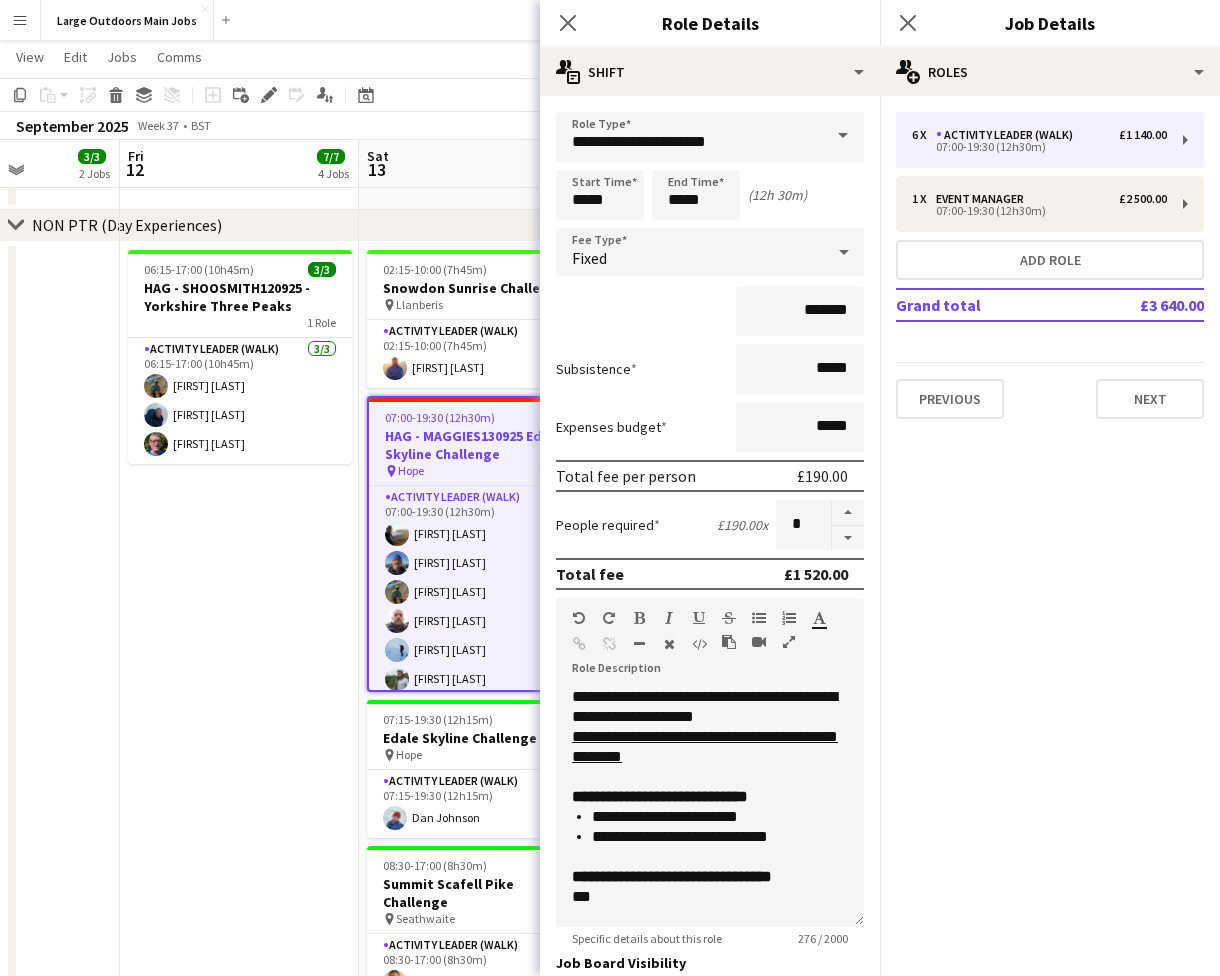click on "06:15-17:00 (10h45m) 3/3 HAG - SHOOSMITH120925 - Yorkshire Three Peaks 1 Role Activity Leader (Walk) 3/3 06:15-17:00 (10h45m)" at bounding box center (239, 662) 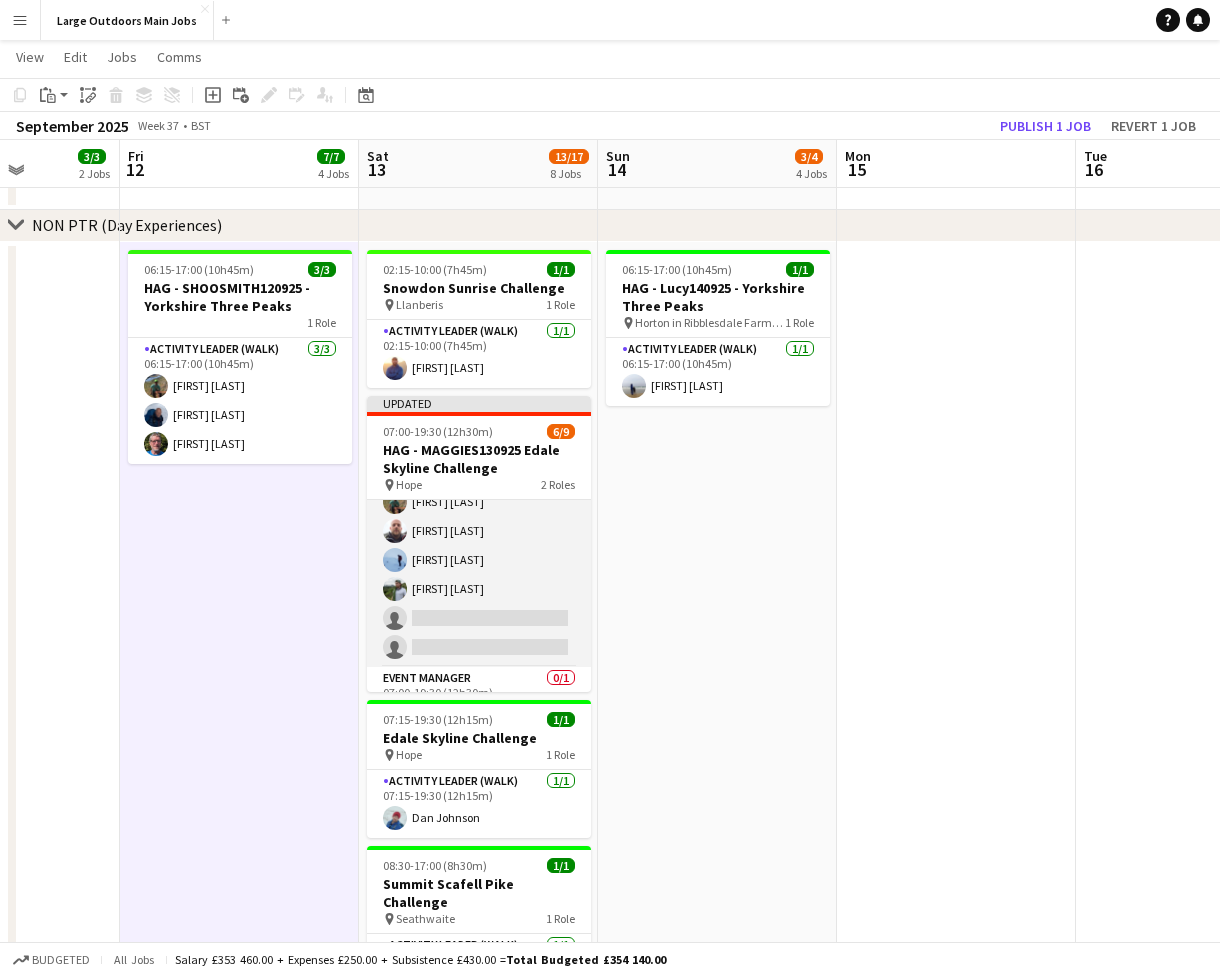 scroll, scrollTop: 0, scrollLeft: 0, axis: both 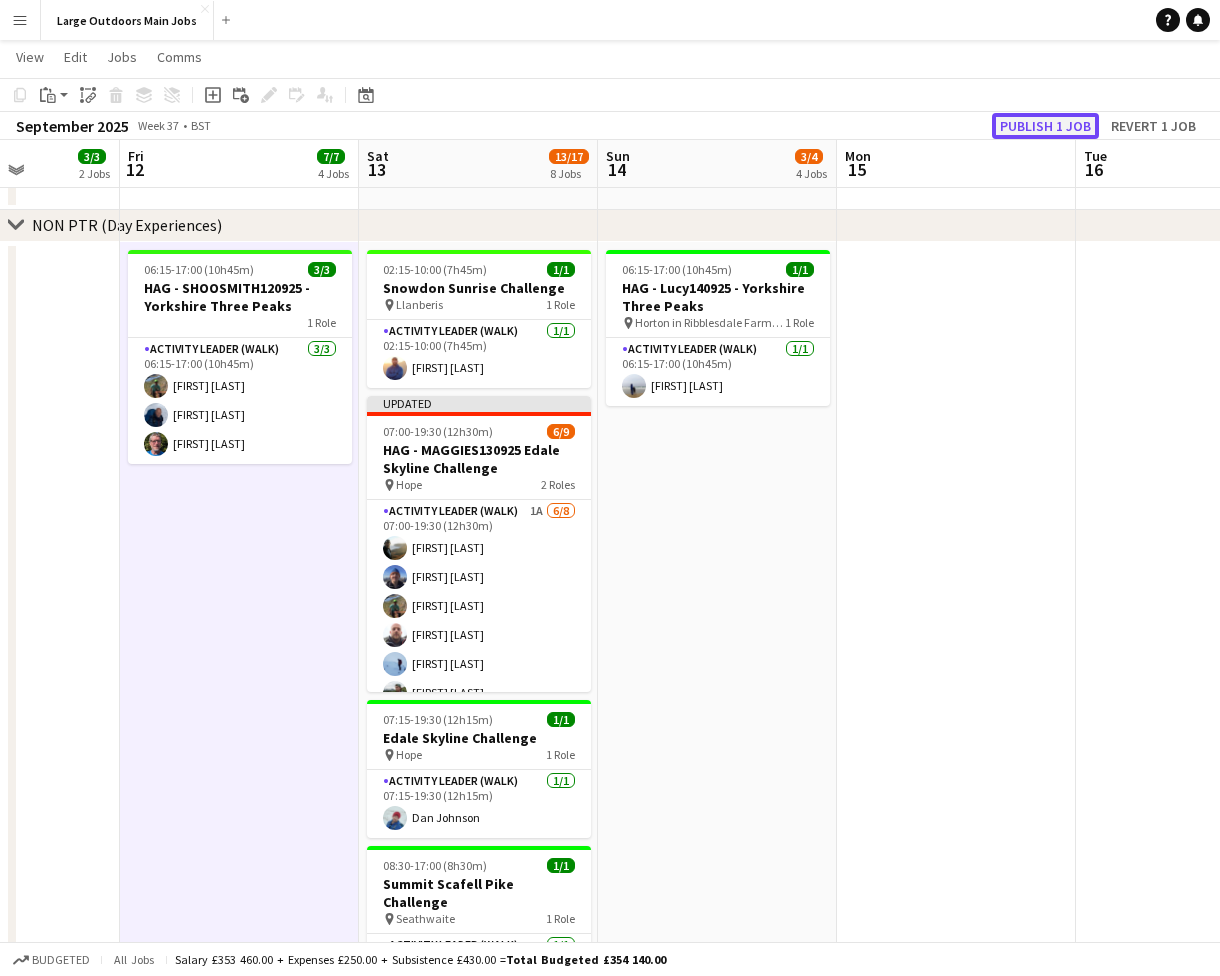 click on "Publish 1 job" 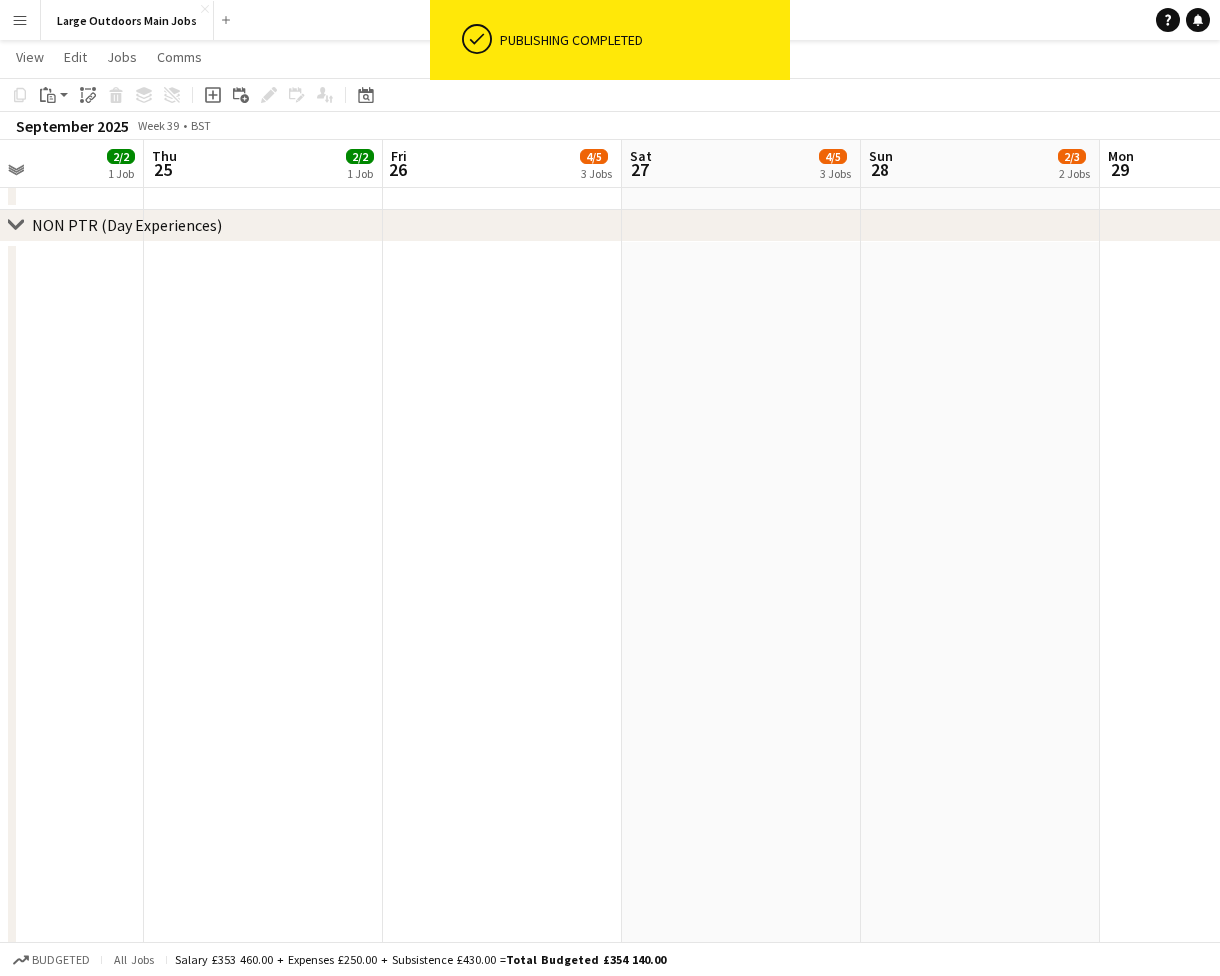 scroll, scrollTop: 0, scrollLeft: 522, axis: horizontal 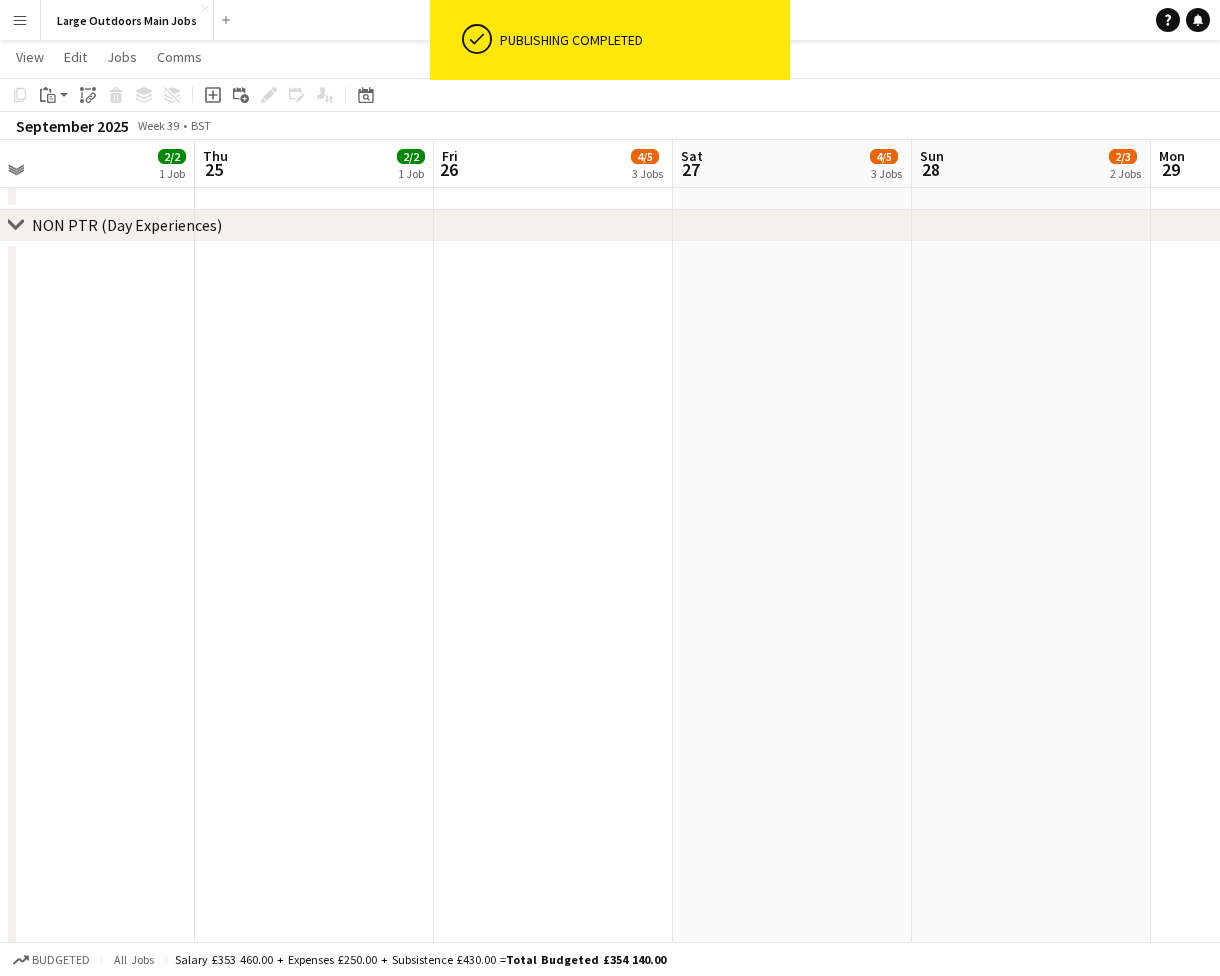click at bounding box center [553, 662] 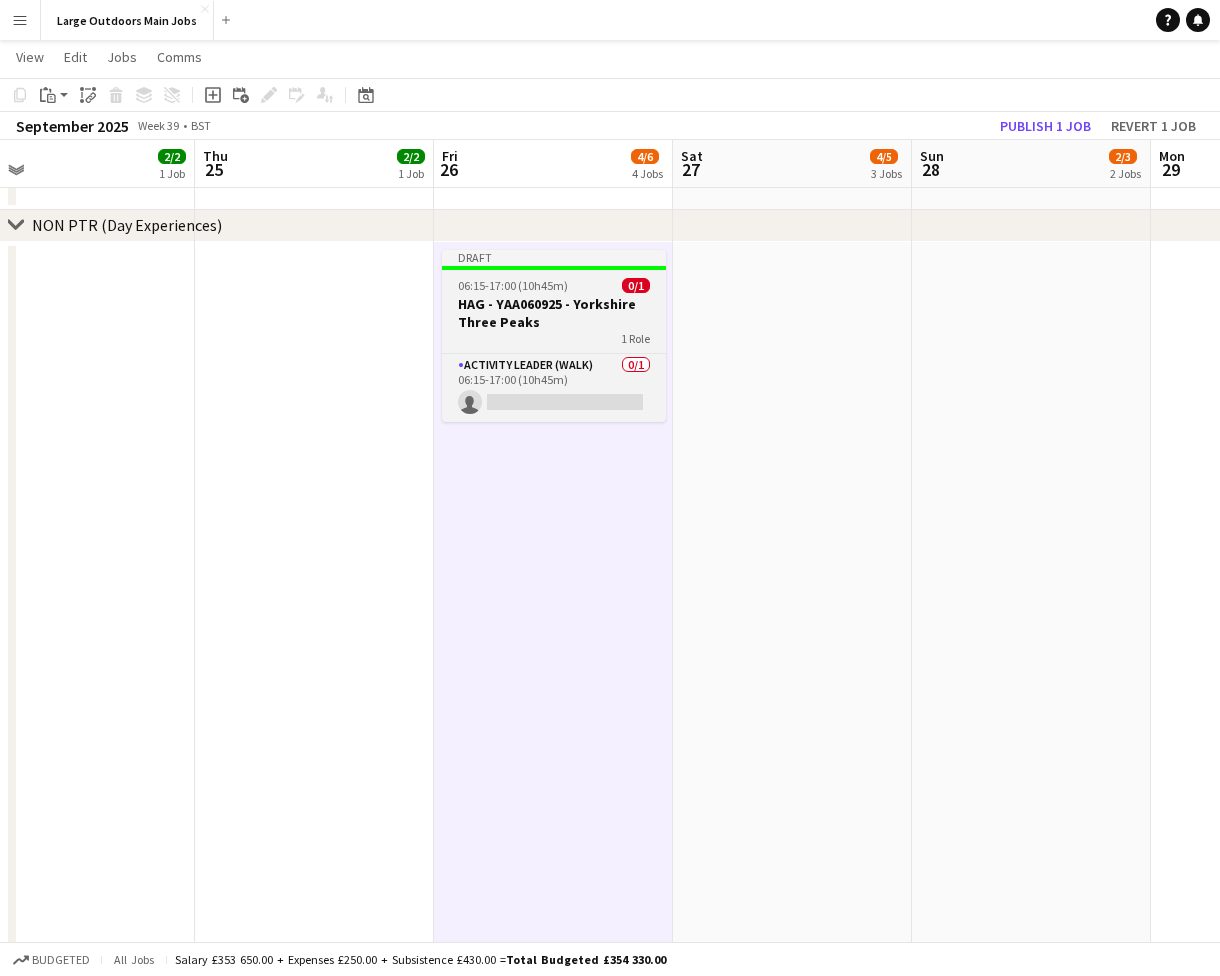 click on "HAG - YAA060925 - Yorkshire Three Peaks" at bounding box center [554, 313] 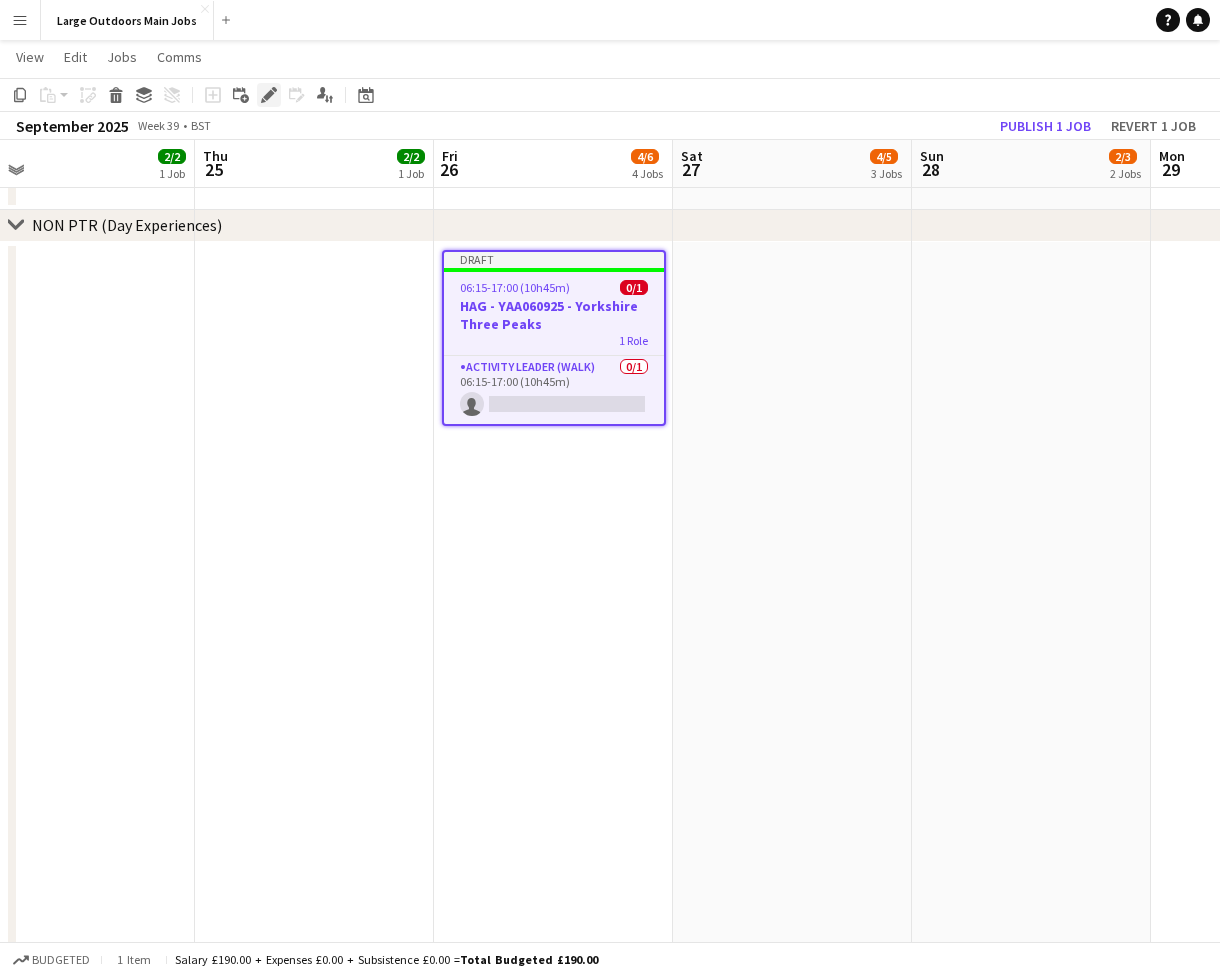 click on "Edit" 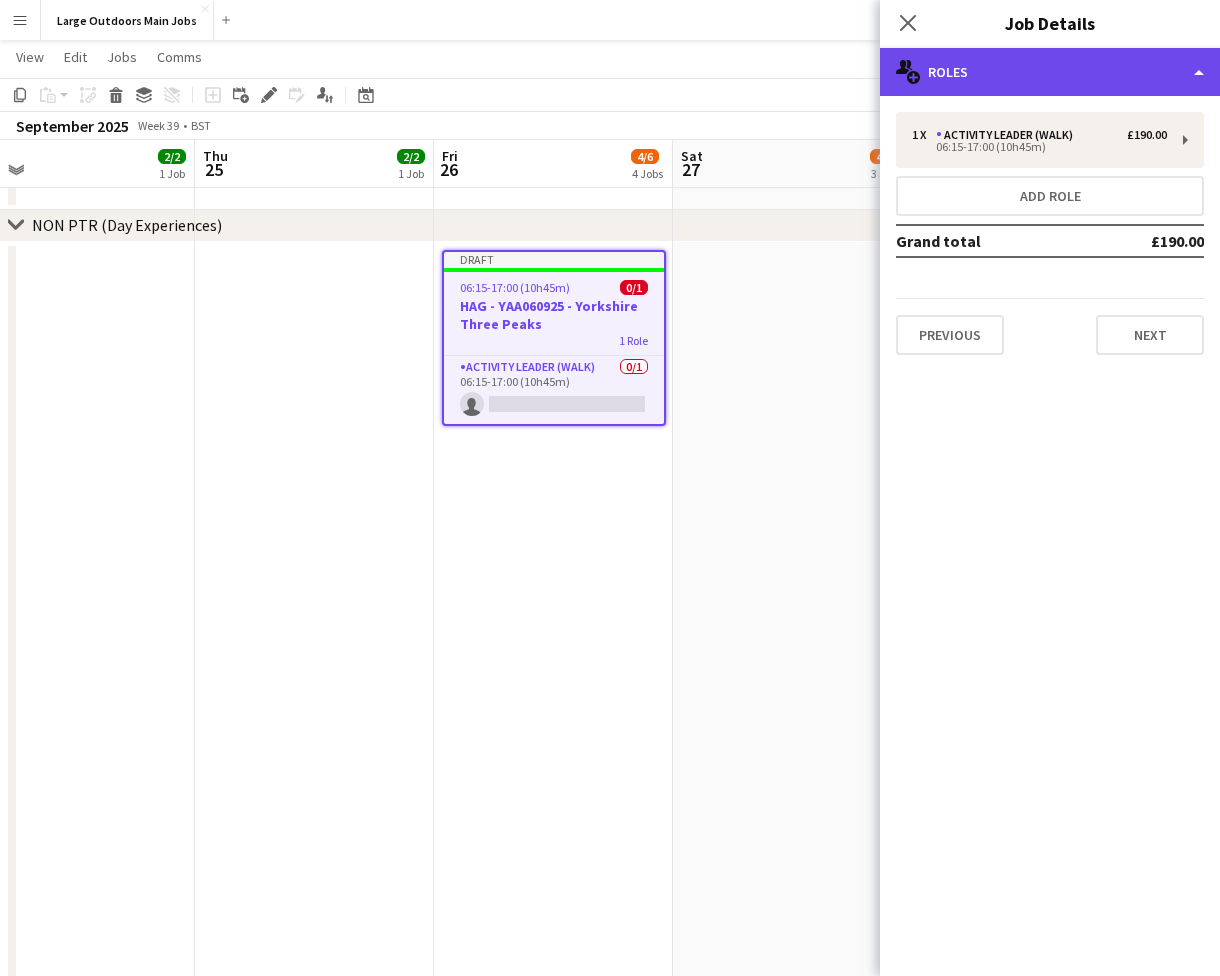 click on "multiple-users-add
Roles" 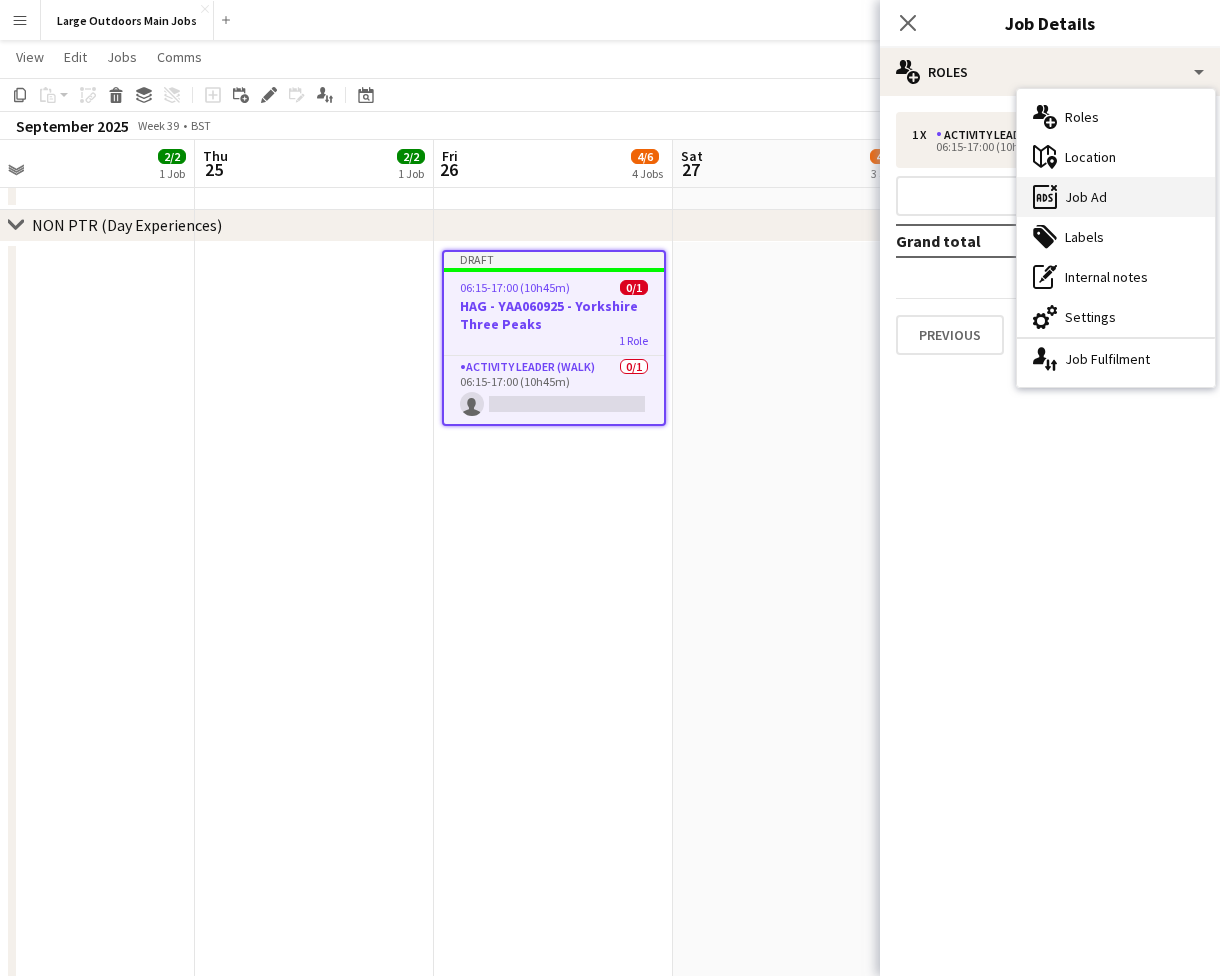click on "ads-window
Job Ad" at bounding box center (1116, 197) 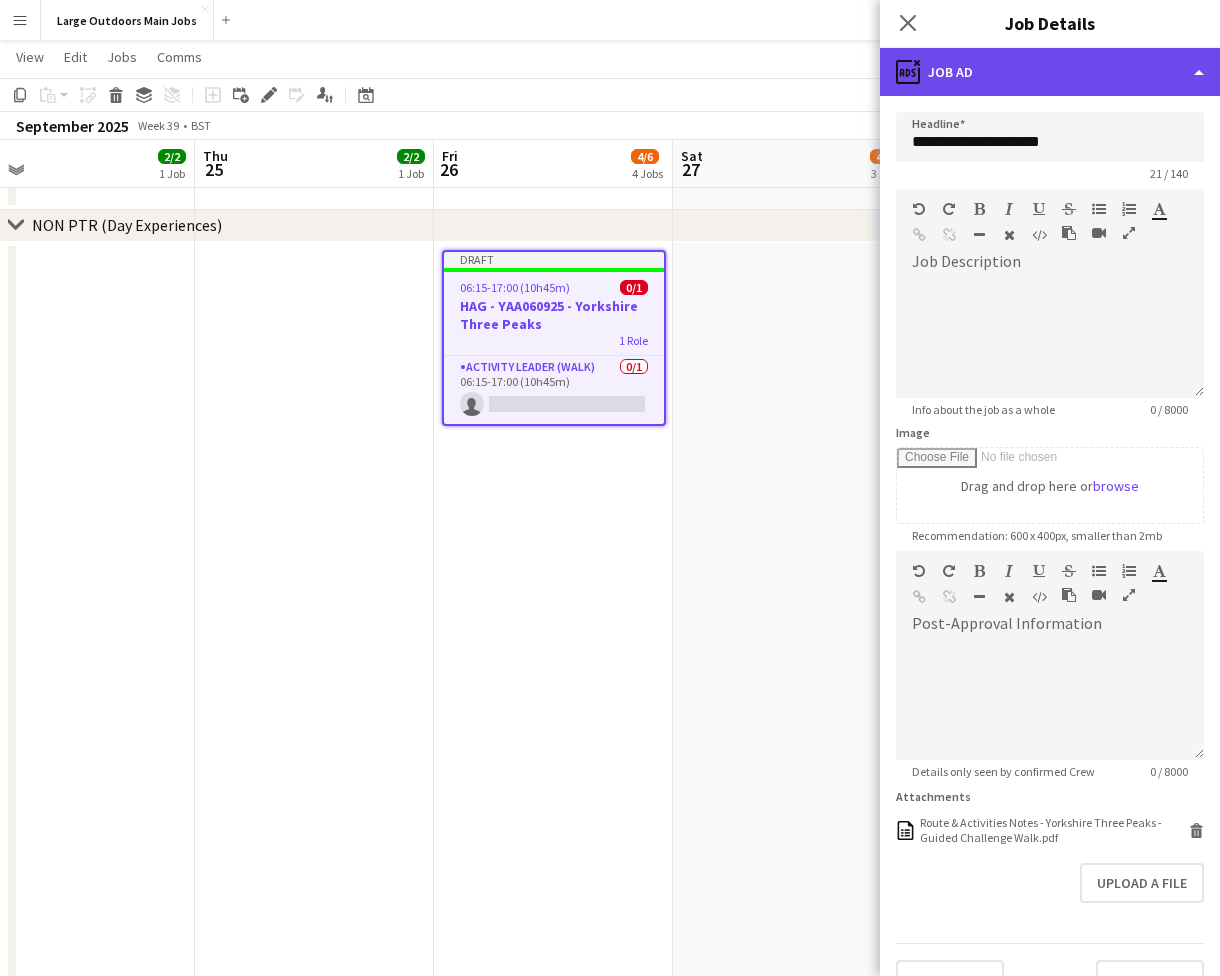 click on "ads-window
Job Ad" 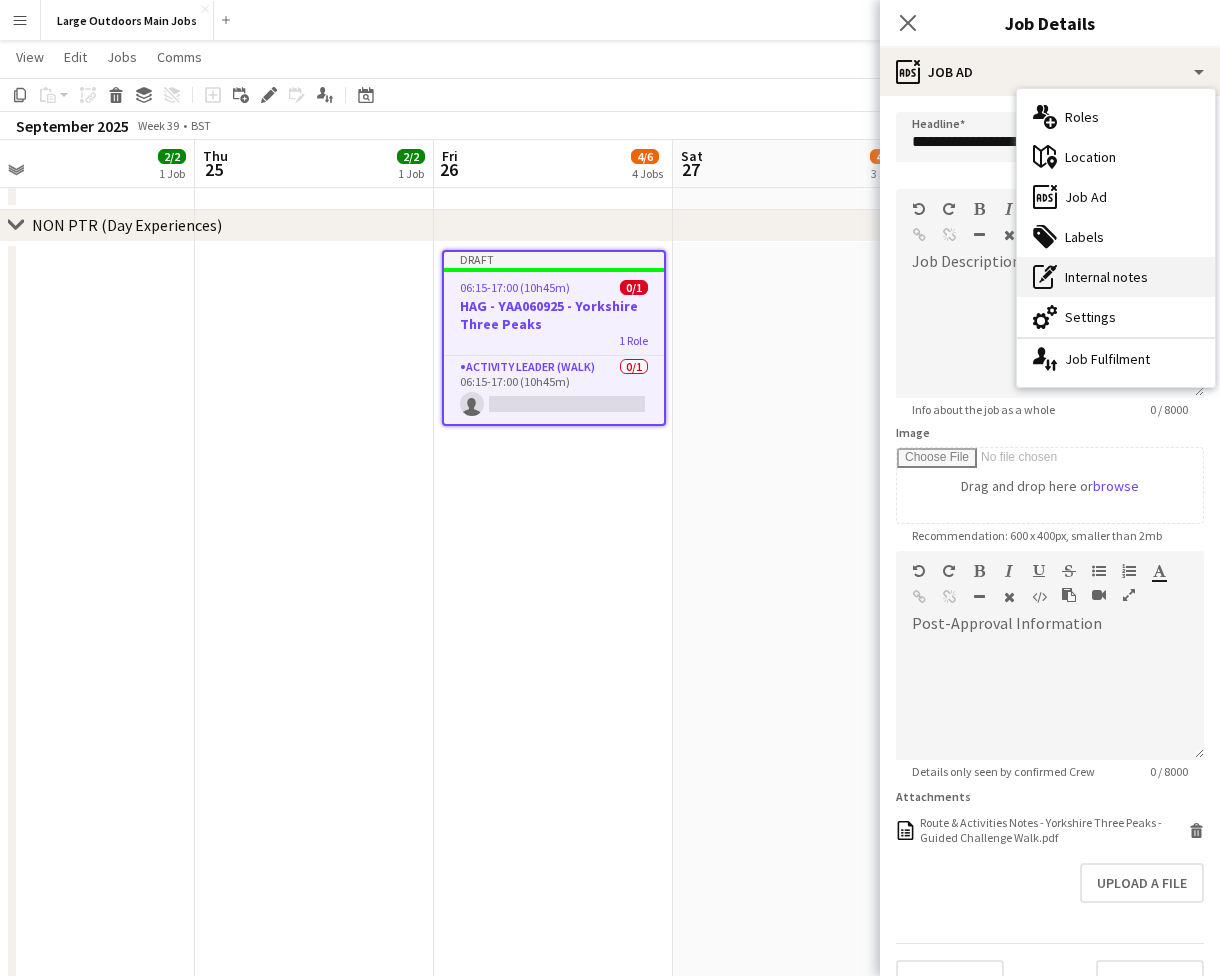 click on "pen-write
Internal notes" at bounding box center [1116, 277] 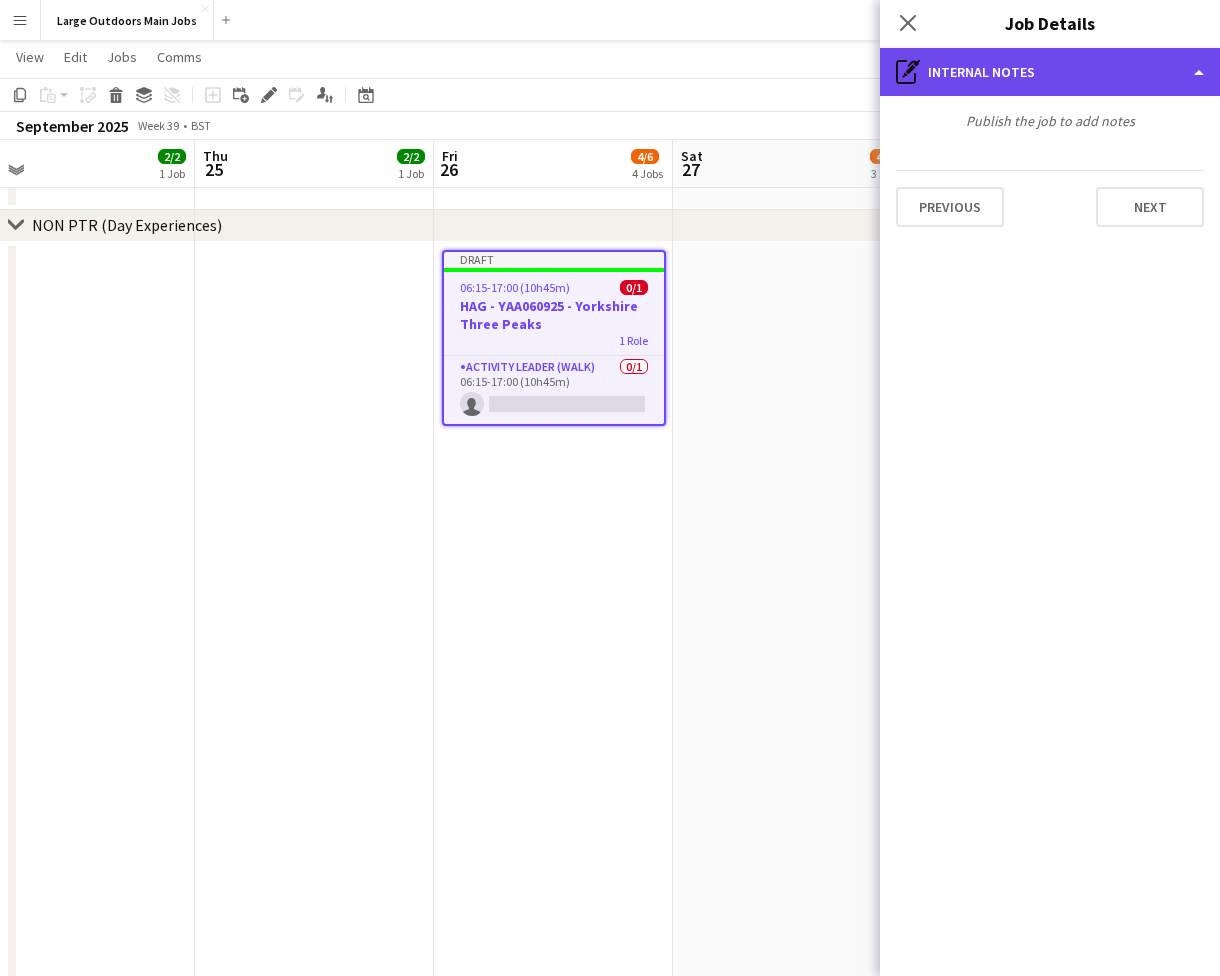 click on "pen-write
Internal notes" 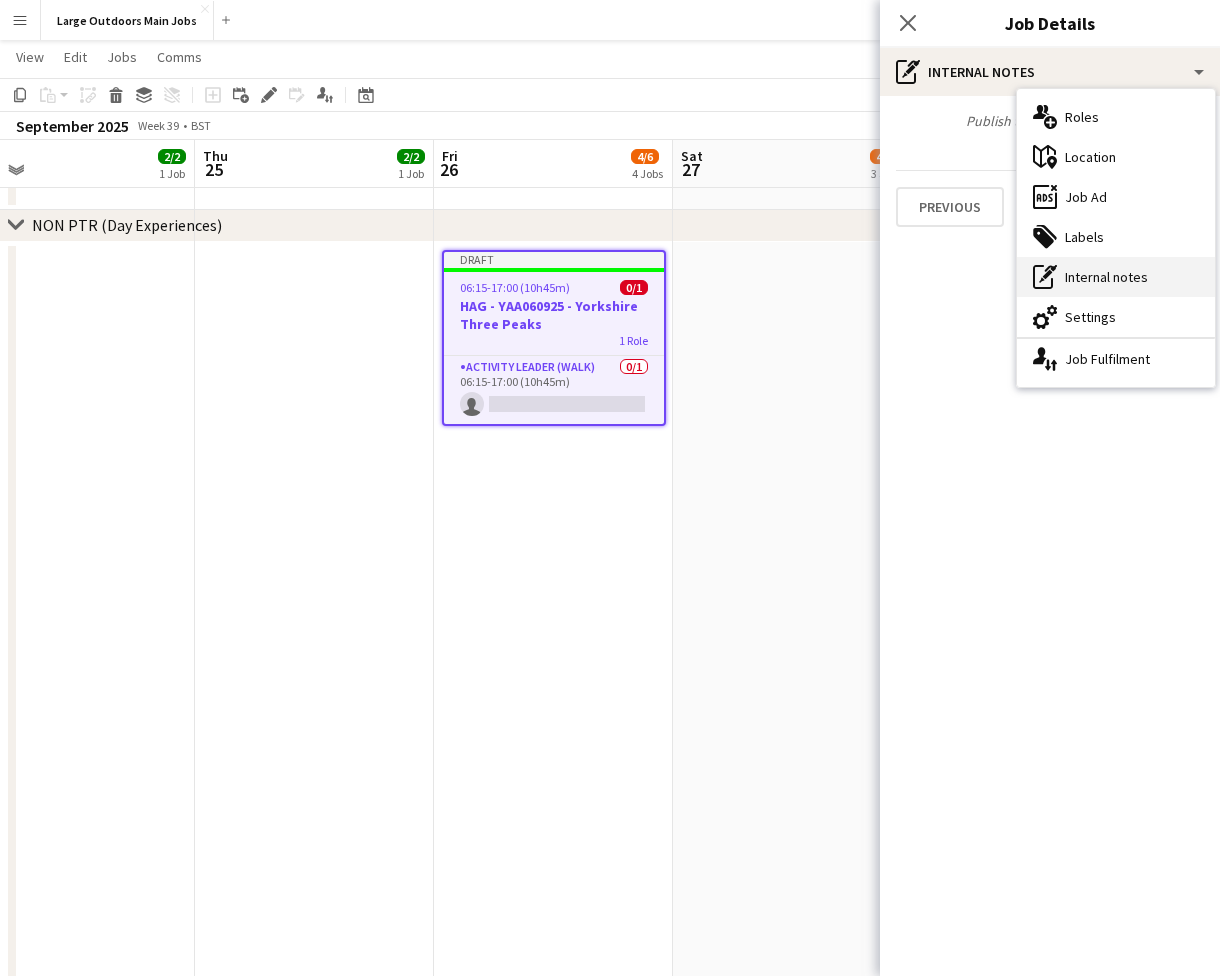 click on "pen-write
Internal notes" at bounding box center [1116, 277] 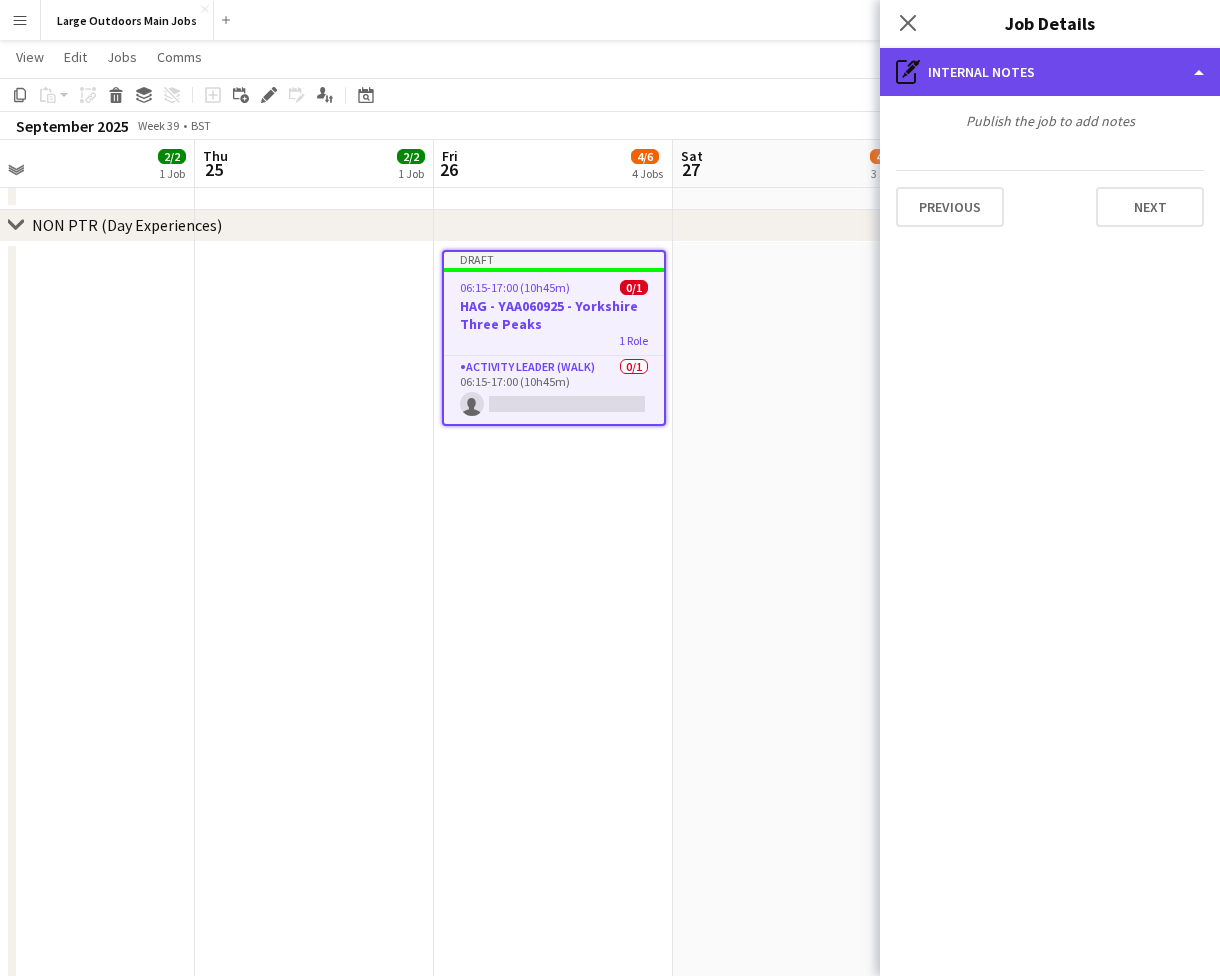 click on "pen-write
Internal notes" 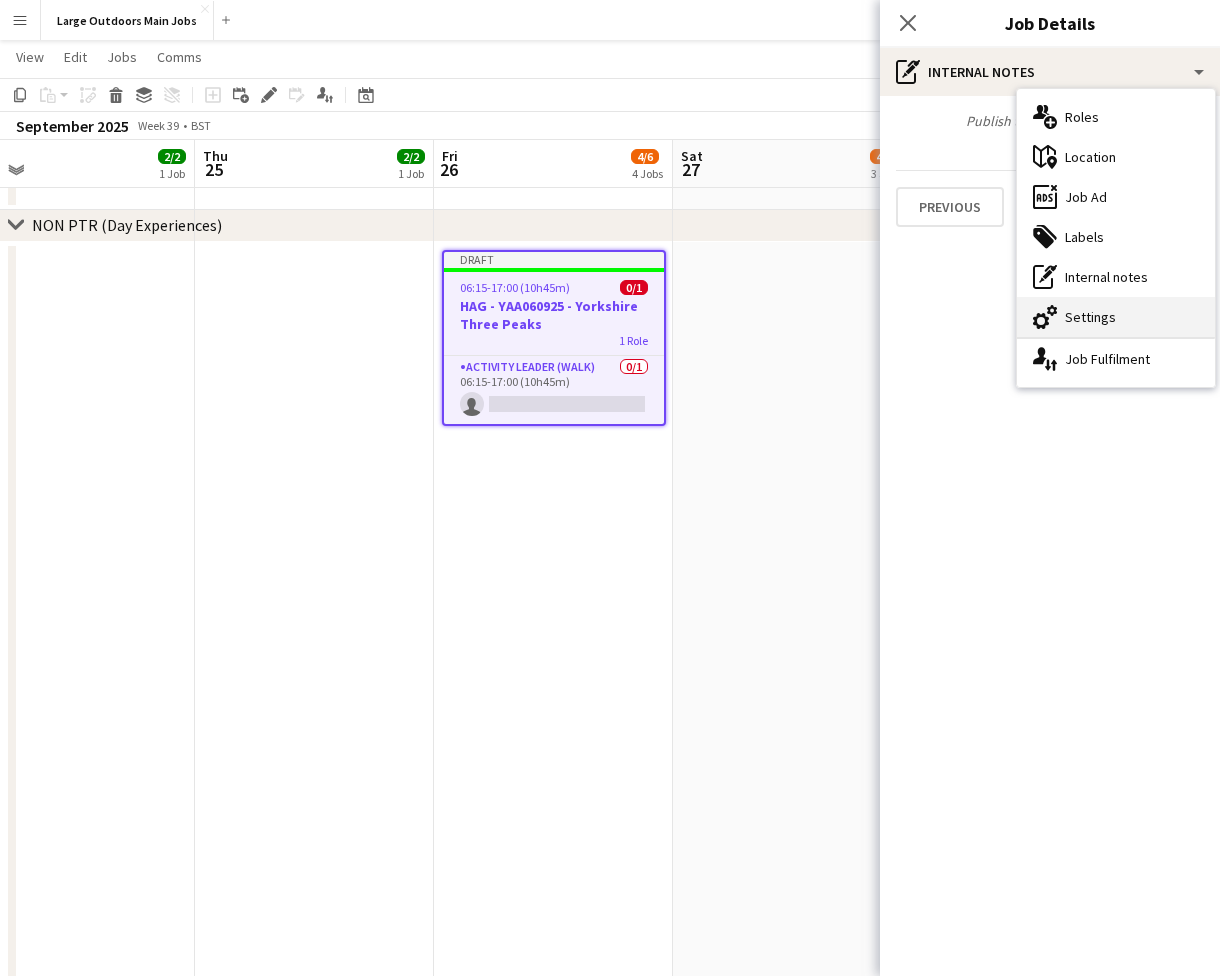 click on "cog-double-3
Settings" at bounding box center [1116, 317] 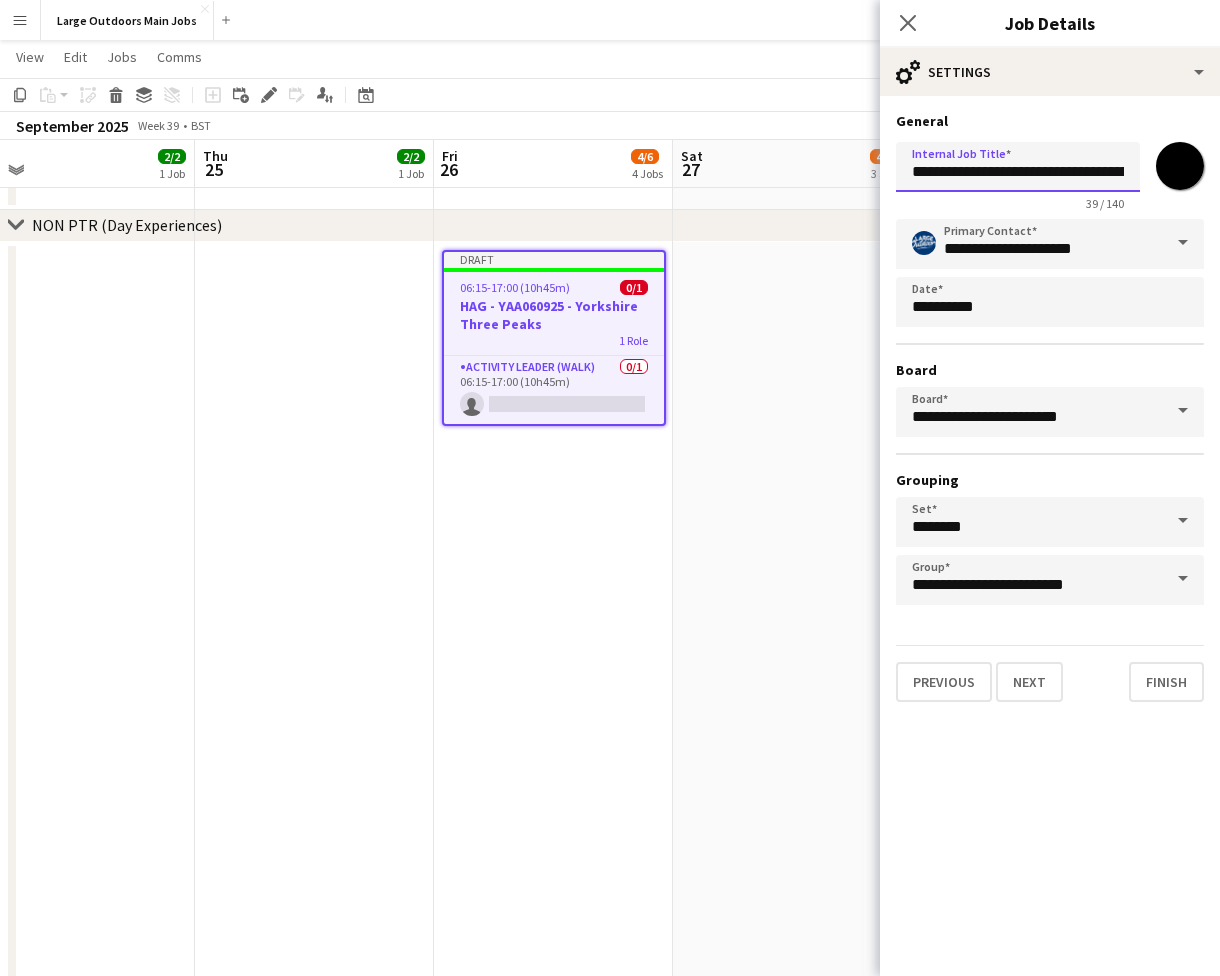 drag, startPoint x: 1021, startPoint y: 171, endPoint x: 911, endPoint y: 166, distance: 110.11358 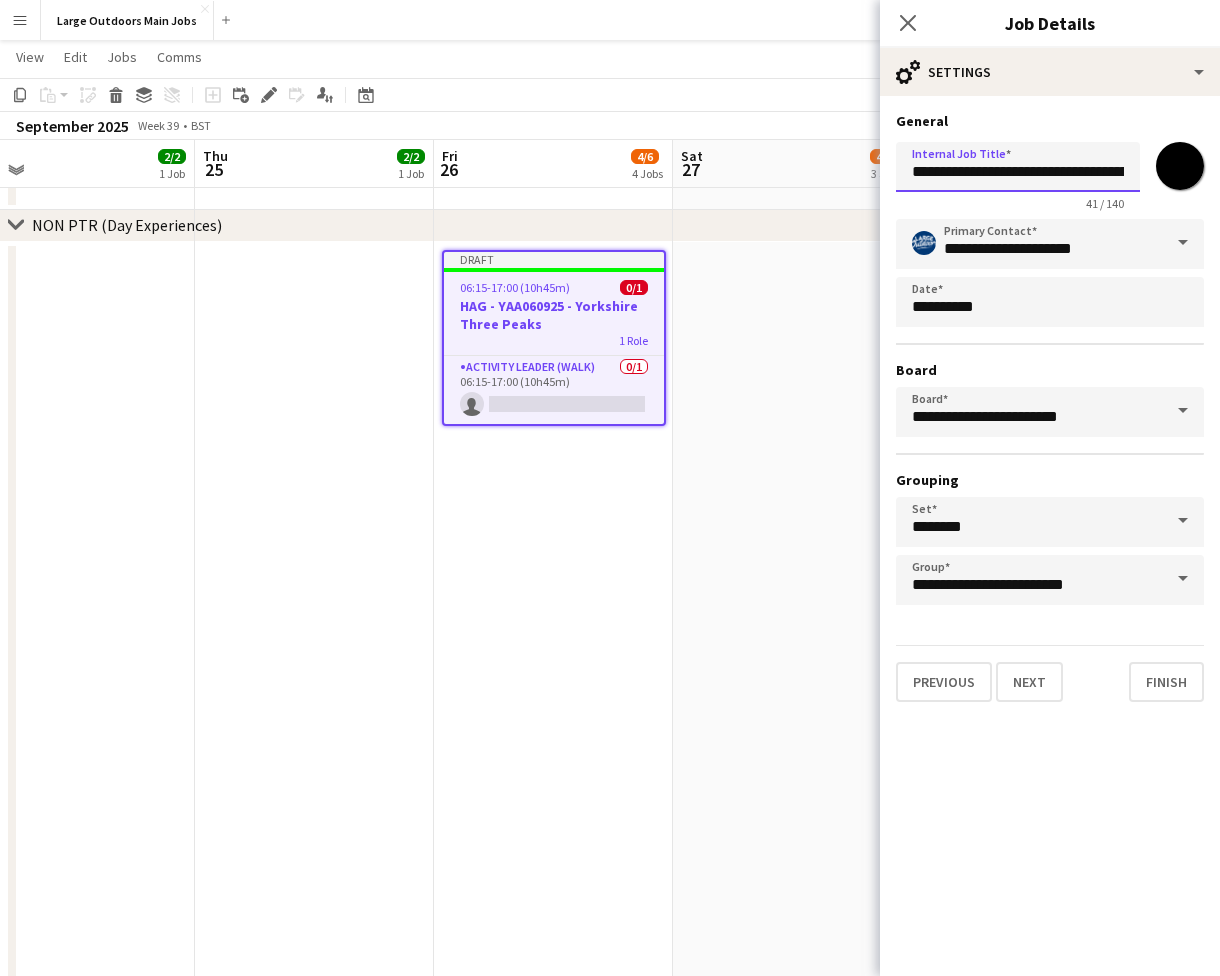 type on "**********" 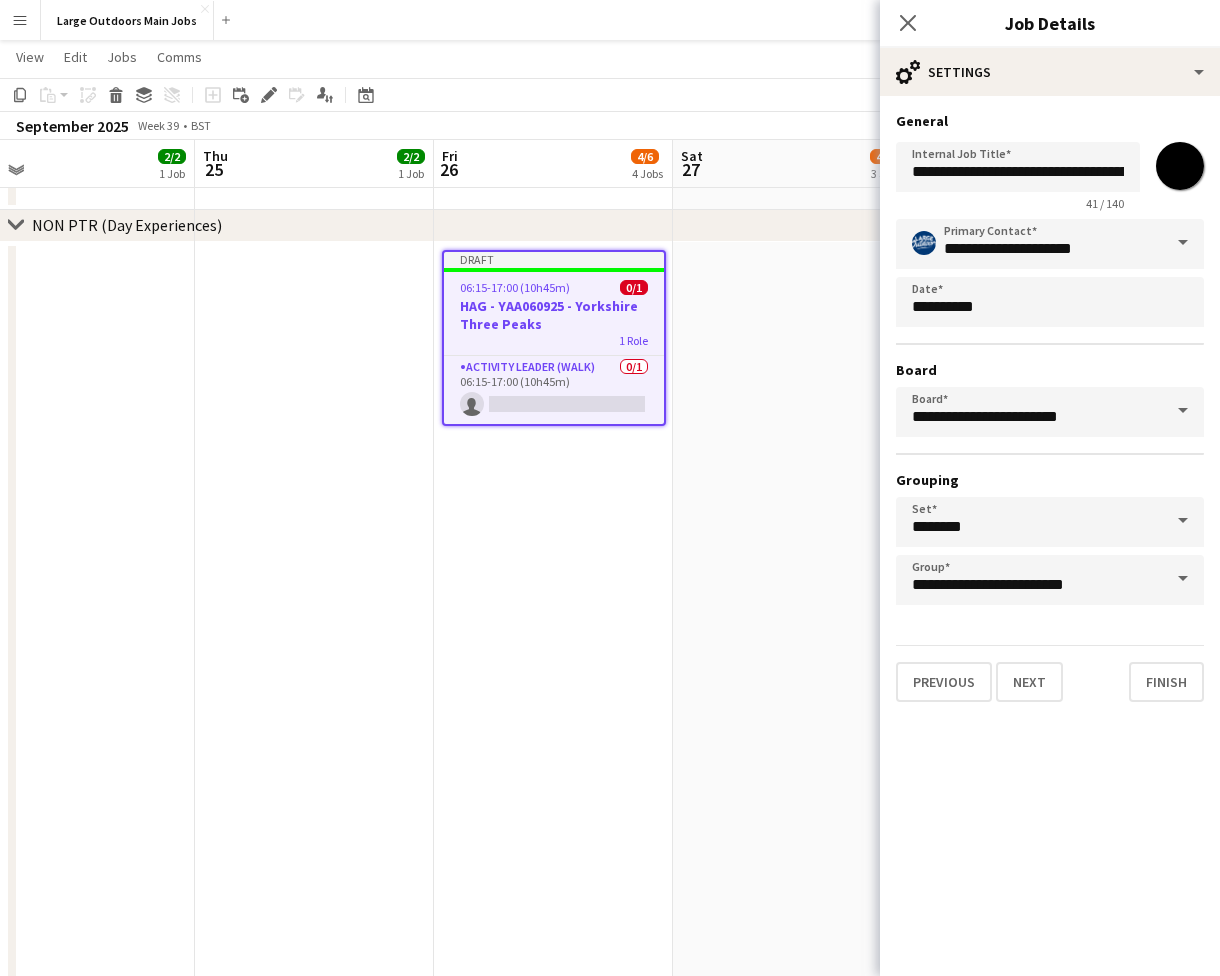 click on "*******" at bounding box center [1180, 166] 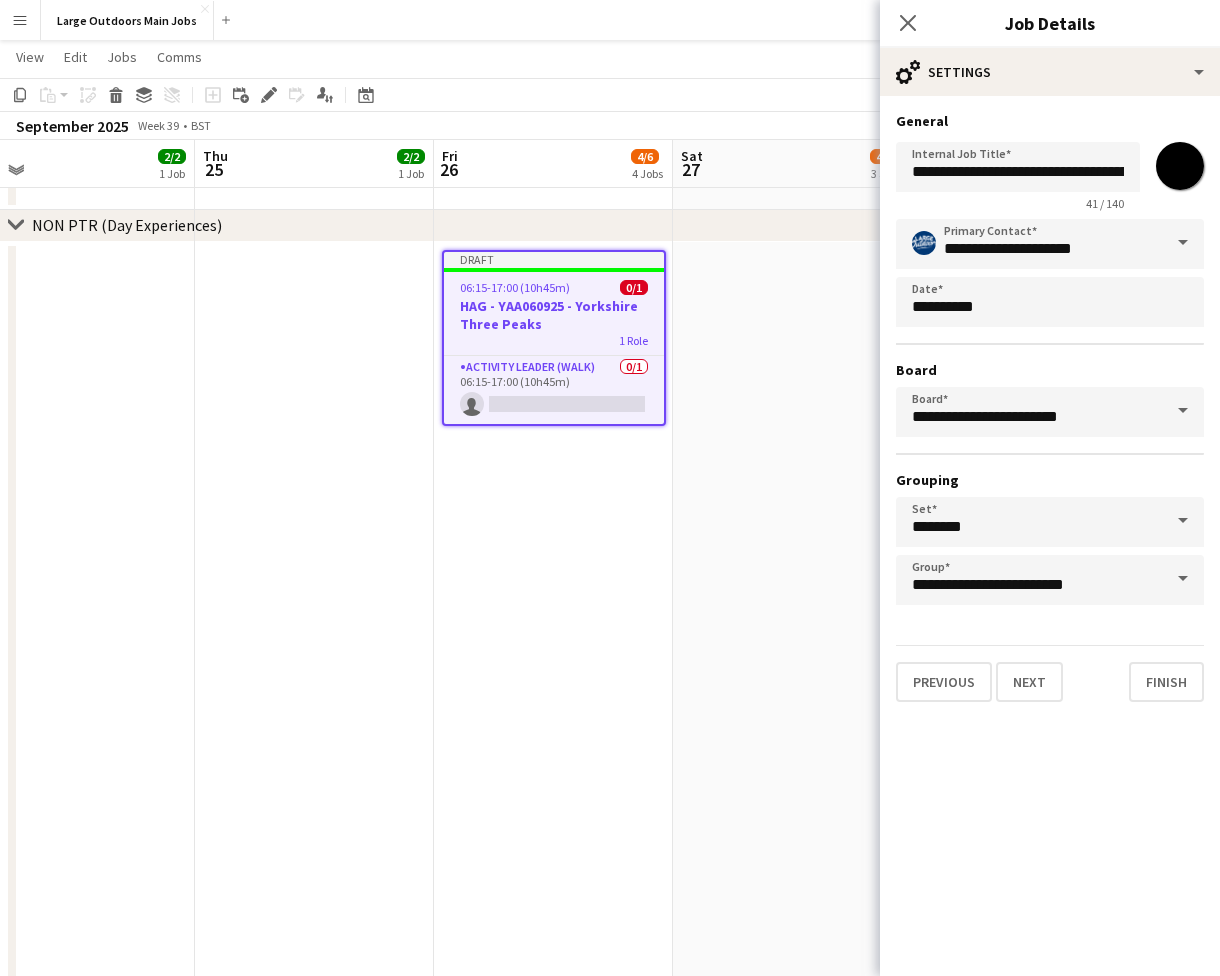 type on "*******" 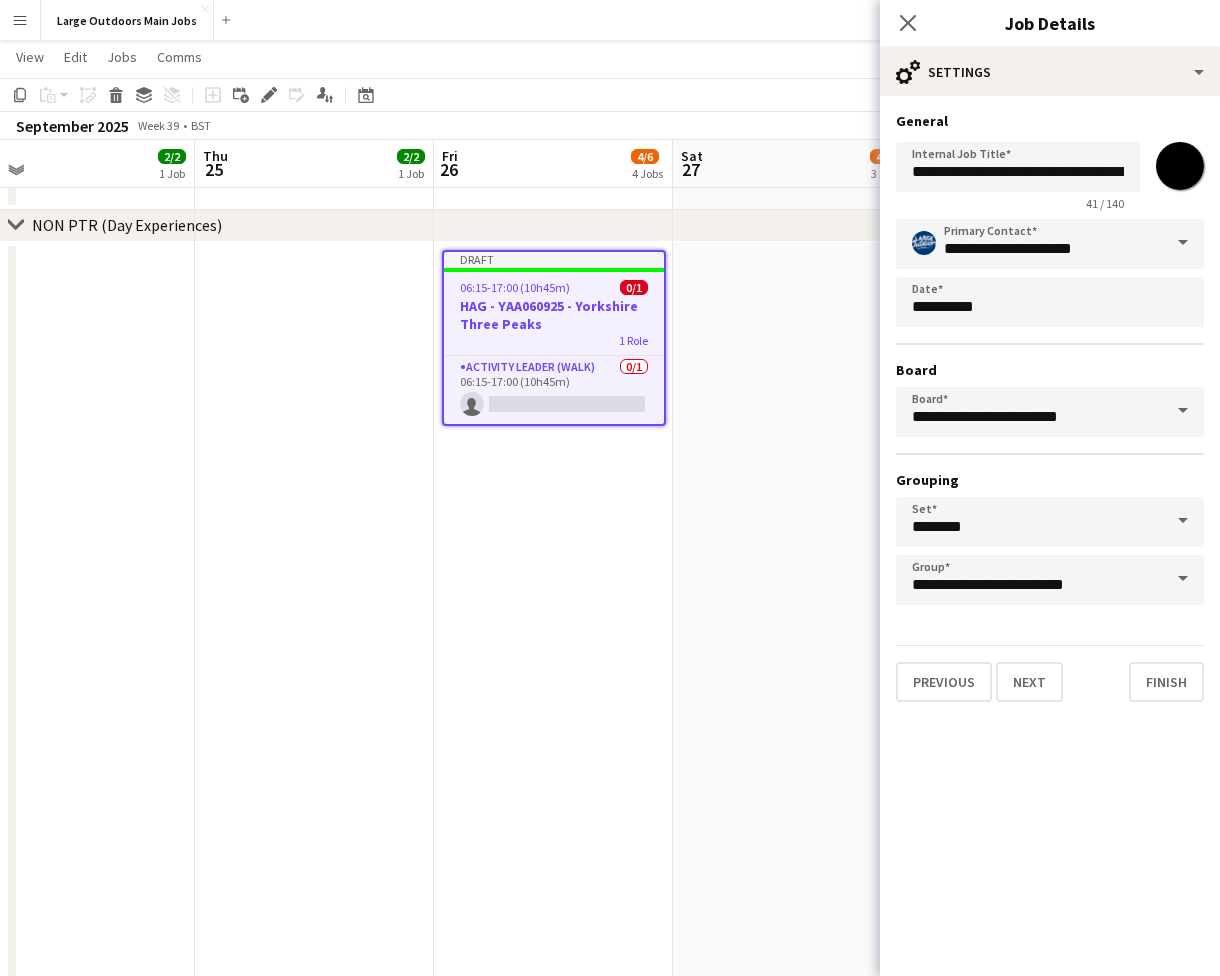 click on "**********" 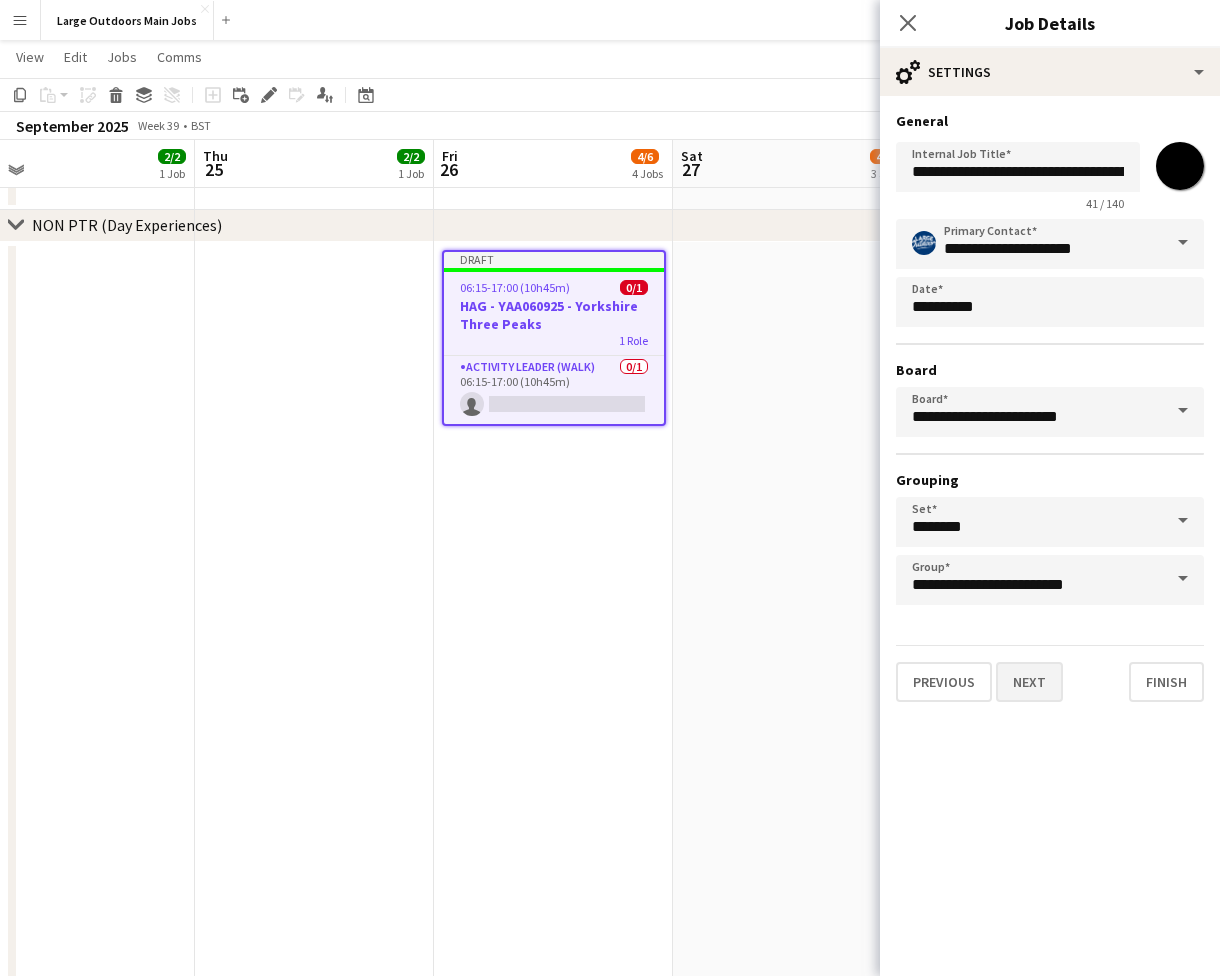 drag, startPoint x: 1049, startPoint y: 707, endPoint x: 1041, endPoint y: 688, distance: 20.615528 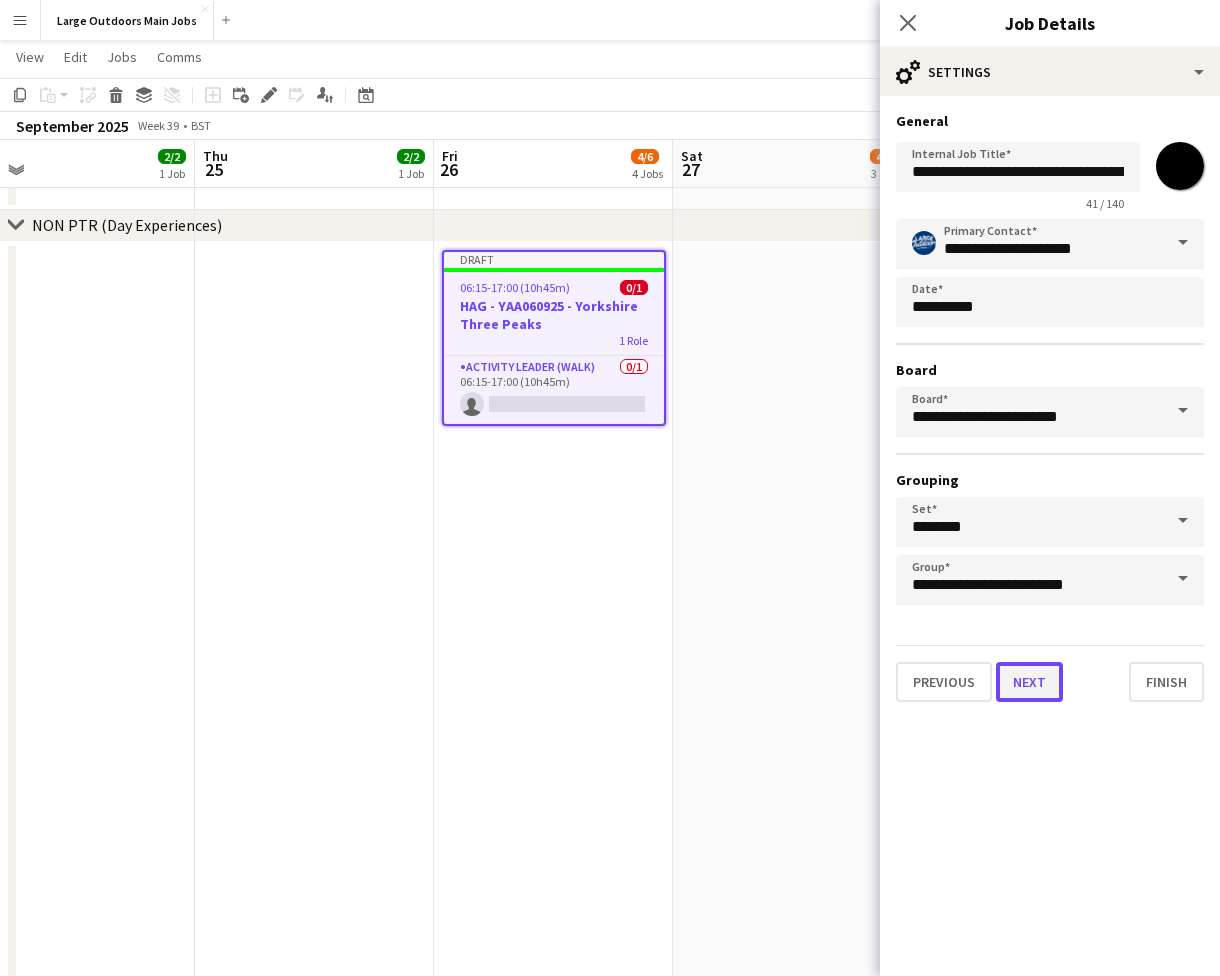 click on "Next" at bounding box center [1029, 682] 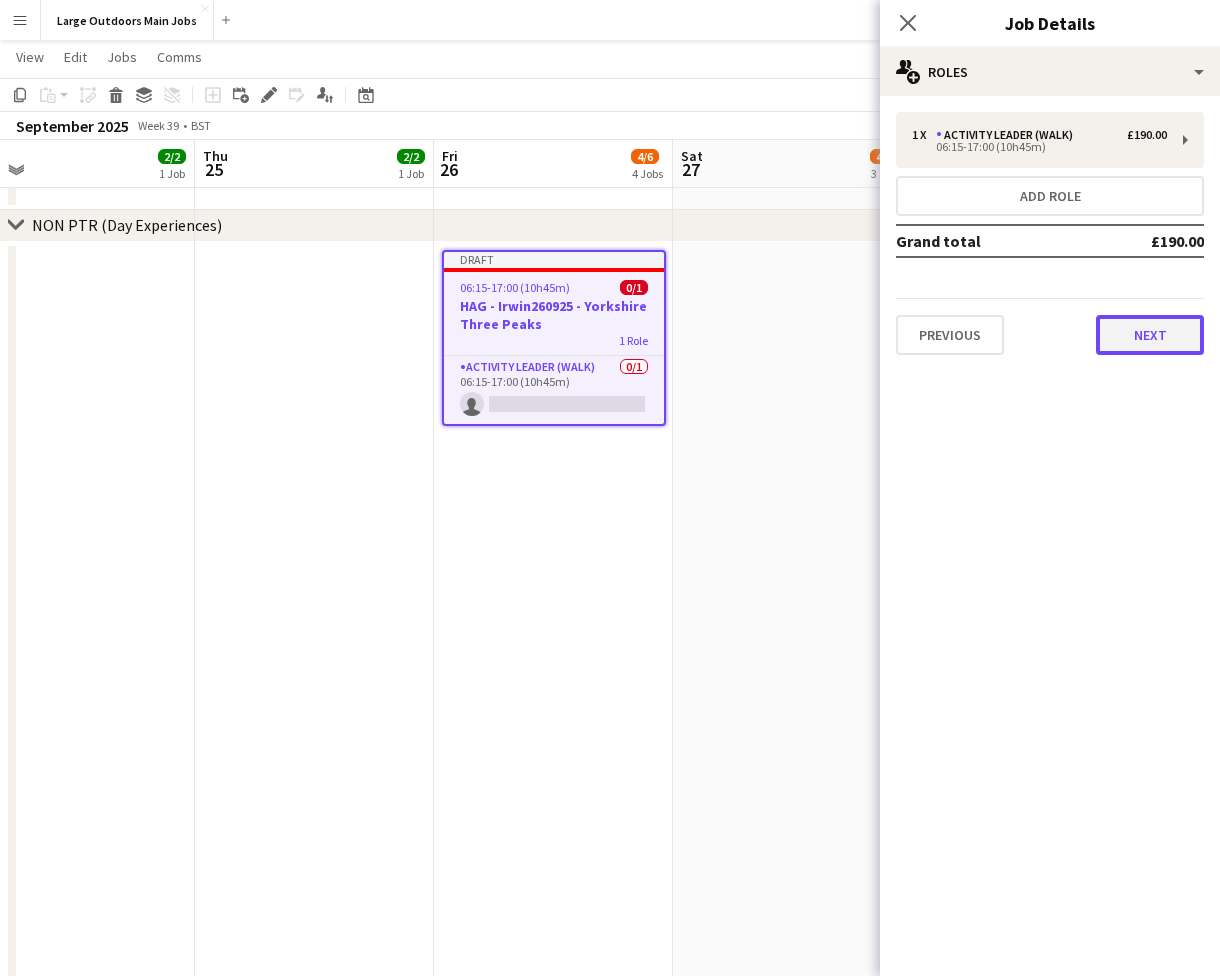 click on "Next" at bounding box center [1150, 335] 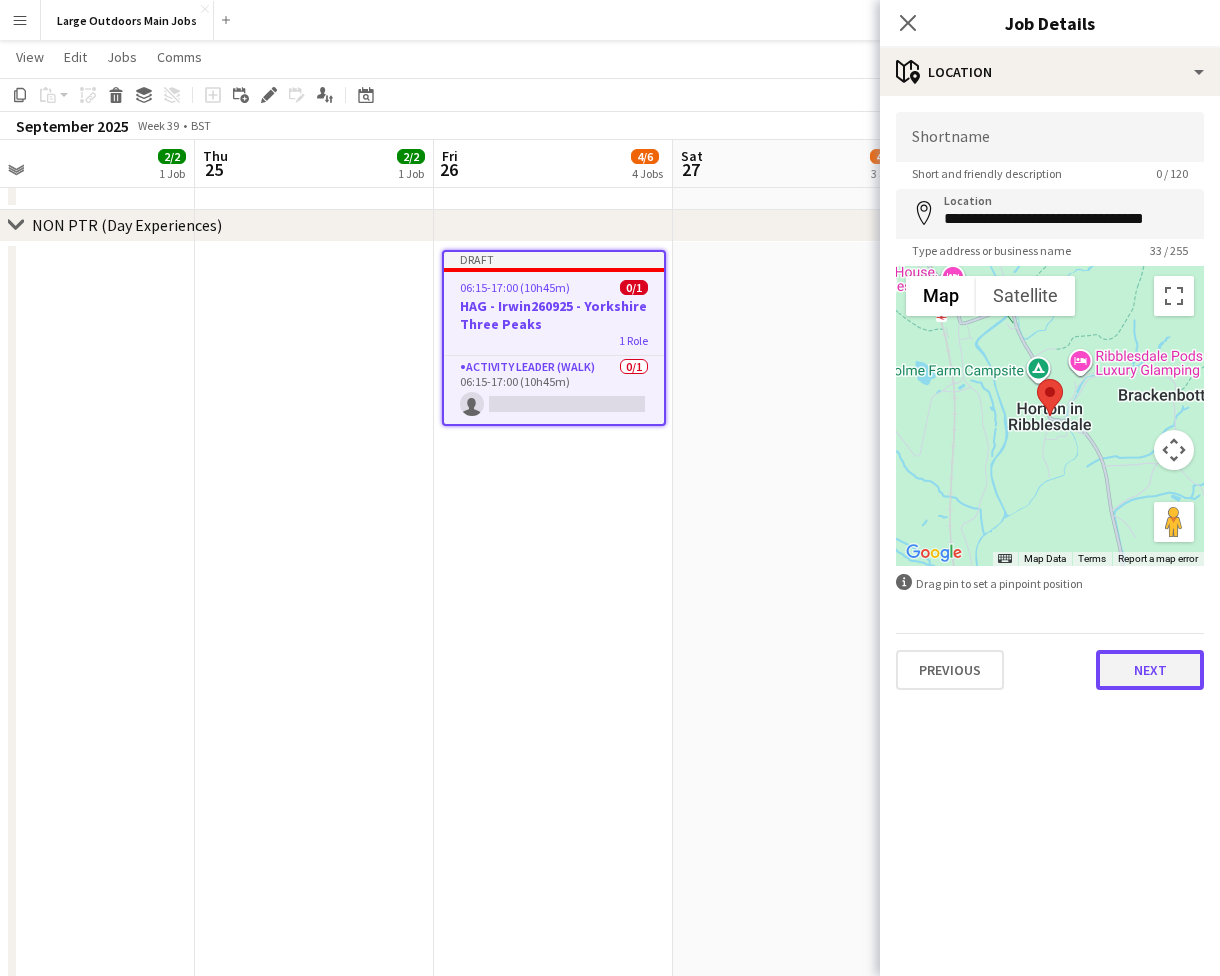 click on "Next" at bounding box center [1150, 670] 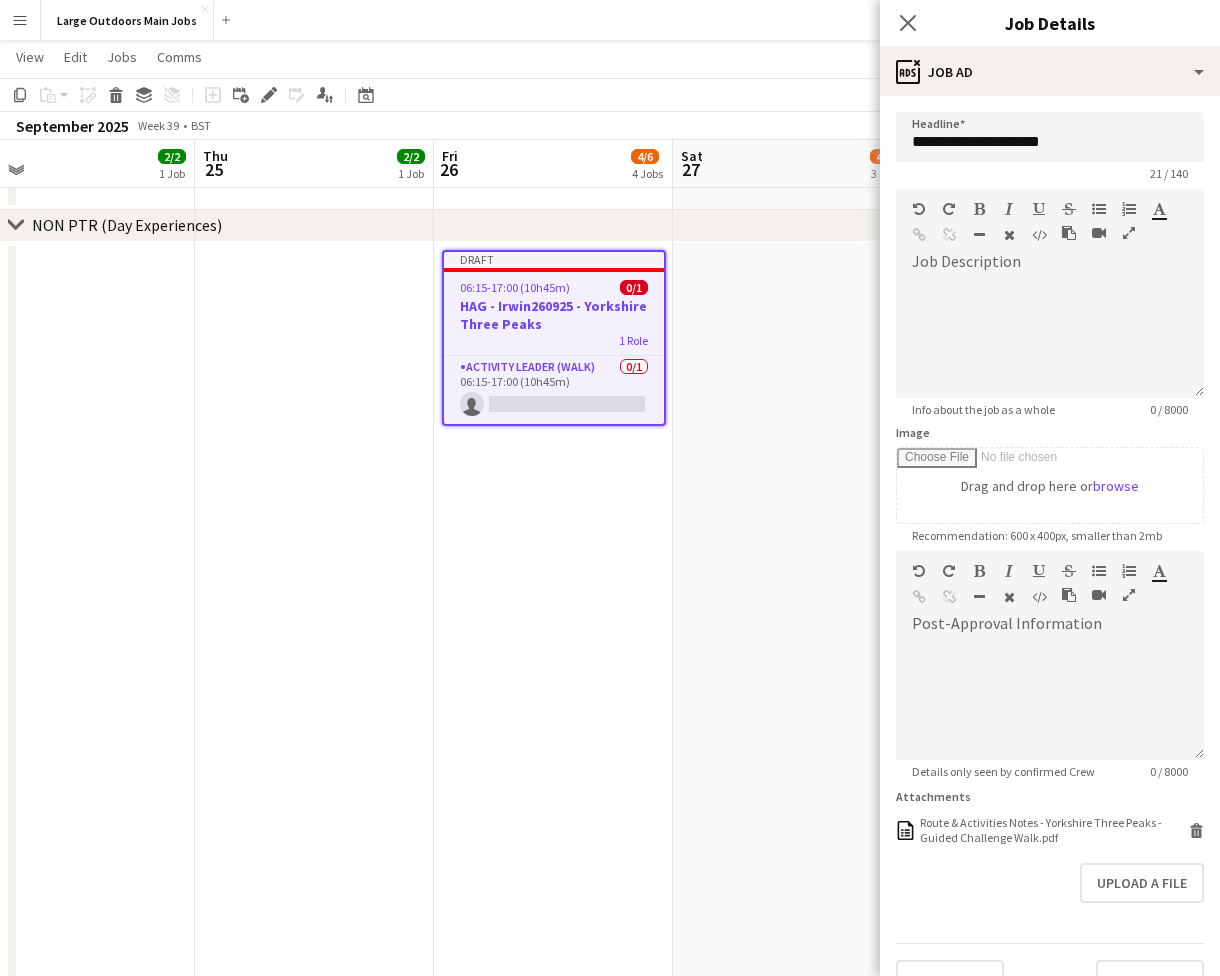 scroll, scrollTop: 39, scrollLeft: 0, axis: vertical 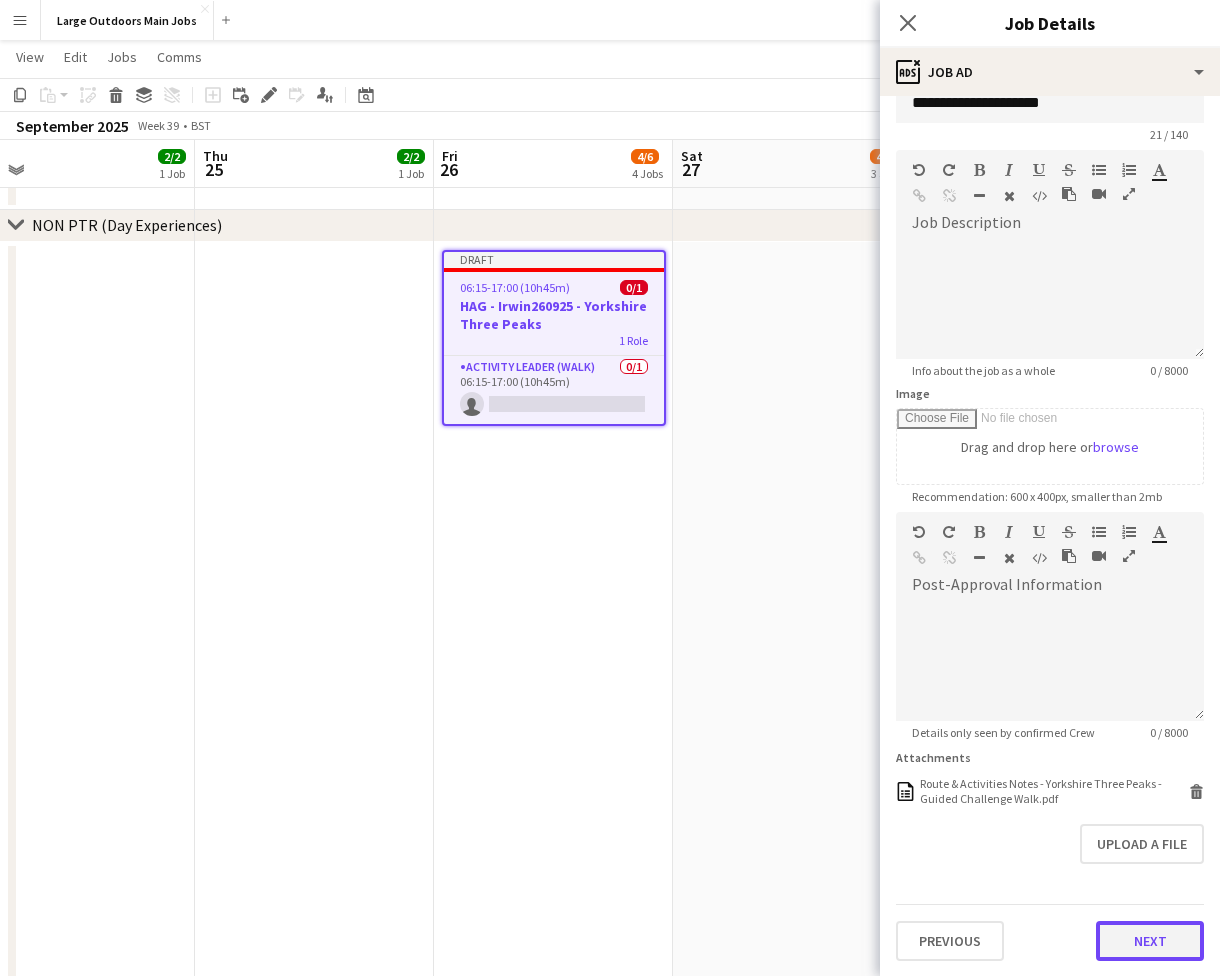 click on "Next" at bounding box center [1150, 941] 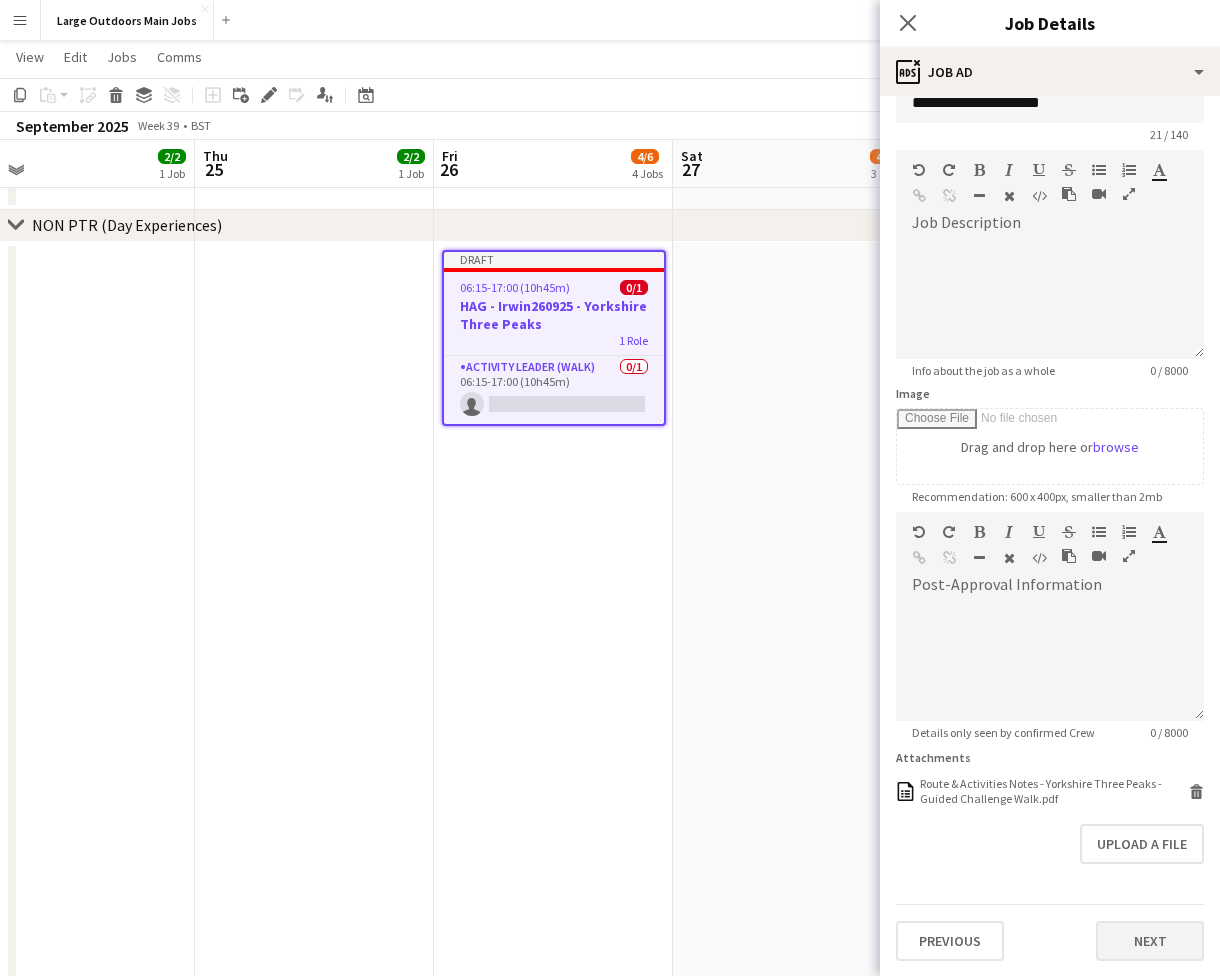 scroll, scrollTop: 0, scrollLeft: 0, axis: both 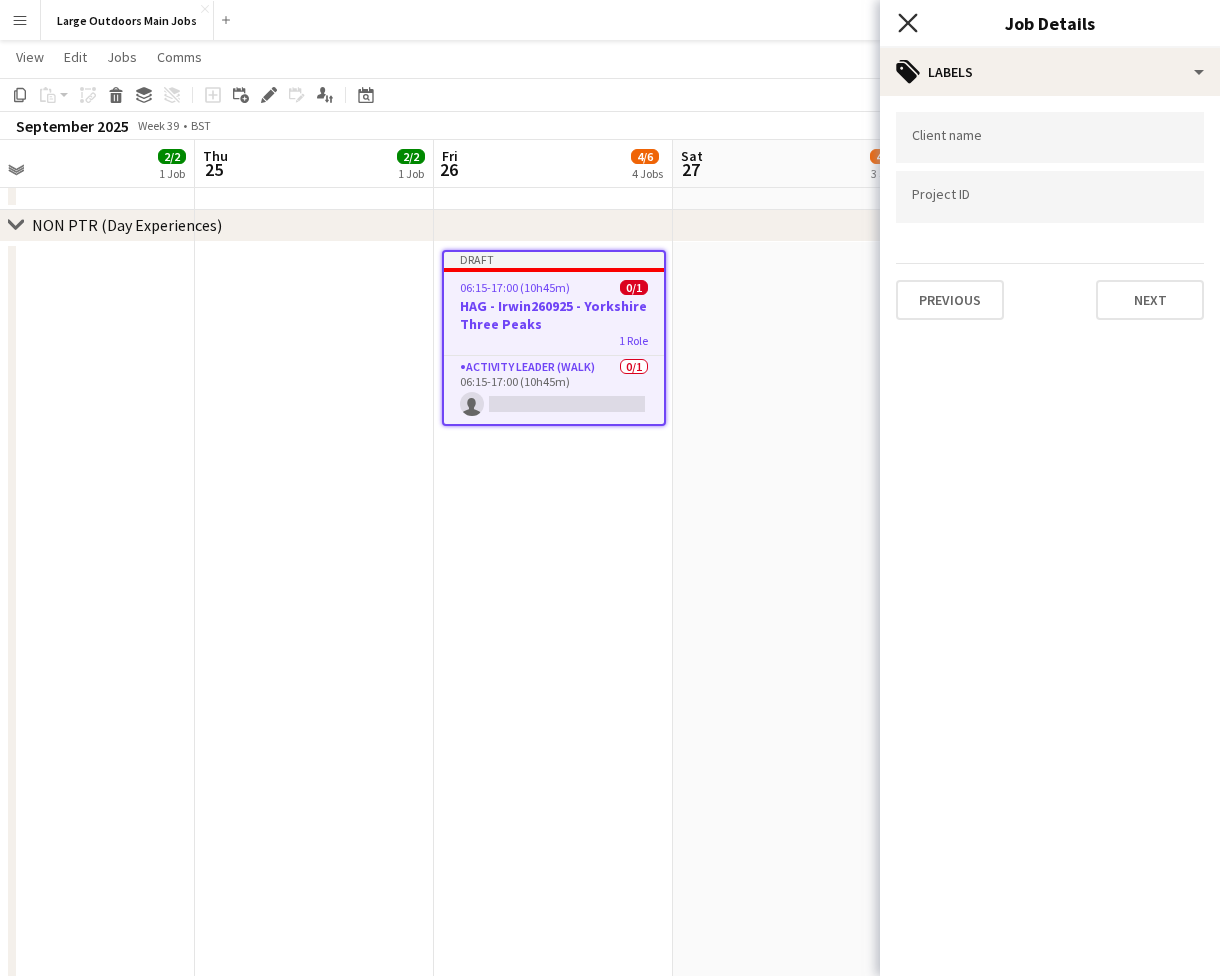 click on "Close pop-in" 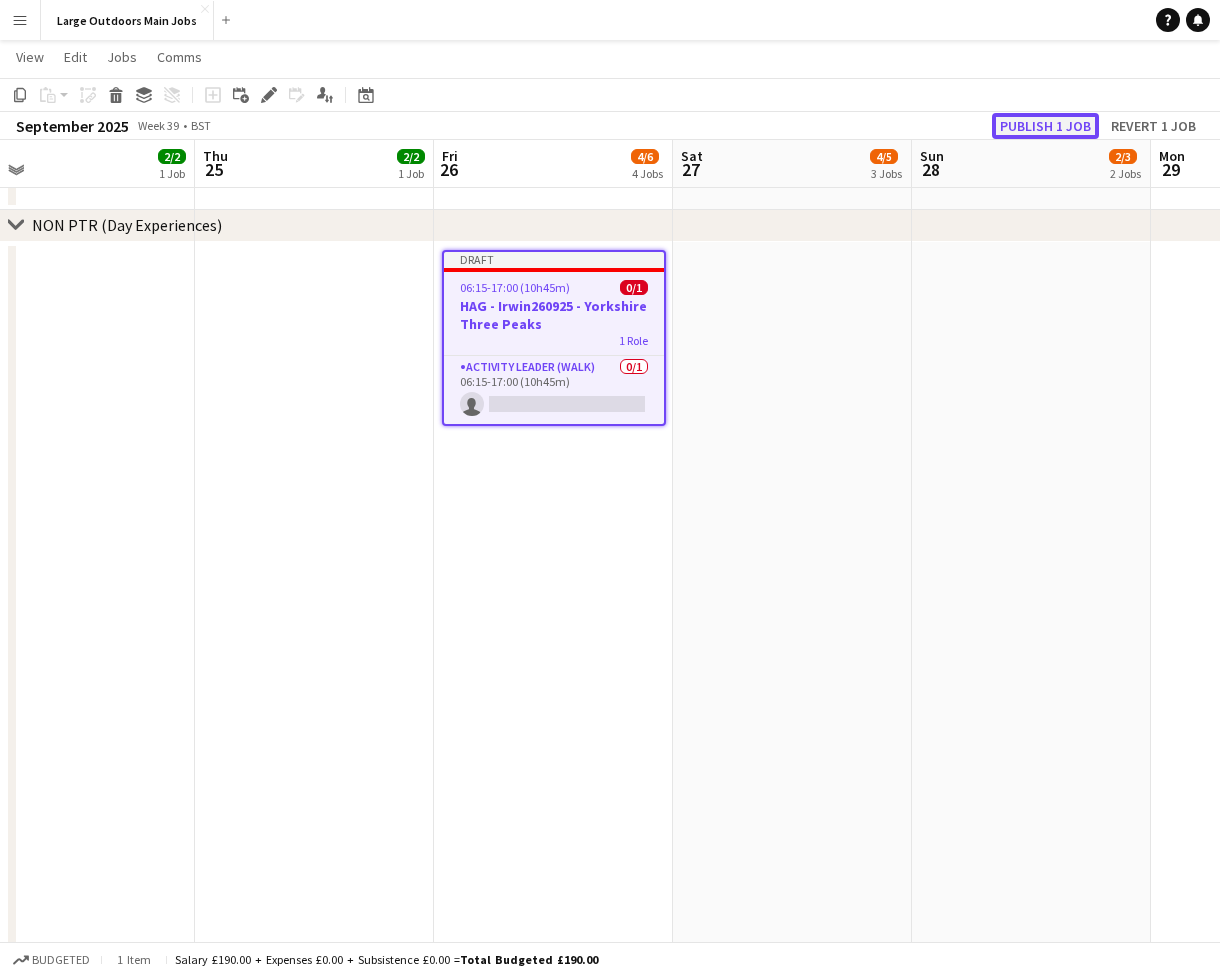 click on "Publish 1 job" 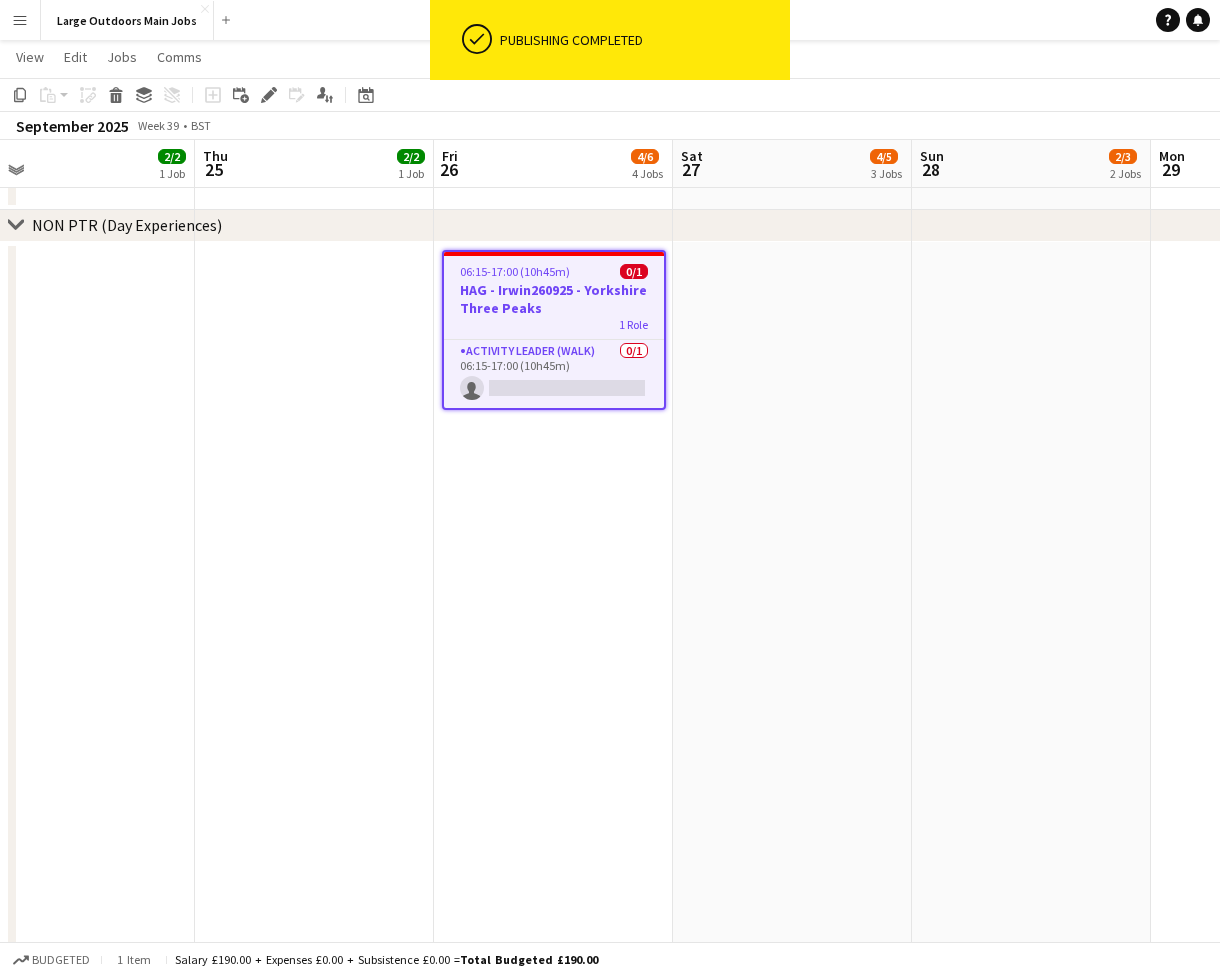 click on "06:15-17:00 (10h45m)" at bounding box center (515, 271) 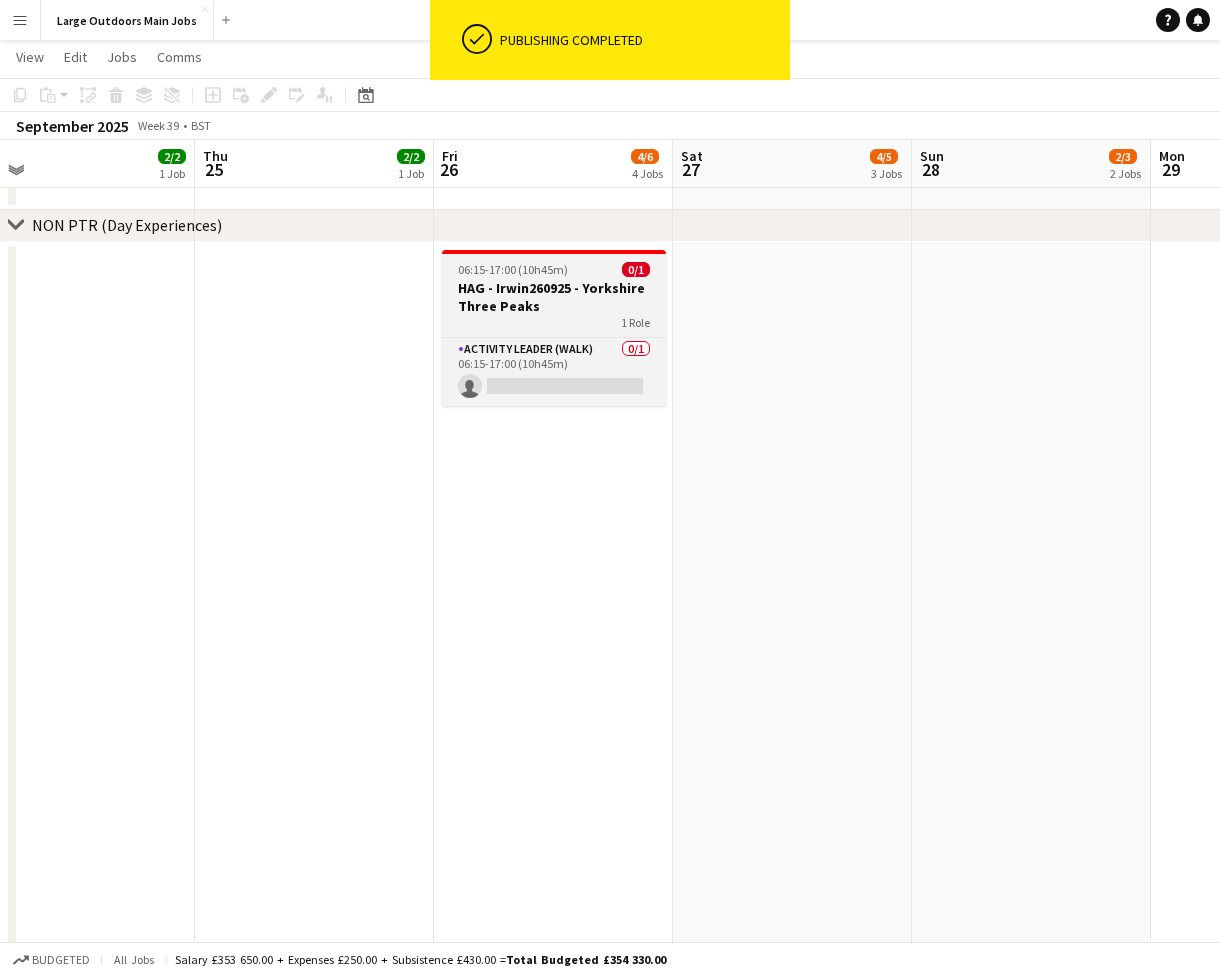 click on "06:15-17:00 (10h45m)" at bounding box center (513, 269) 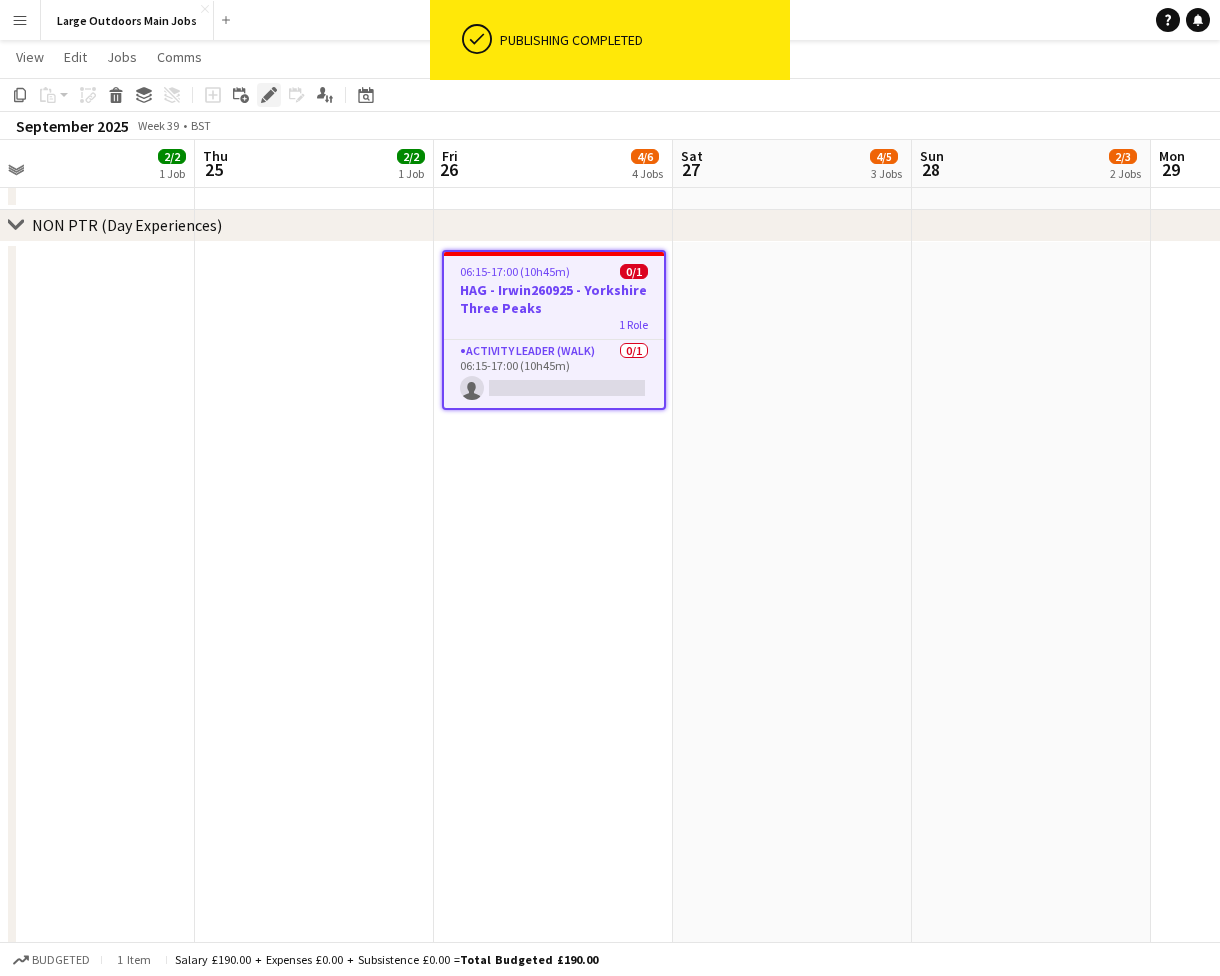 click on "Edit" 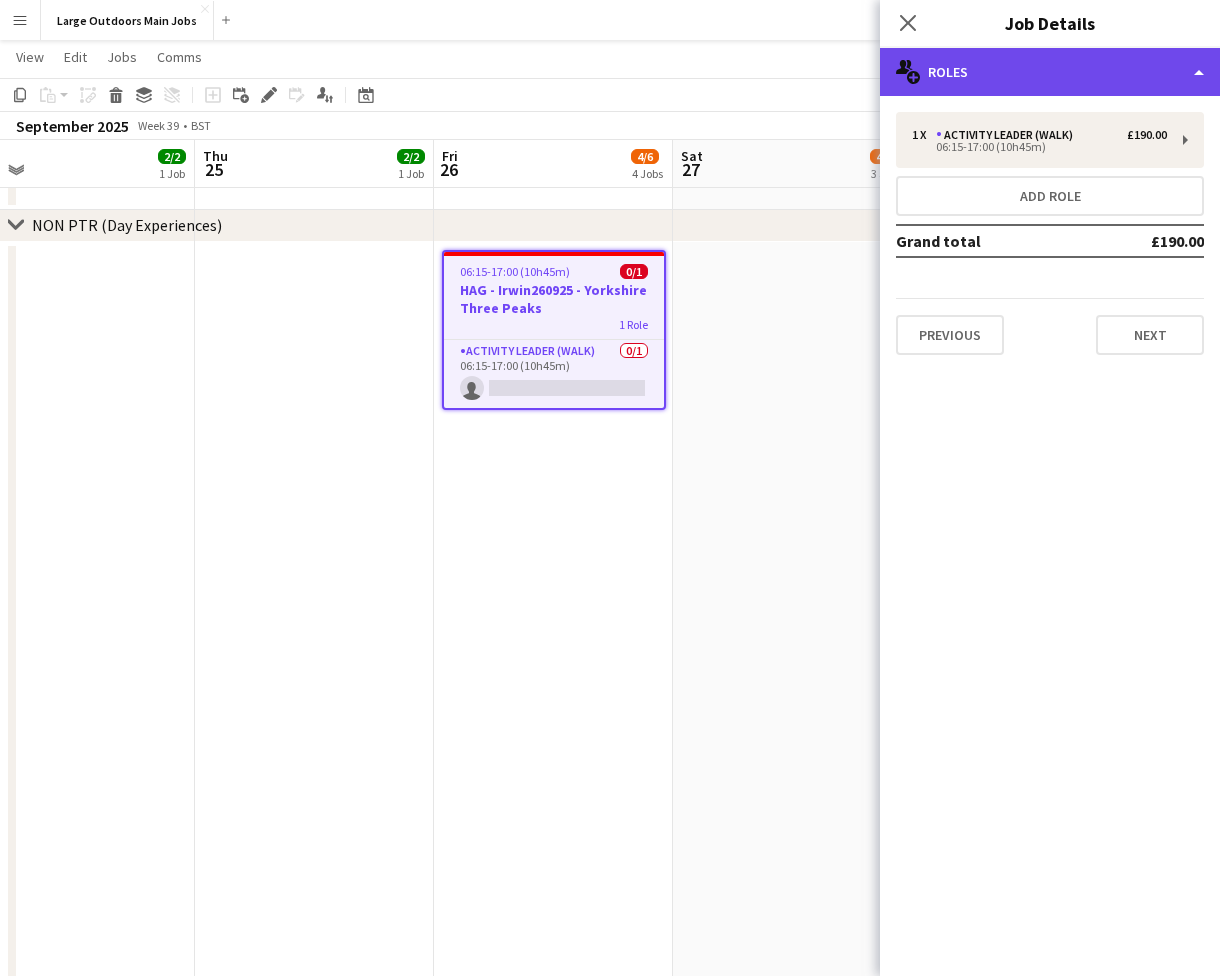 click on "multiple-users-add
Roles" 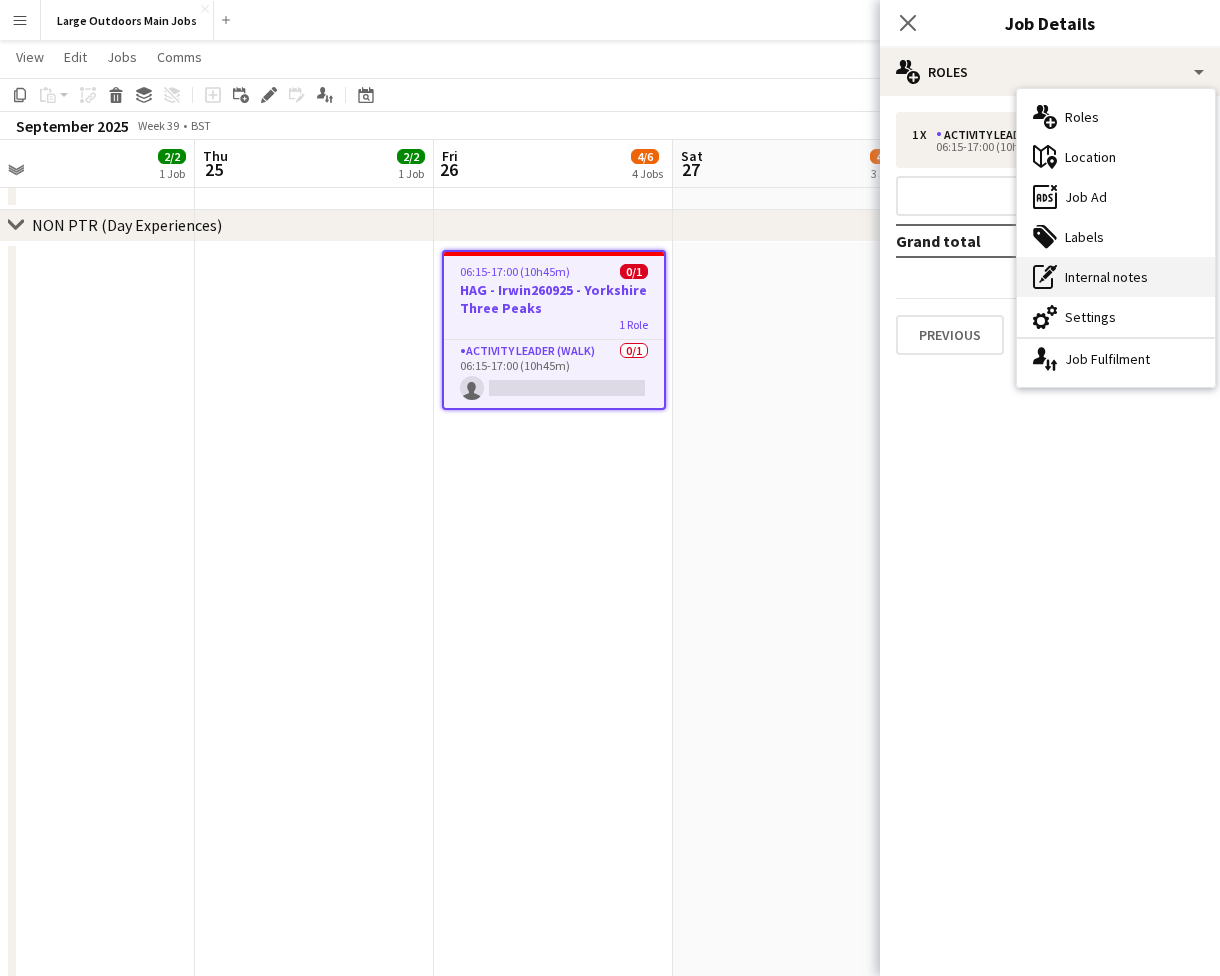 click on "pen-write
Internal notes" at bounding box center [1116, 277] 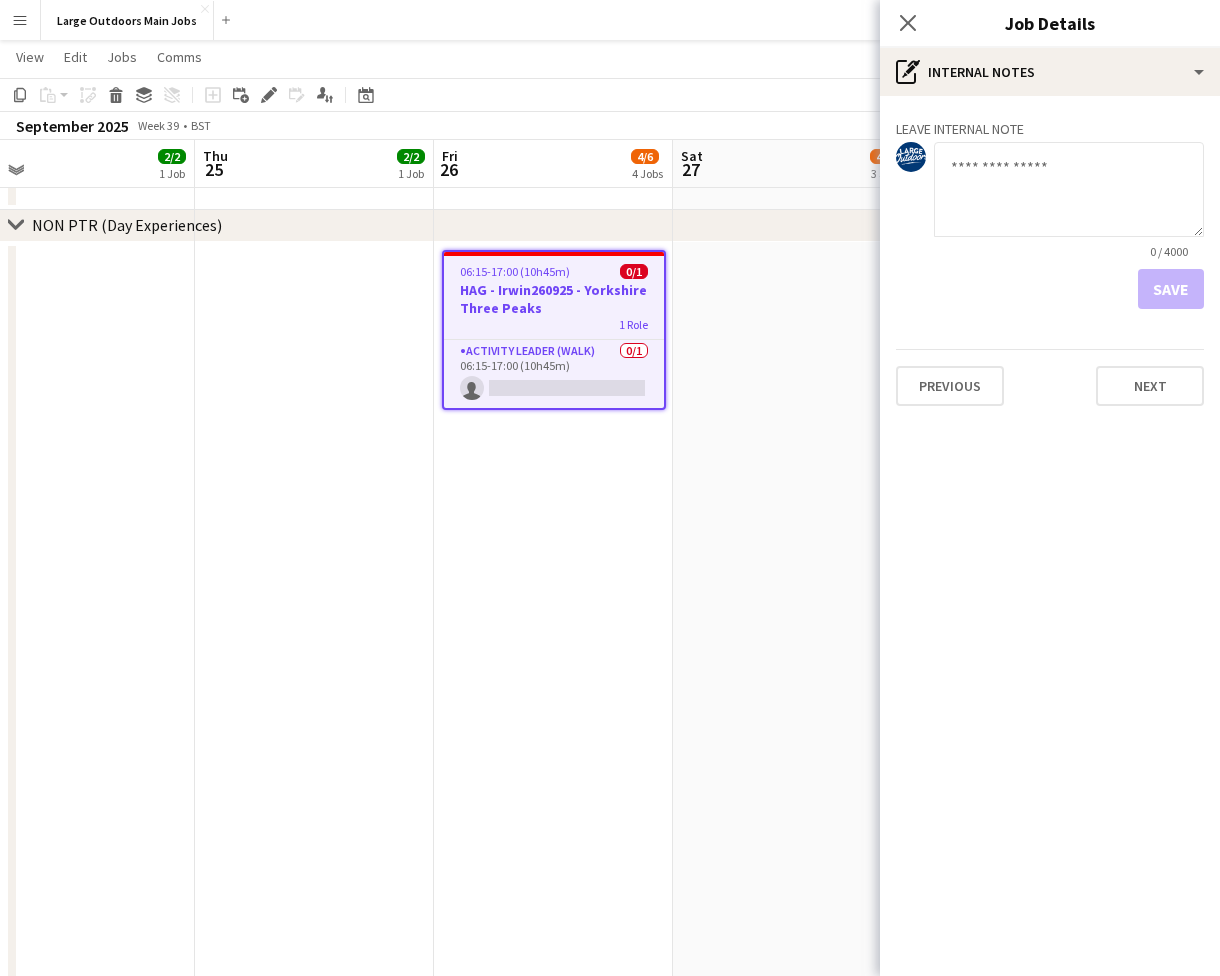 click at bounding box center [1069, 189] 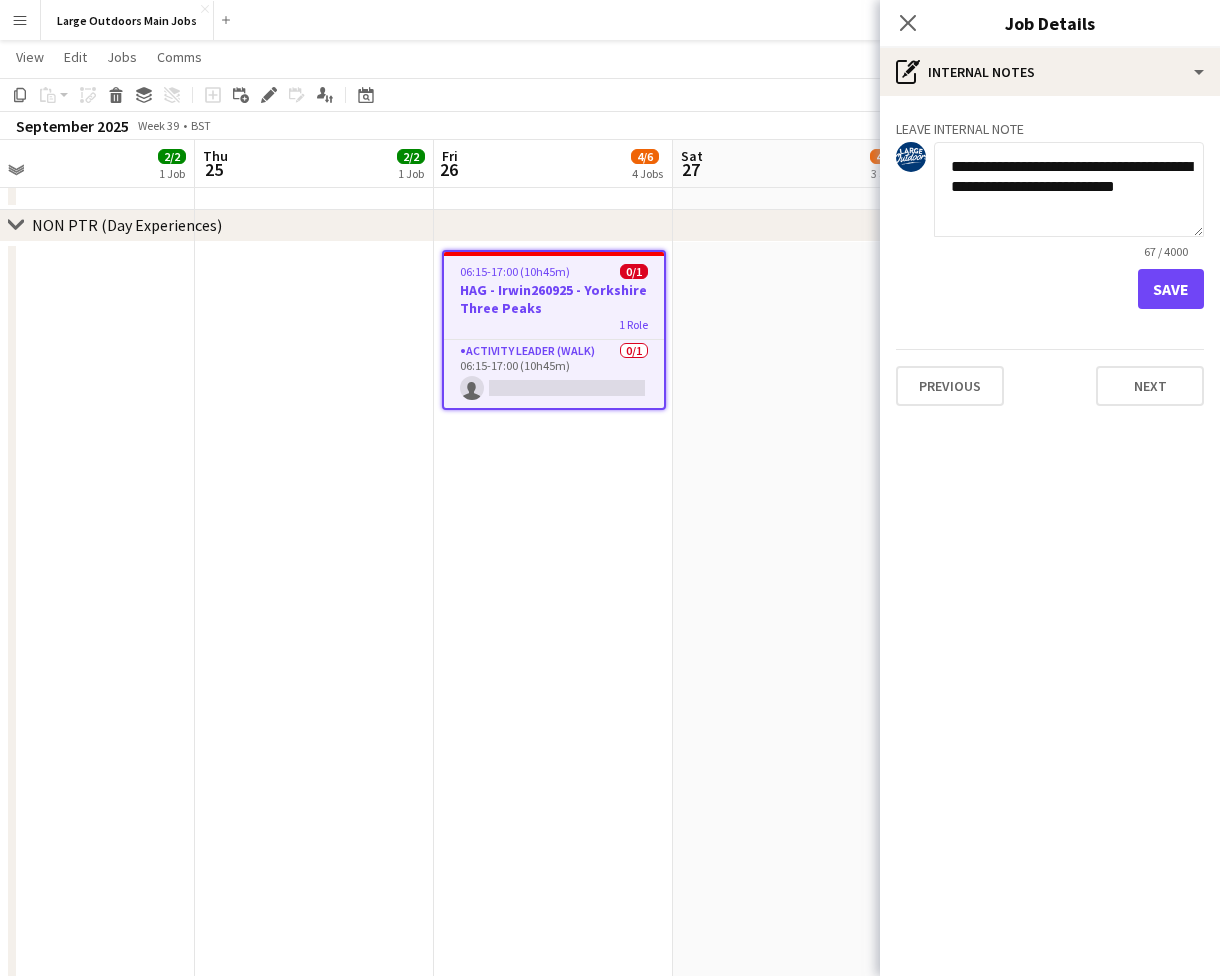 type on "**********" 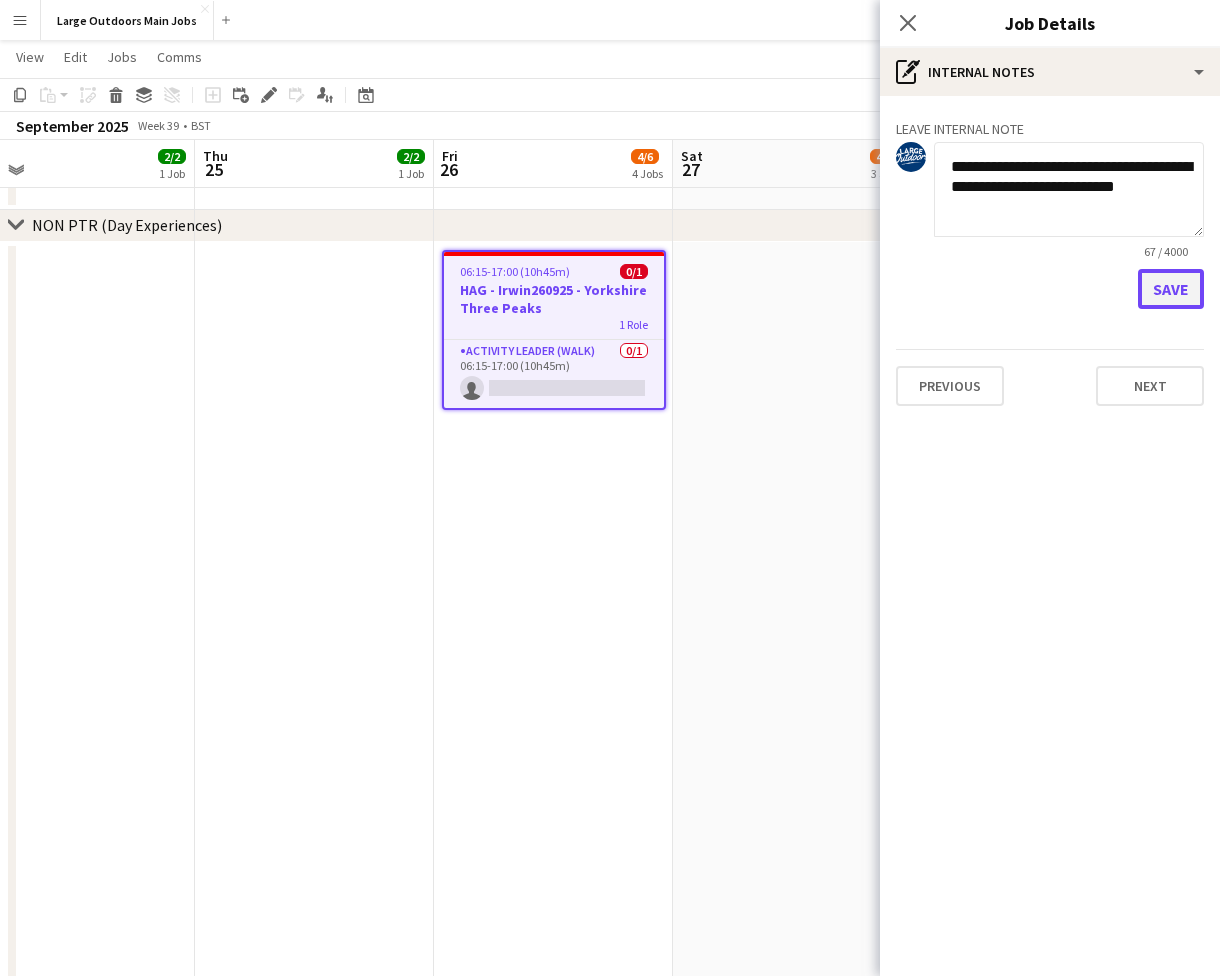 click on "Save" at bounding box center (1171, 289) 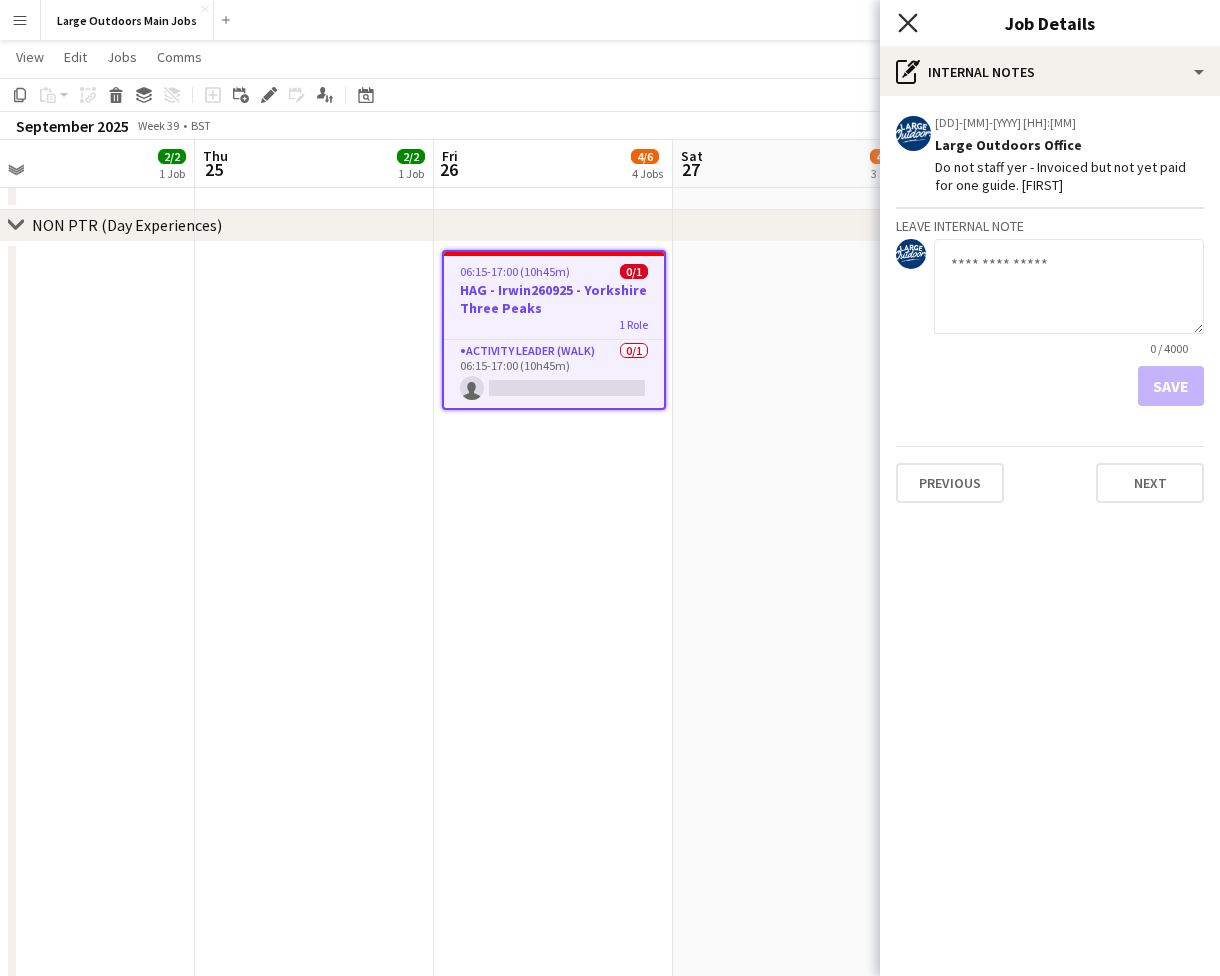click on "Close pop-in" 